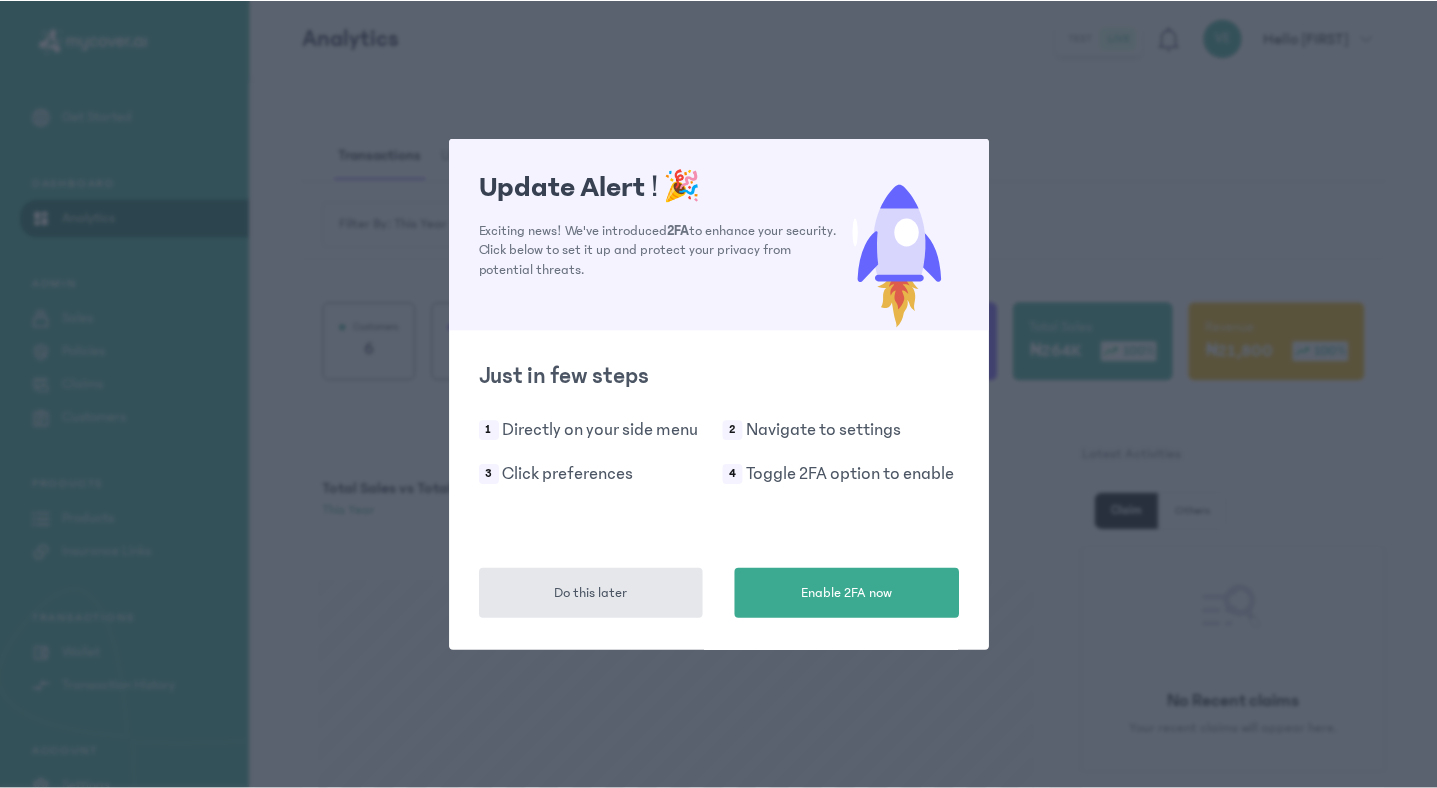 scroll, scrollTop: 0, scrollLeft: 0, axis: both 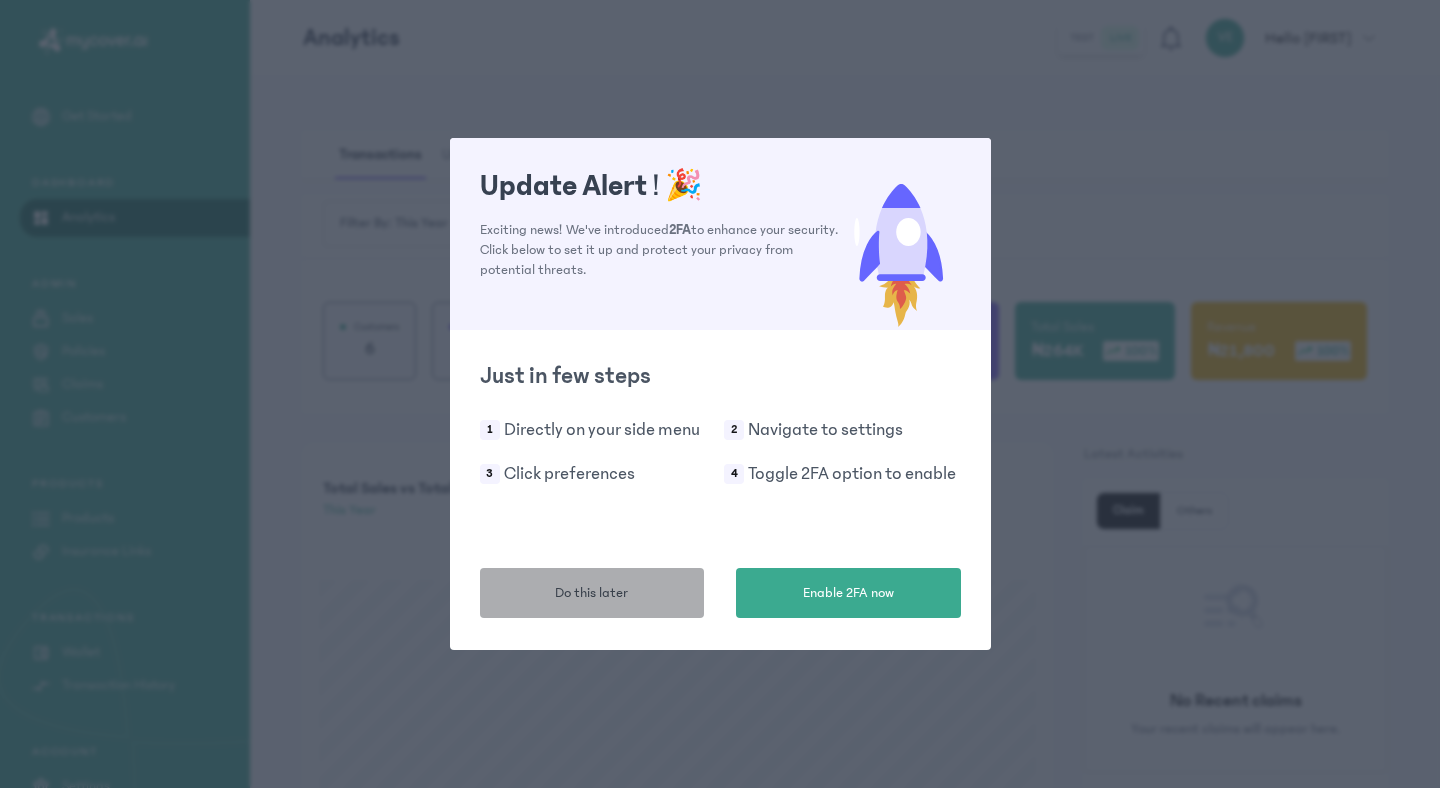 click on "Do this later" at bounding box center (591, 593) 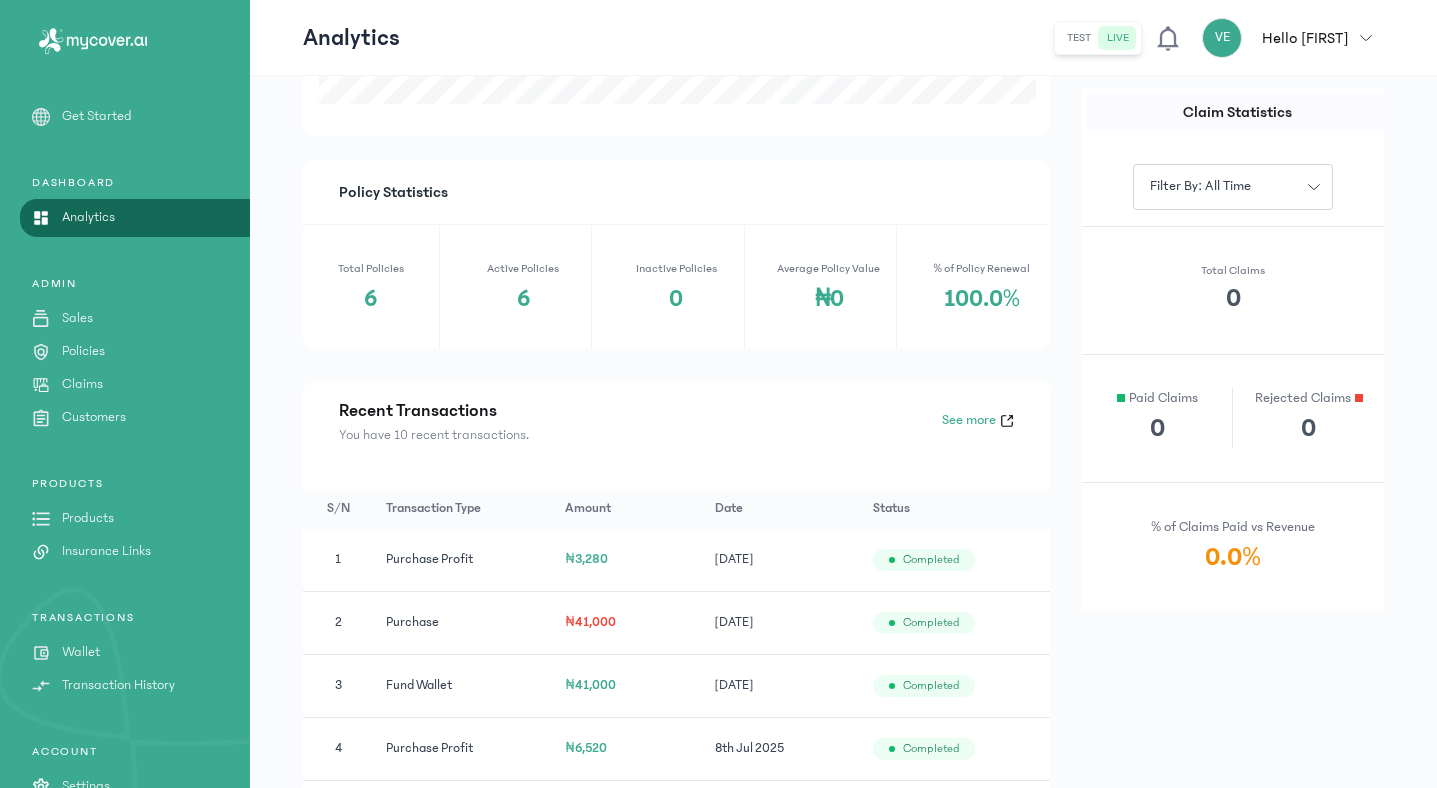 scroll, scrollTop: 791, scrollLeft: 0, axis: vertical 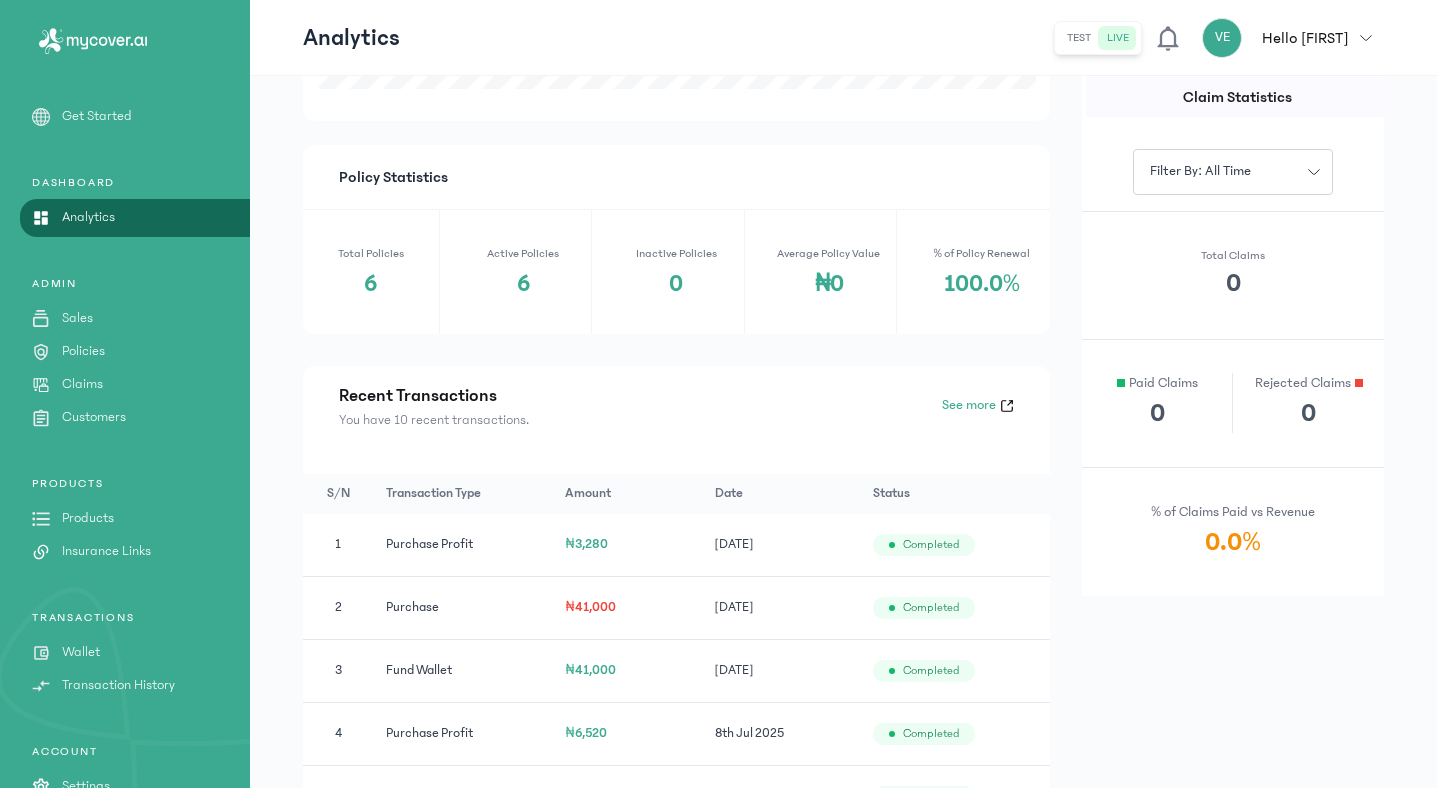 click on "Customers" at bounding box center [94, 417] 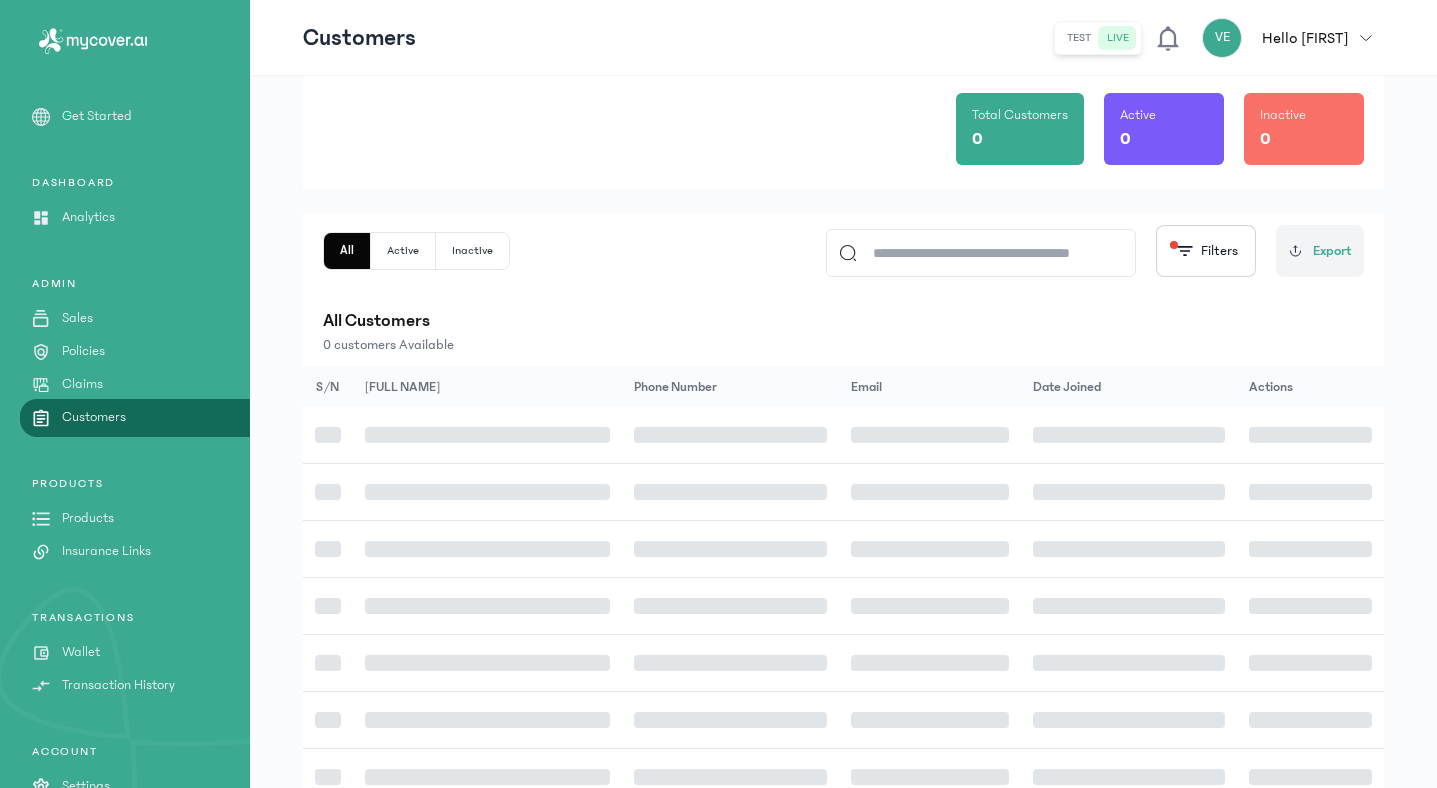 scroll, scrollTop: 96, scrollLeft: 0, axis: vertical 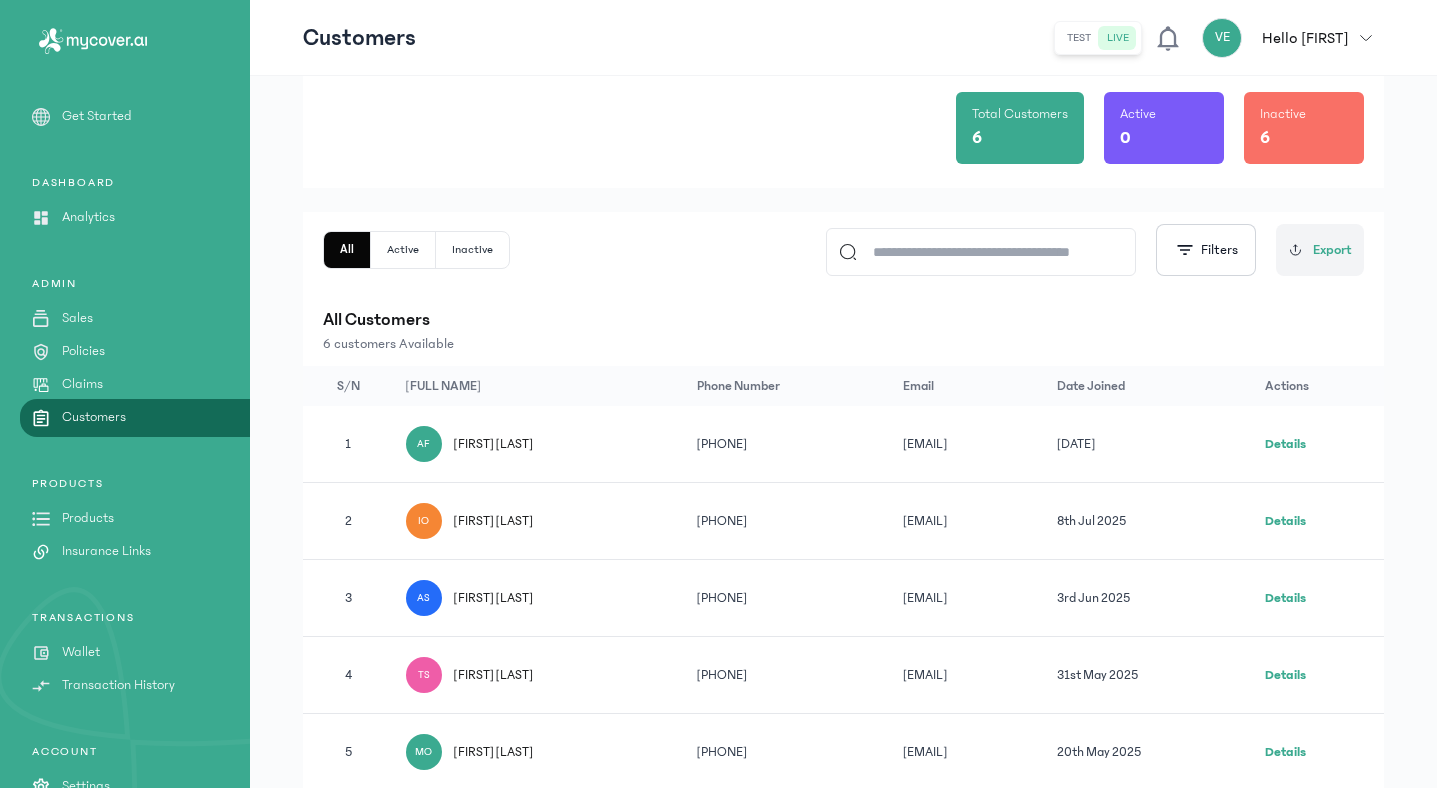click on "Sales" at bounding box center [77, 318] 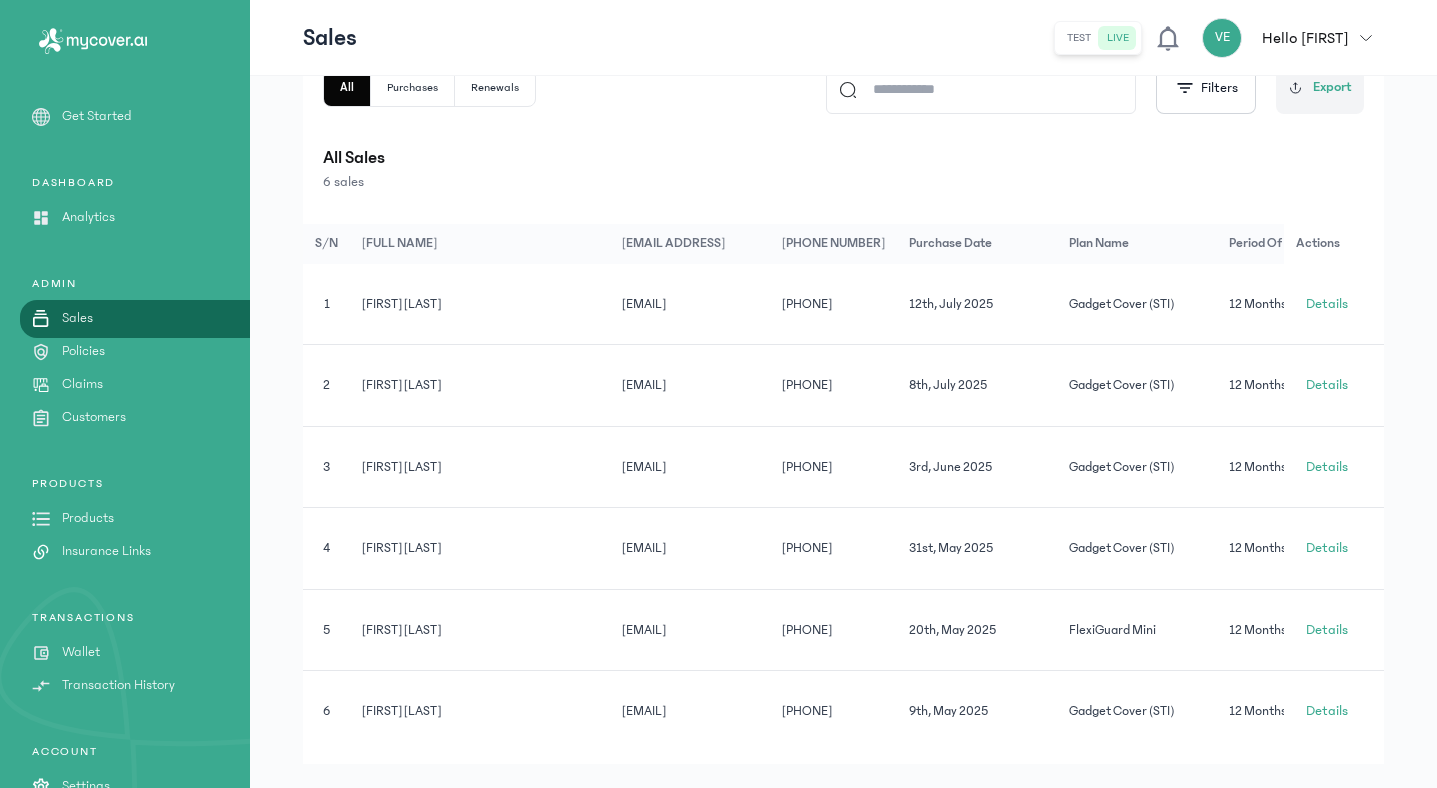 scroll, scrollTop: 336, scrollLeft: 0, axis: vertical 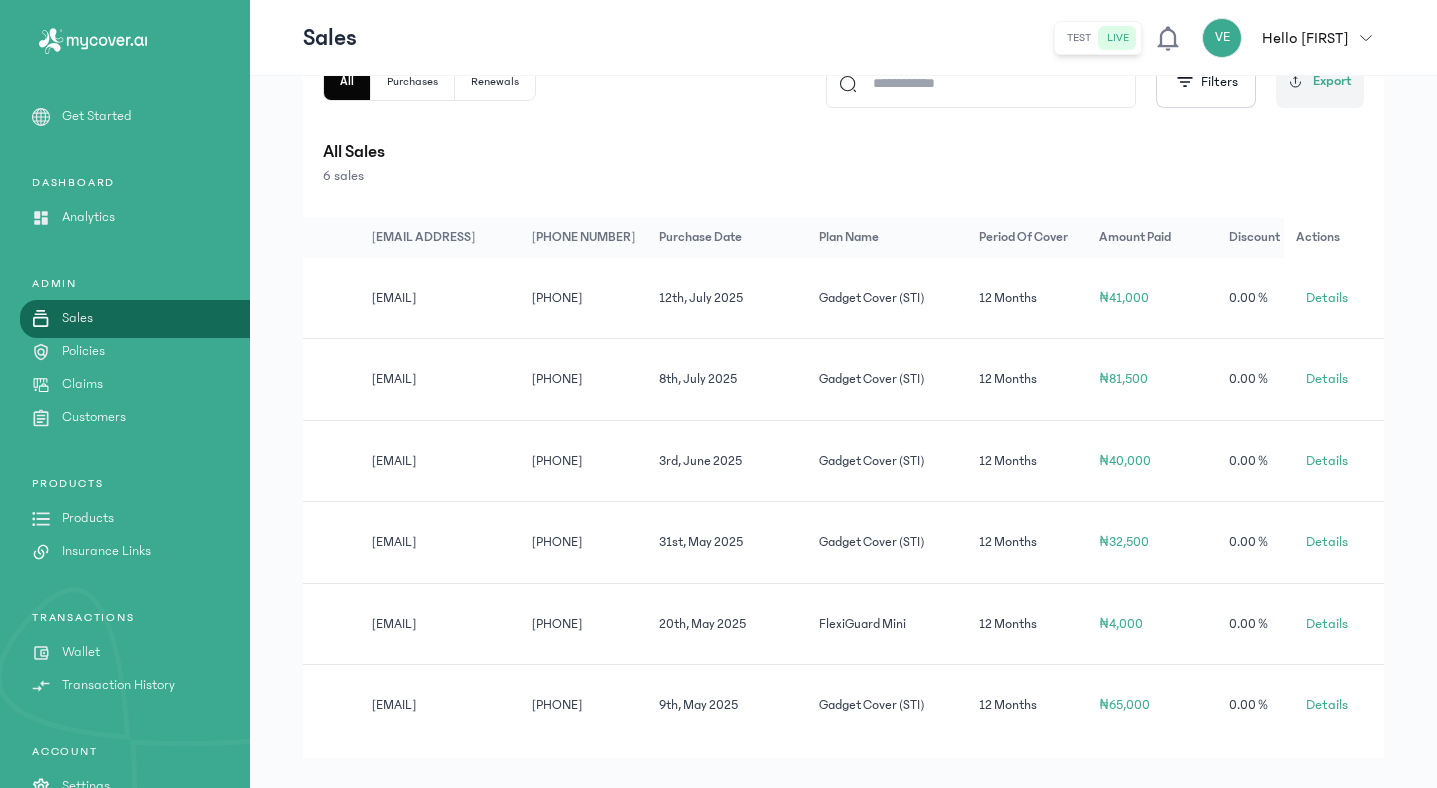 click on "Policies" 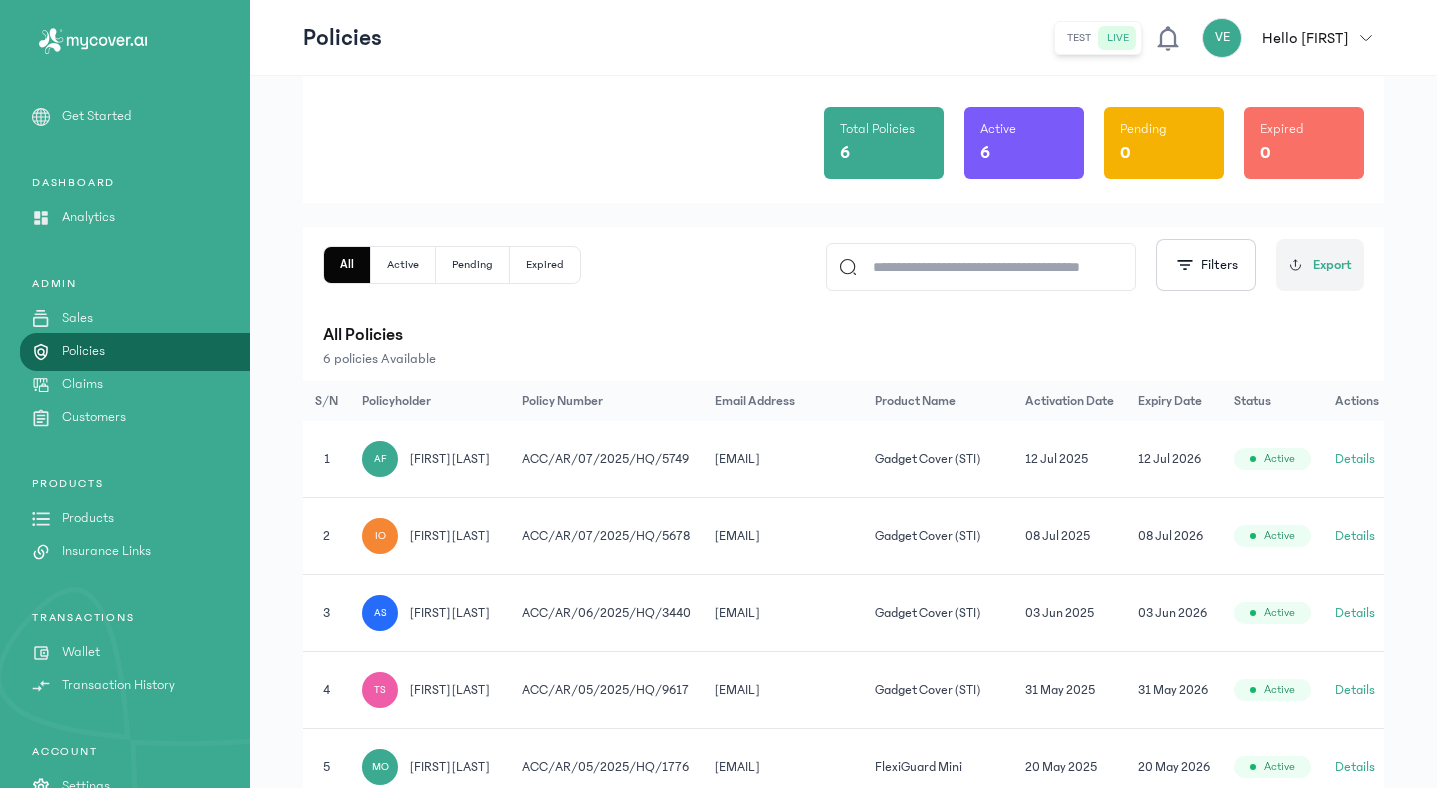 scroll, scrollTop: 150, scrollLeft: 0, axis: vertical 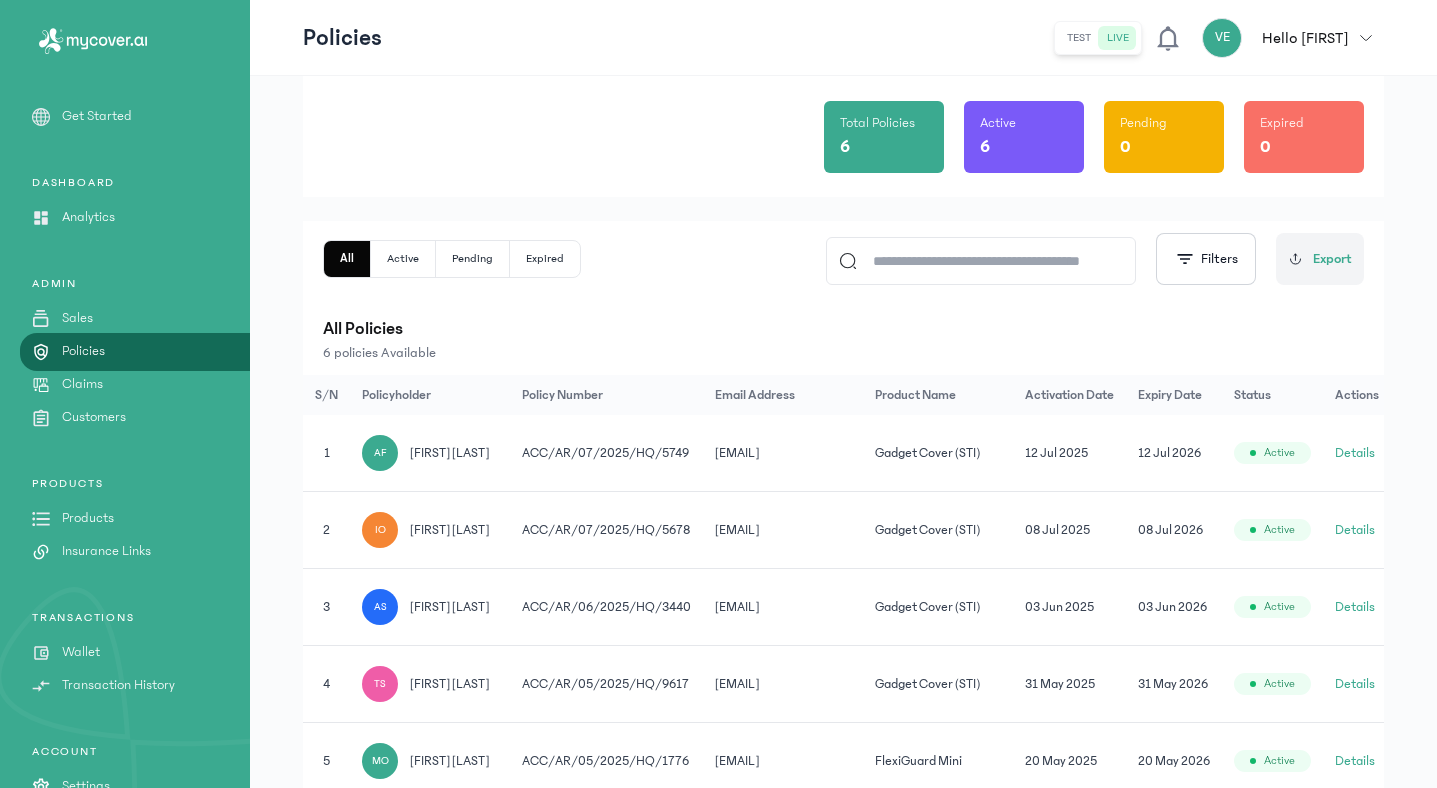 click on "Details" 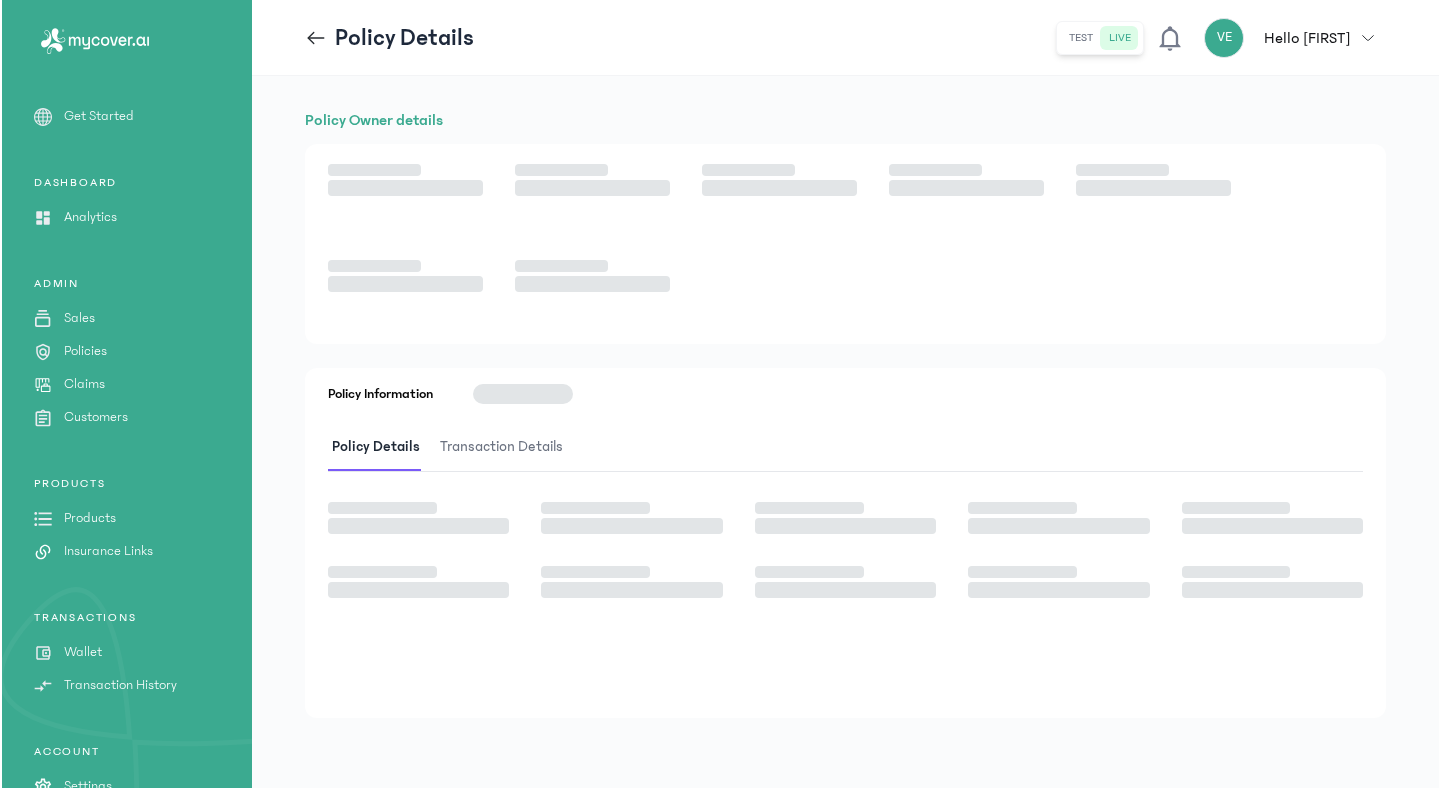 scroll, scrollTop: 0, scrollLeft: 0, axis: both 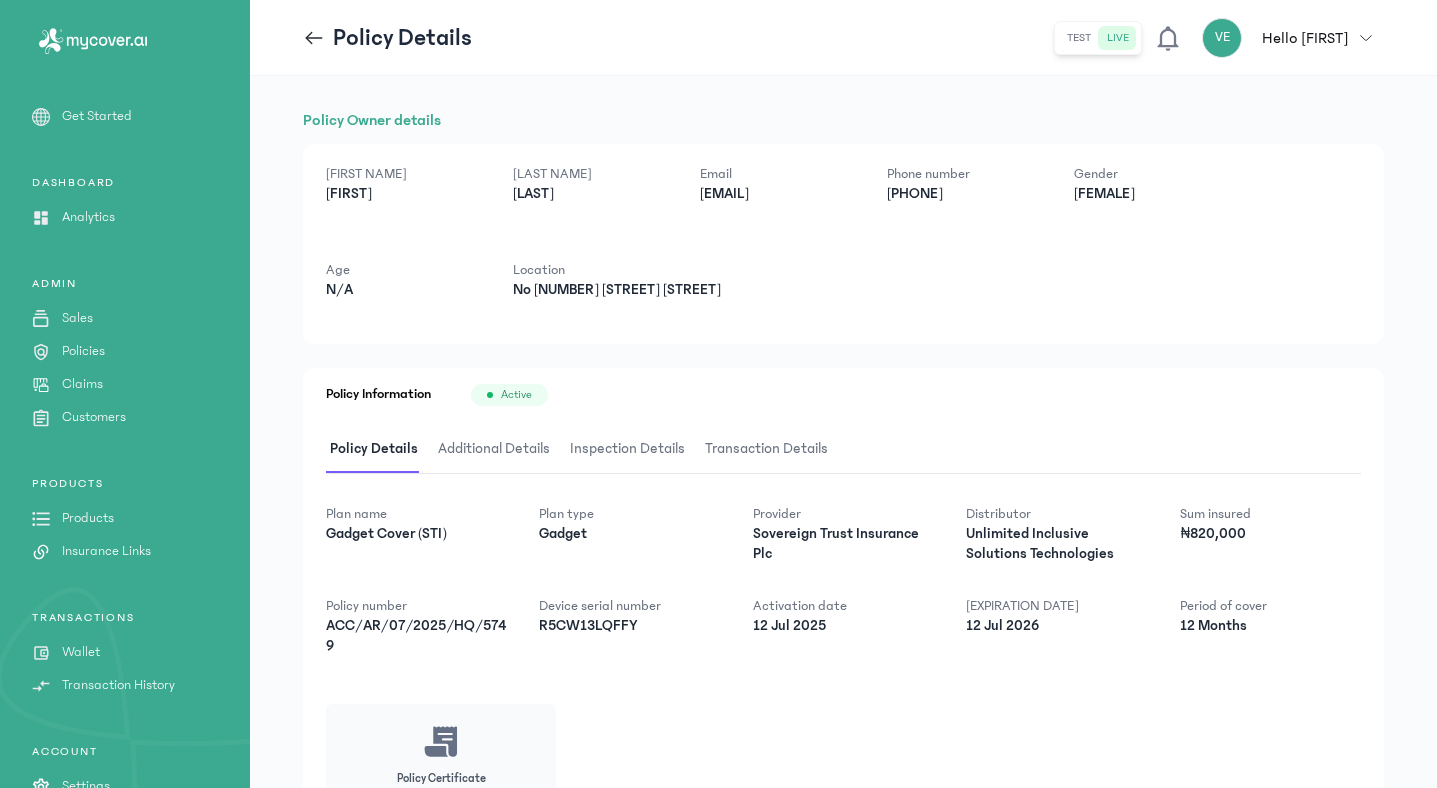 click on "Inspection Details" at bounding box center (627, 449) 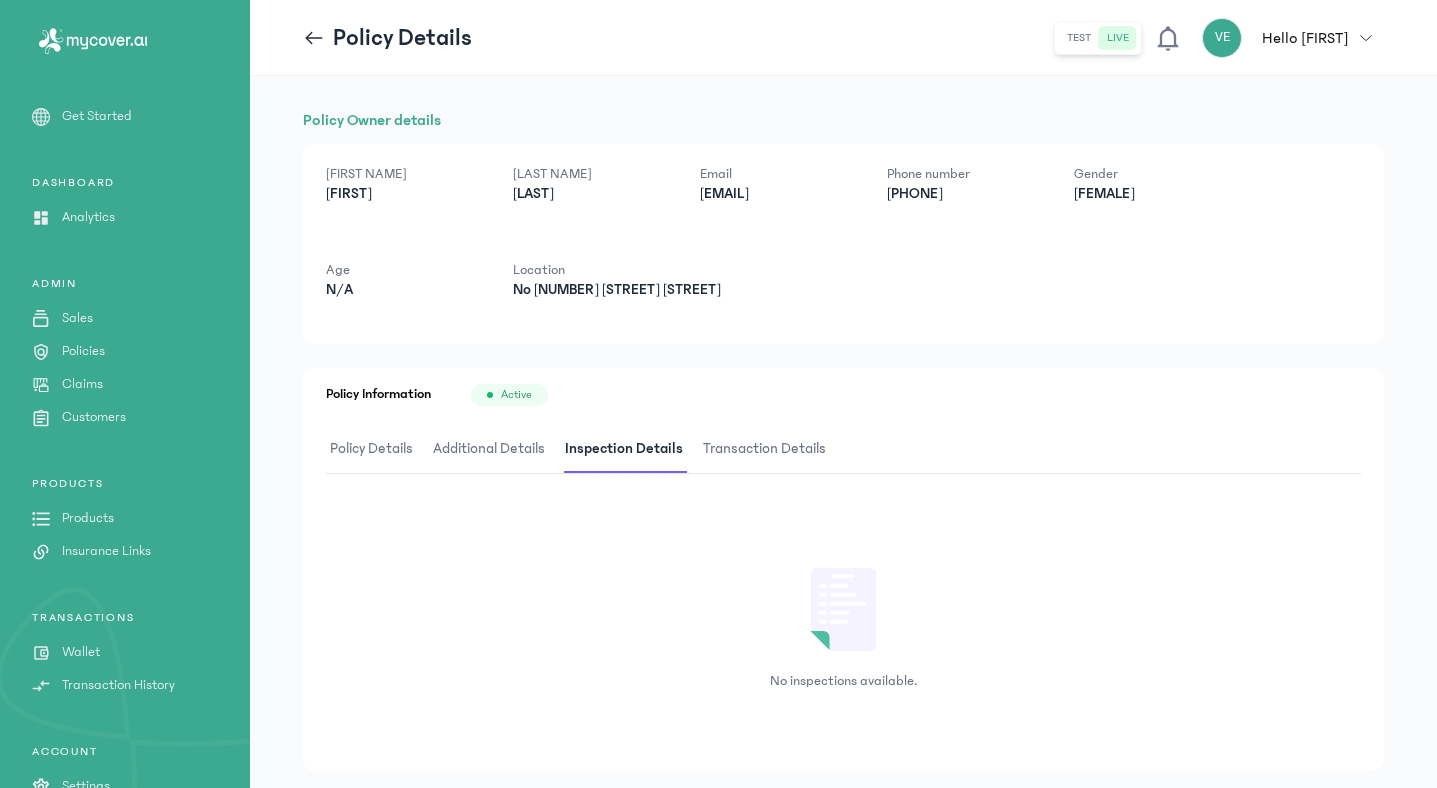 click on "Transaction Details" at bounding box center (764, 449) 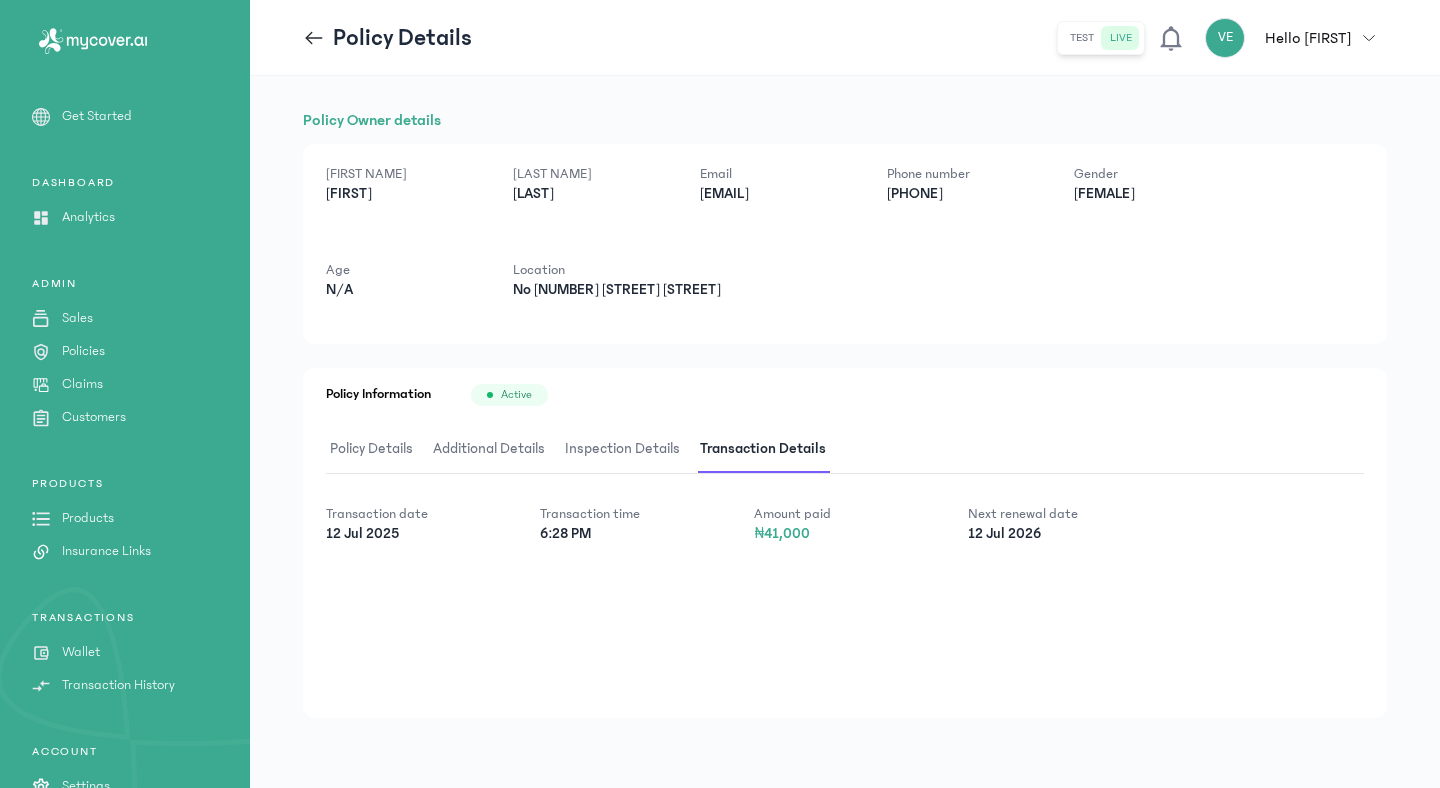 click 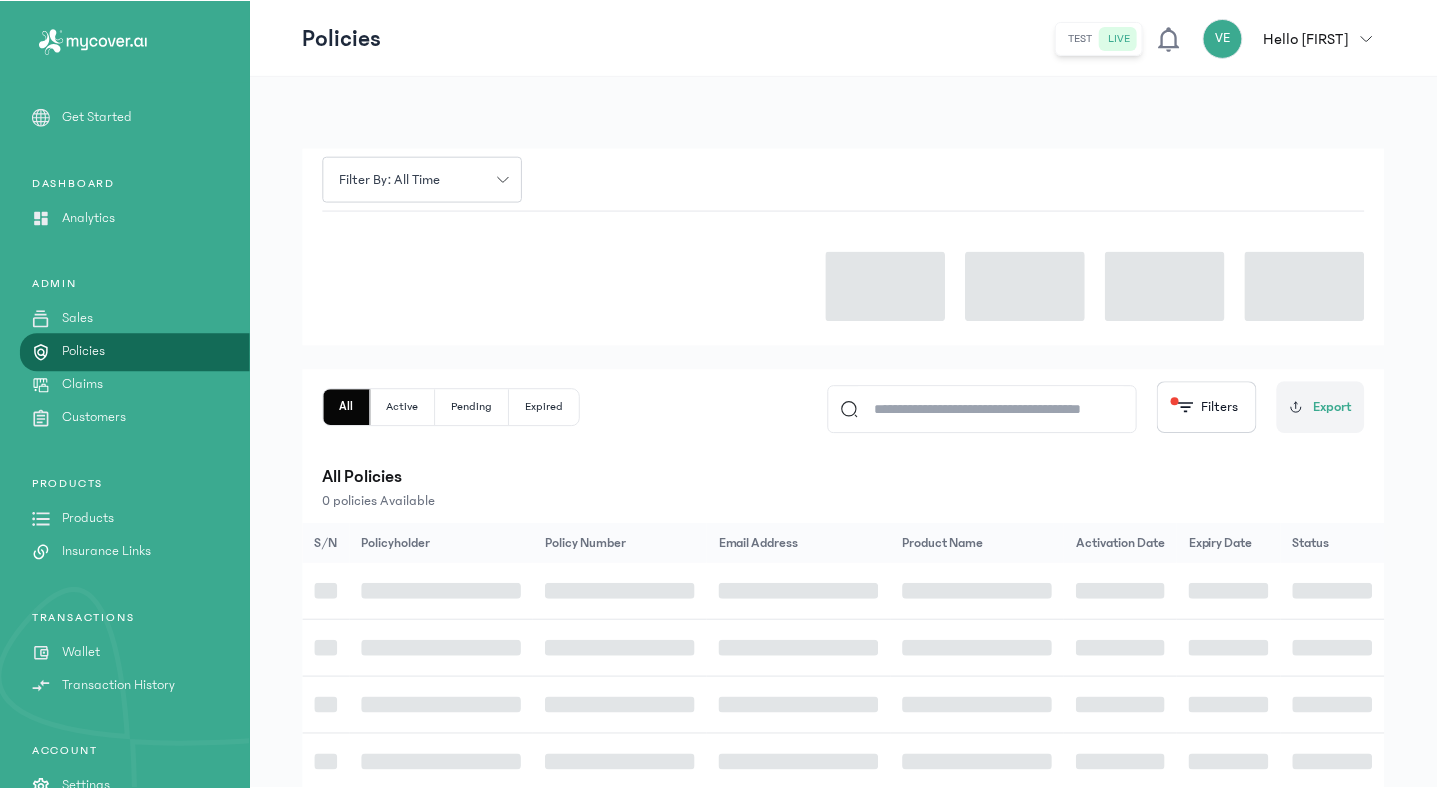 scroll, scrollTop: 150, scrollLeft: 0, axis: vertical 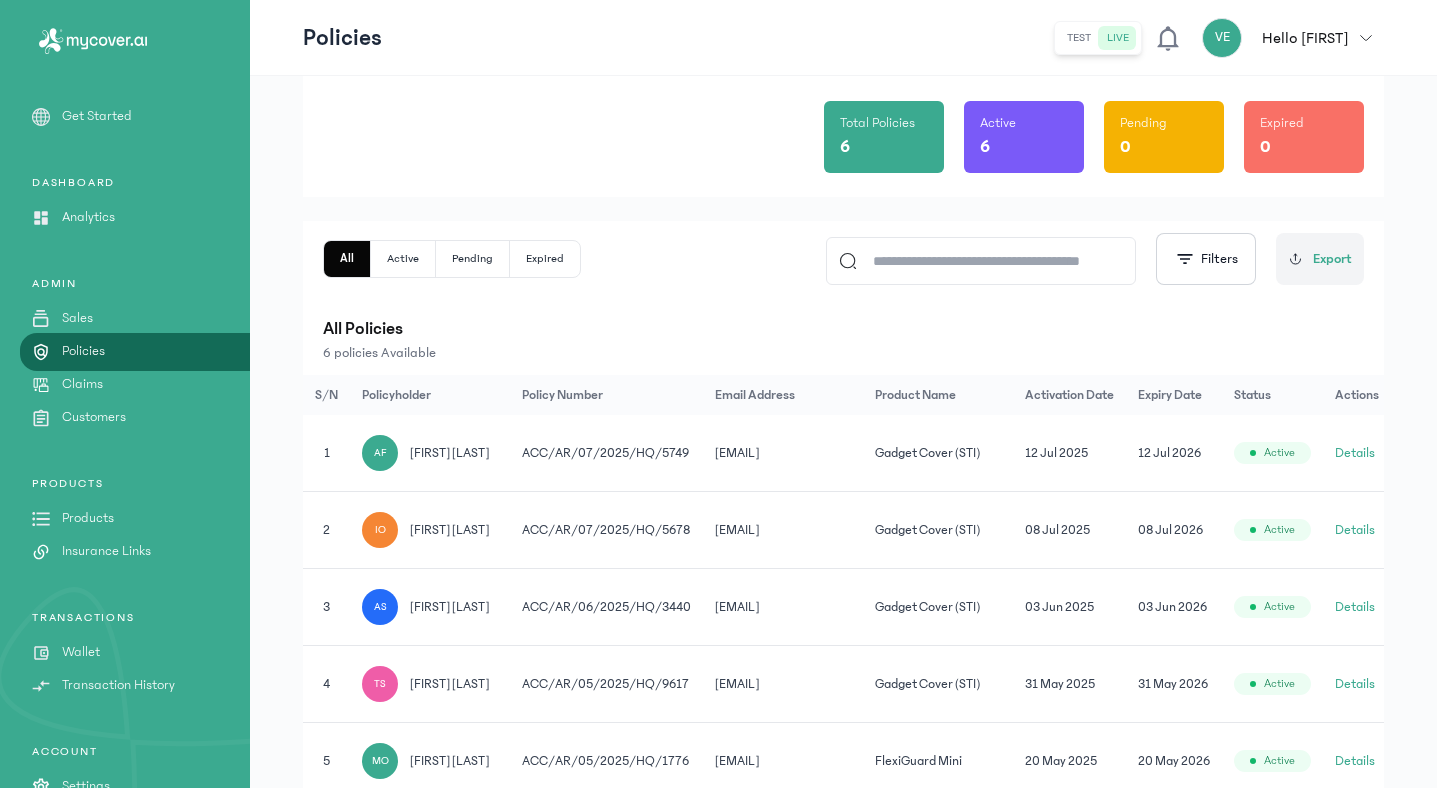 click 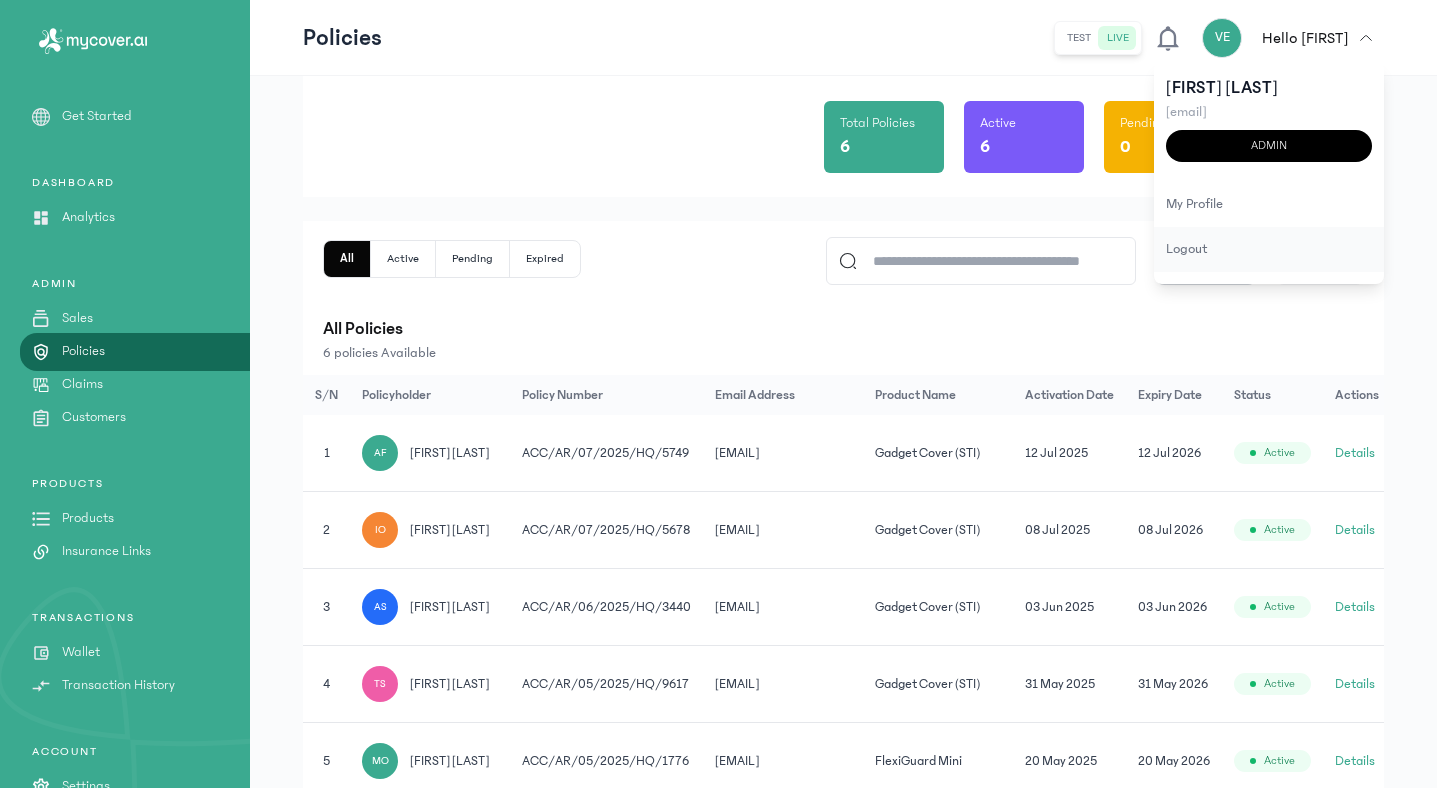 click on "logout" 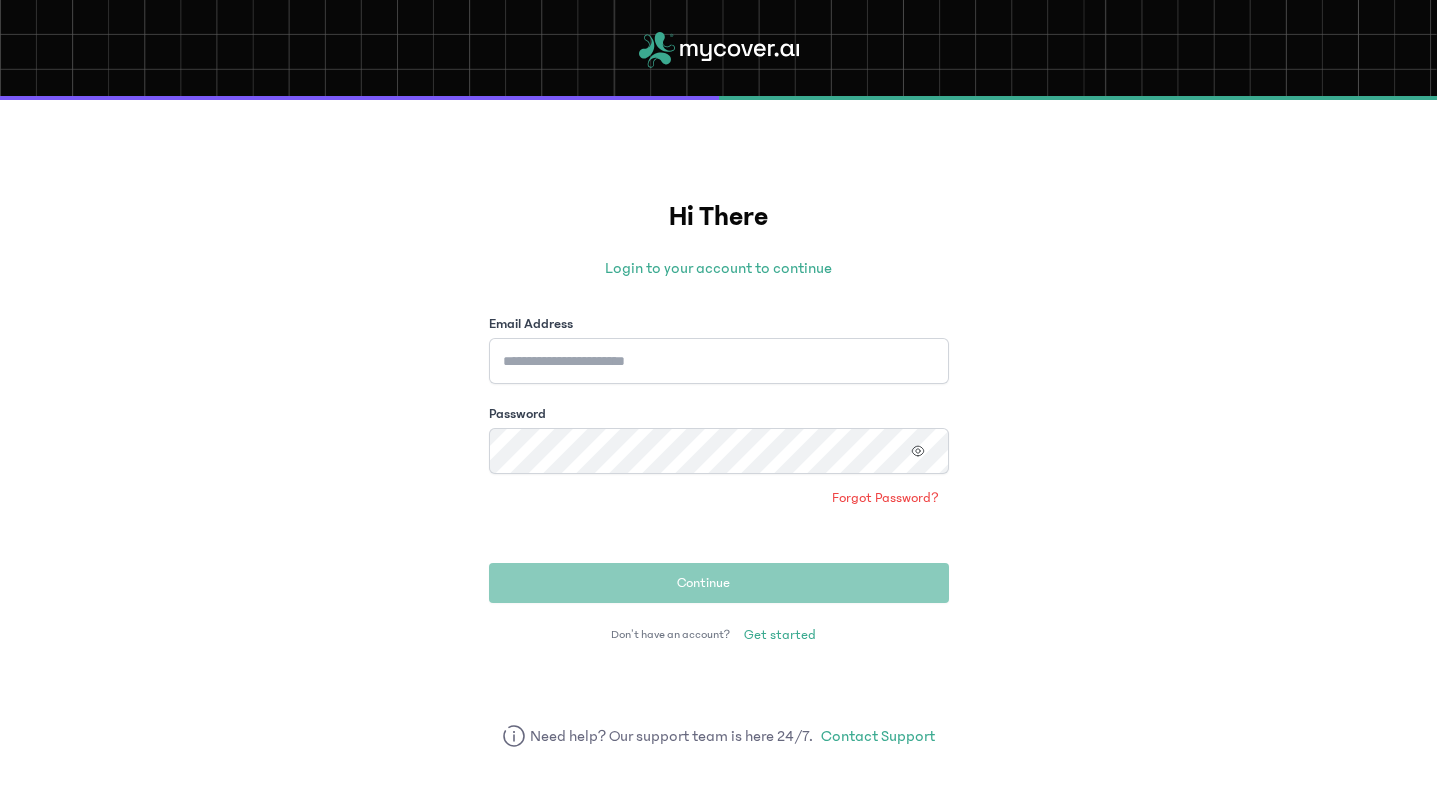 scroll, scrollTop: 0, scrollLeft: 0, axis: both 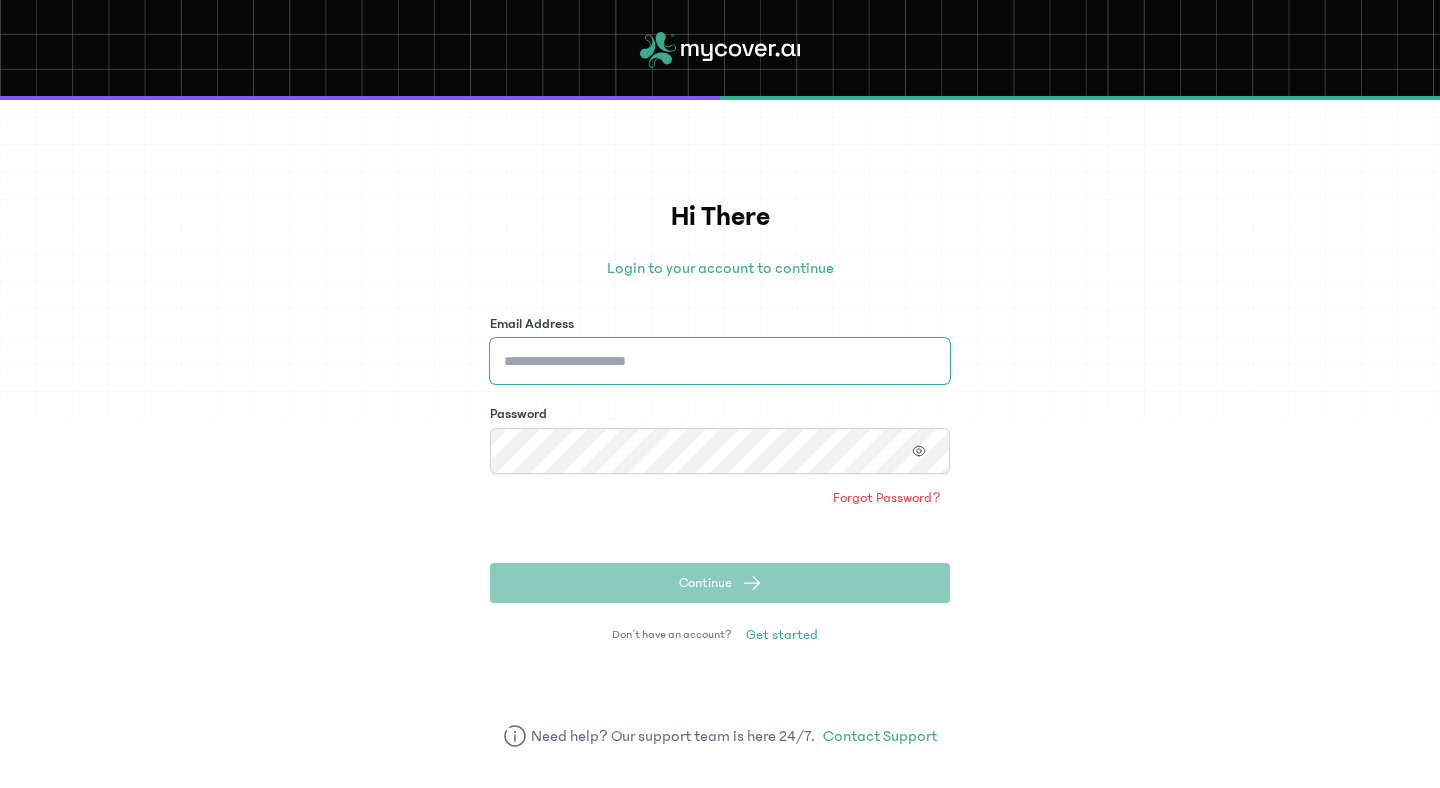 click on "Email Address" at bounding box center (720, 361) 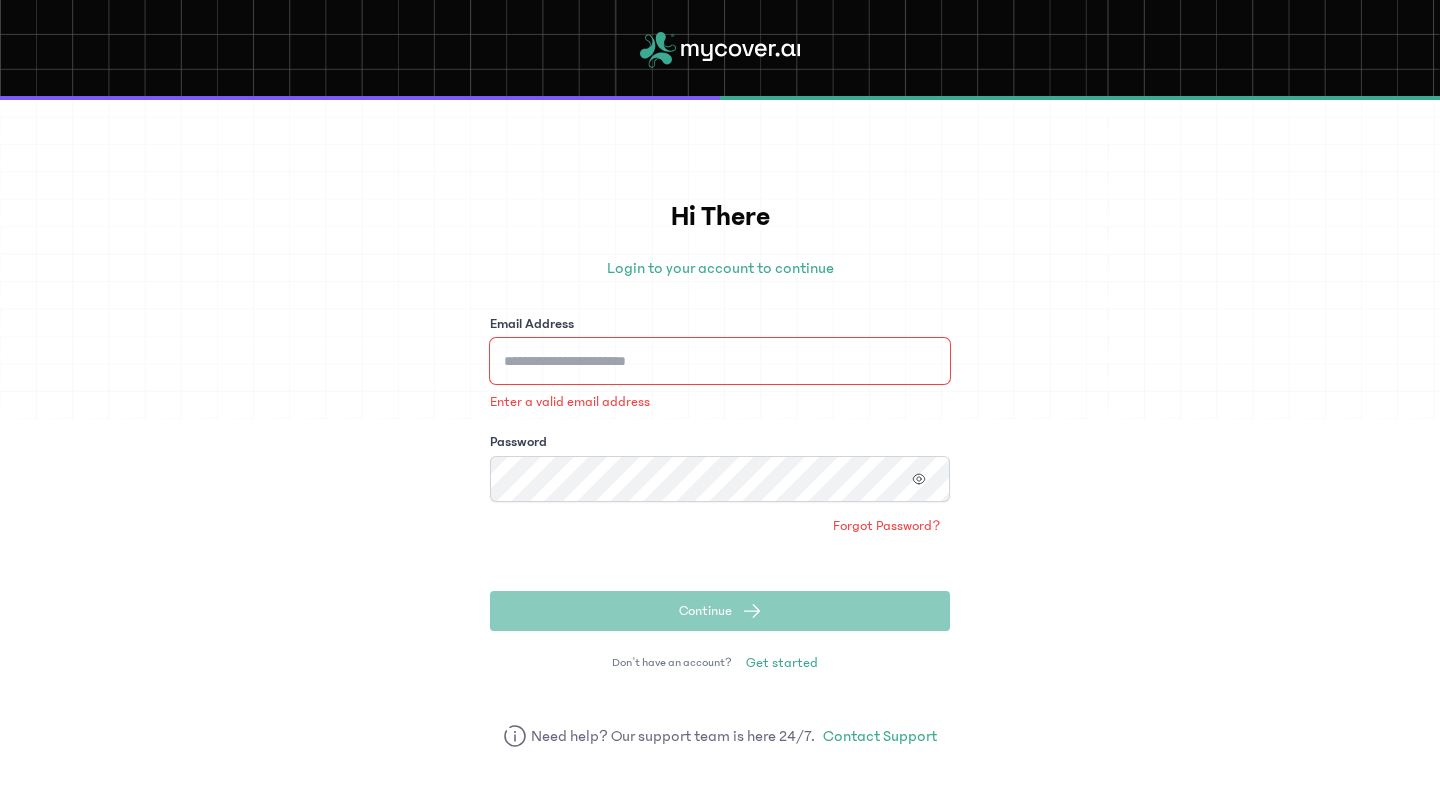 click on "Email Address" at bounding box center (720, 361) 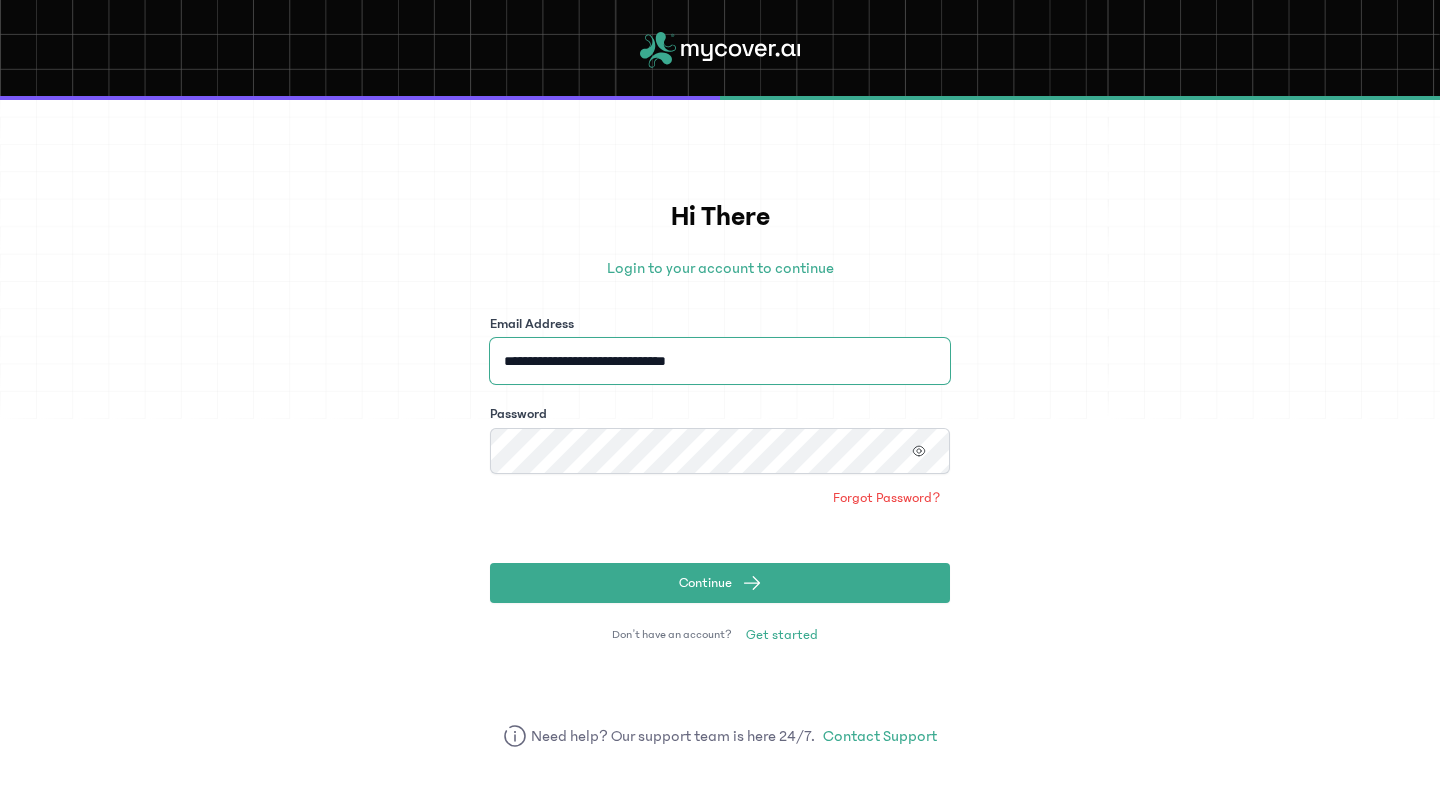 click on "Continue" 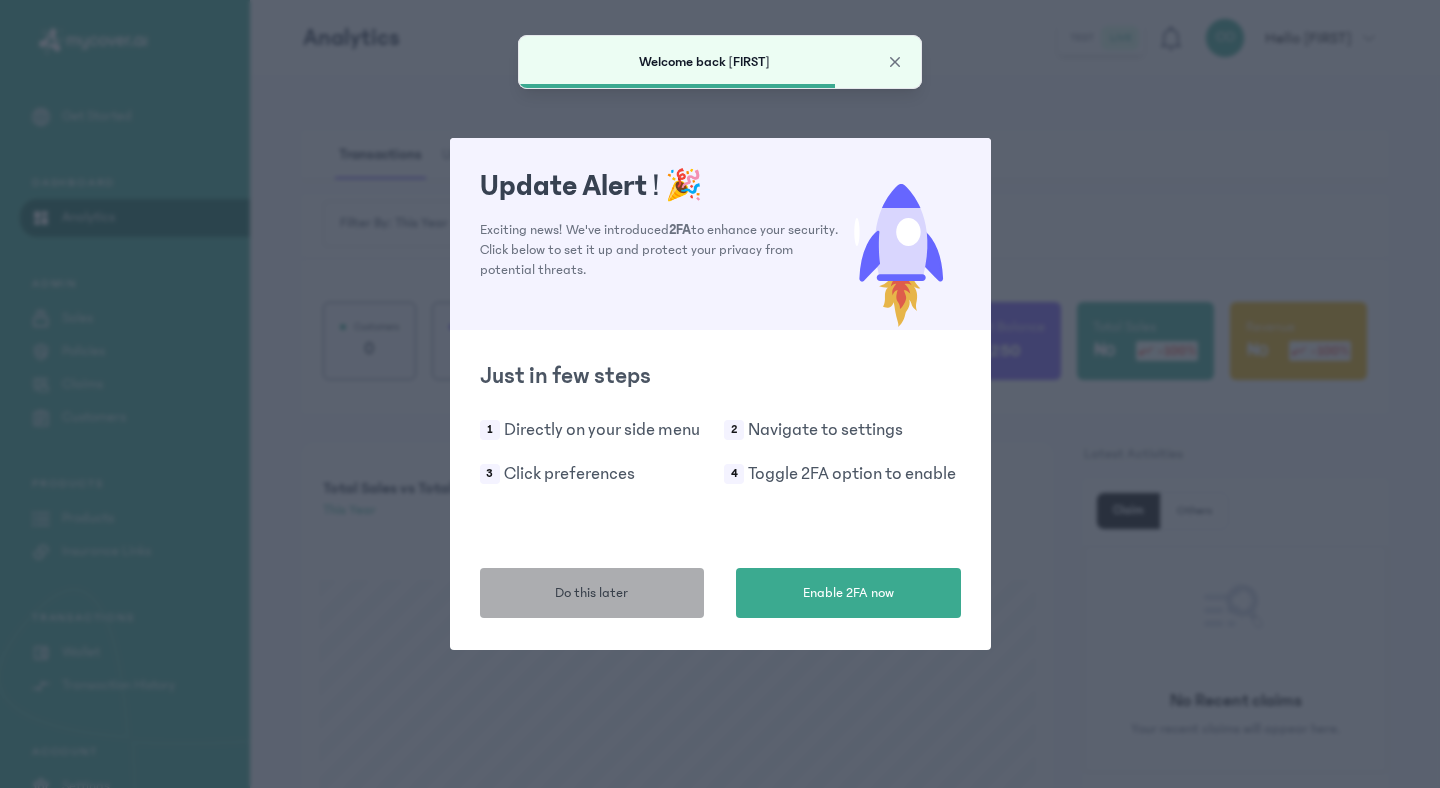 click on "Do this later" at bounding box center [591, 593] 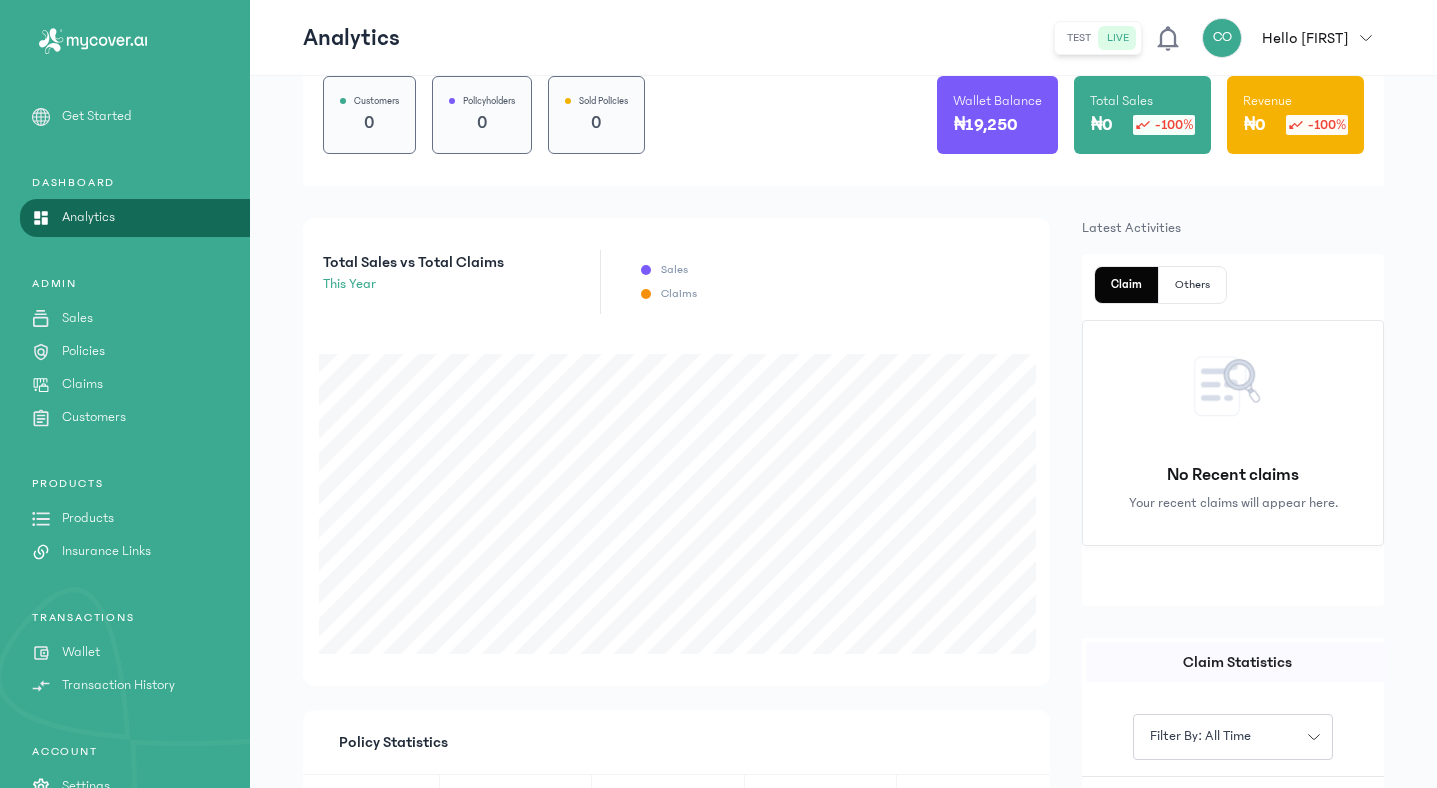 scroll, scrollTop: 242, scrollLeft: 0, axis: vertical 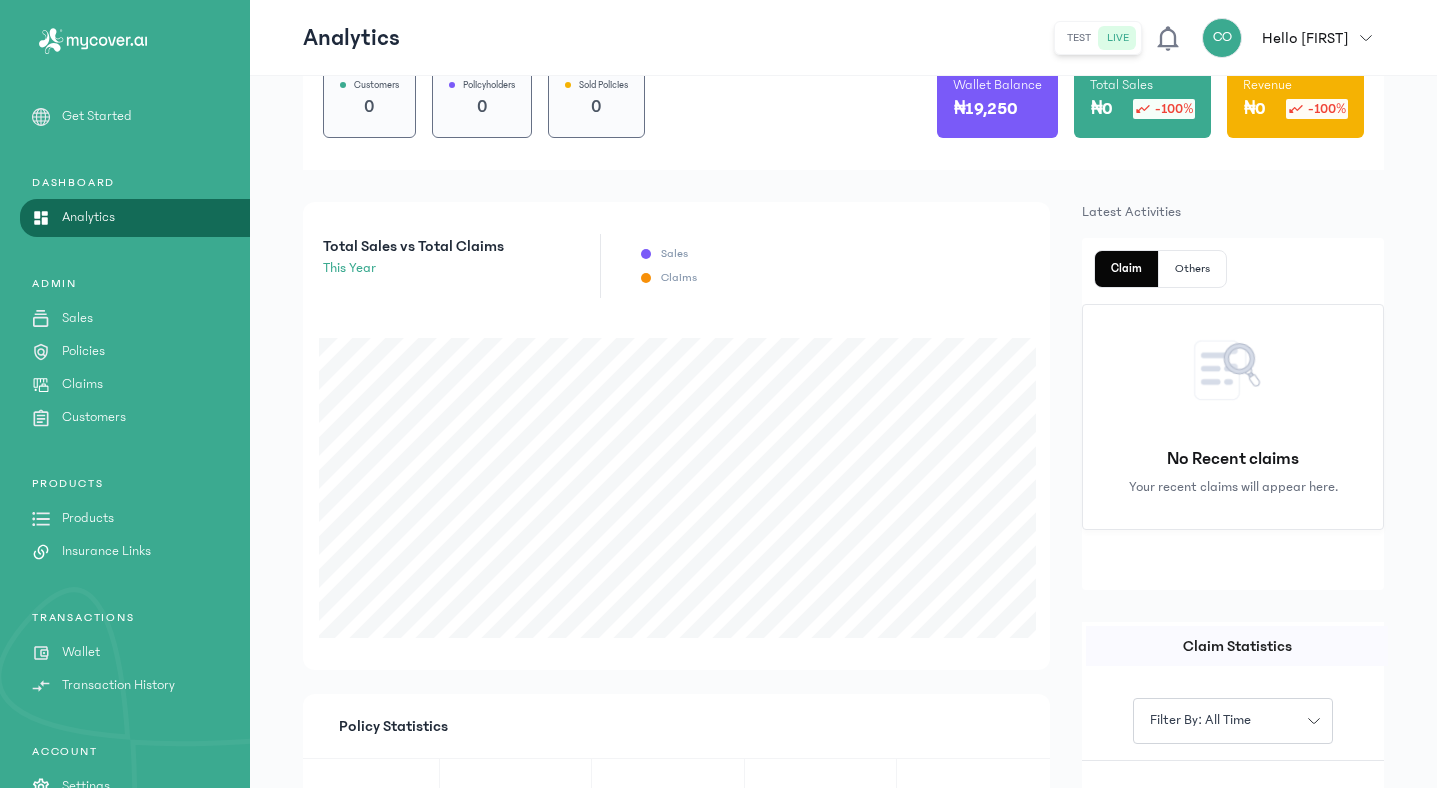 click on "Policies" at bounding box center [83, 351] 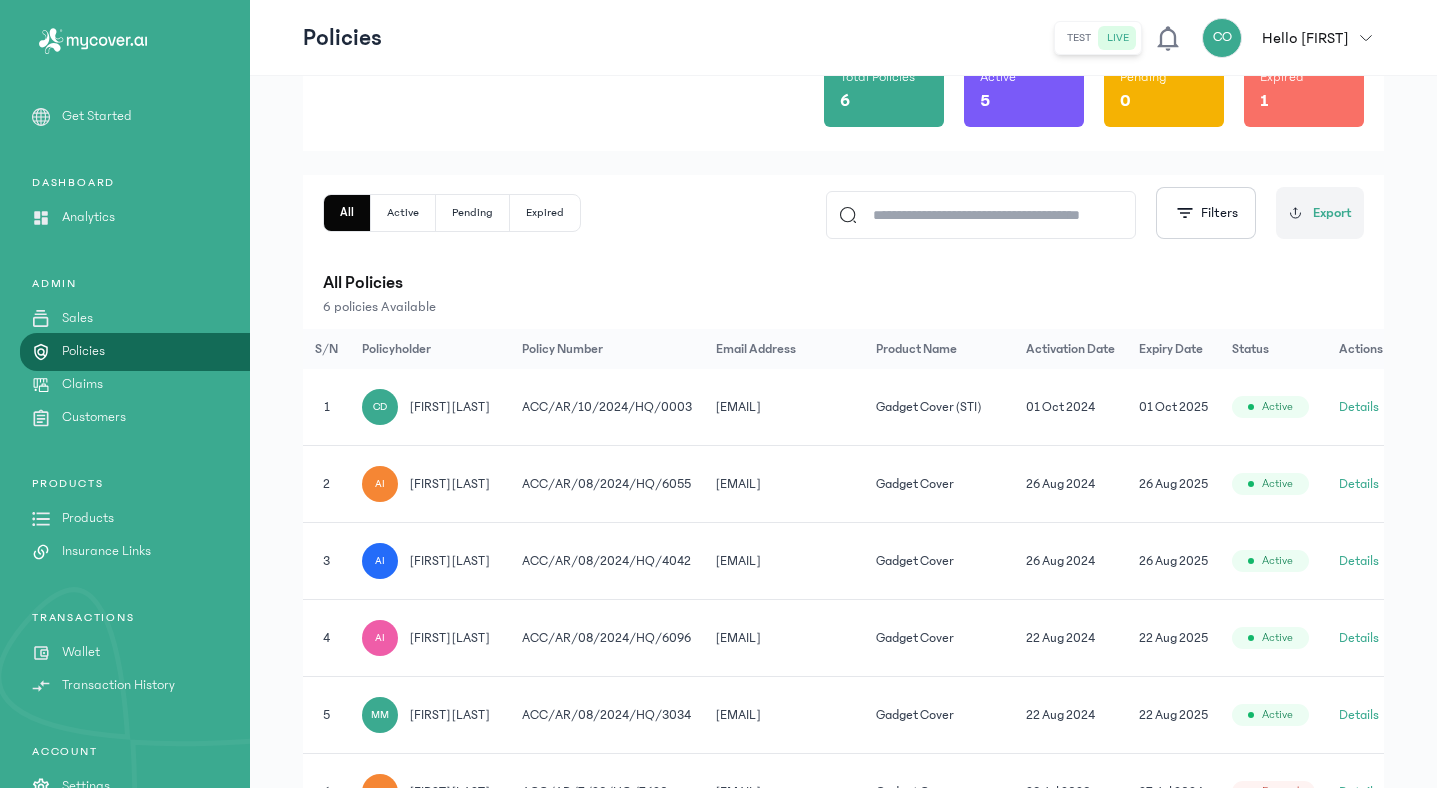scroll, scrollTop: 198, scrollLeft: 0, axis: vertical 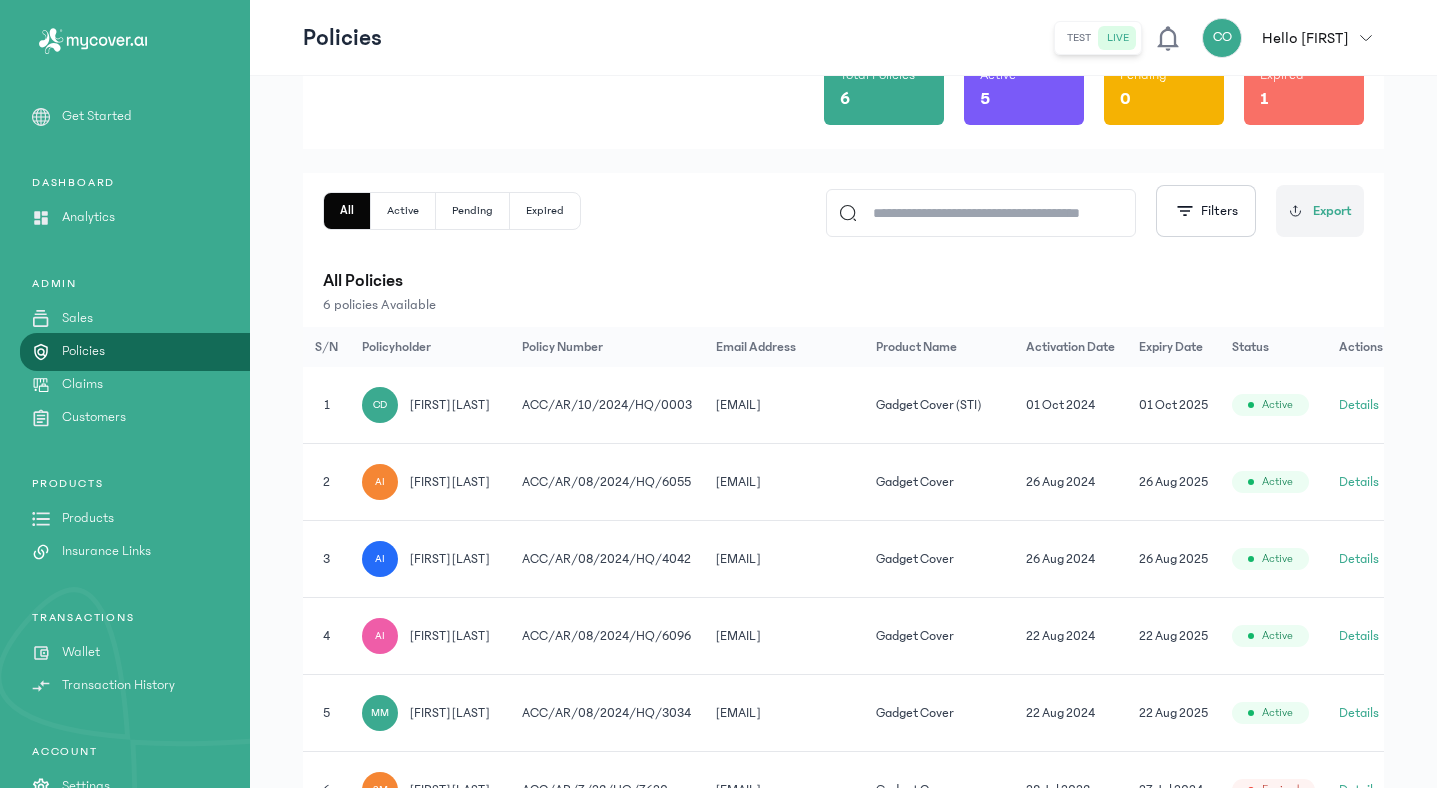 click 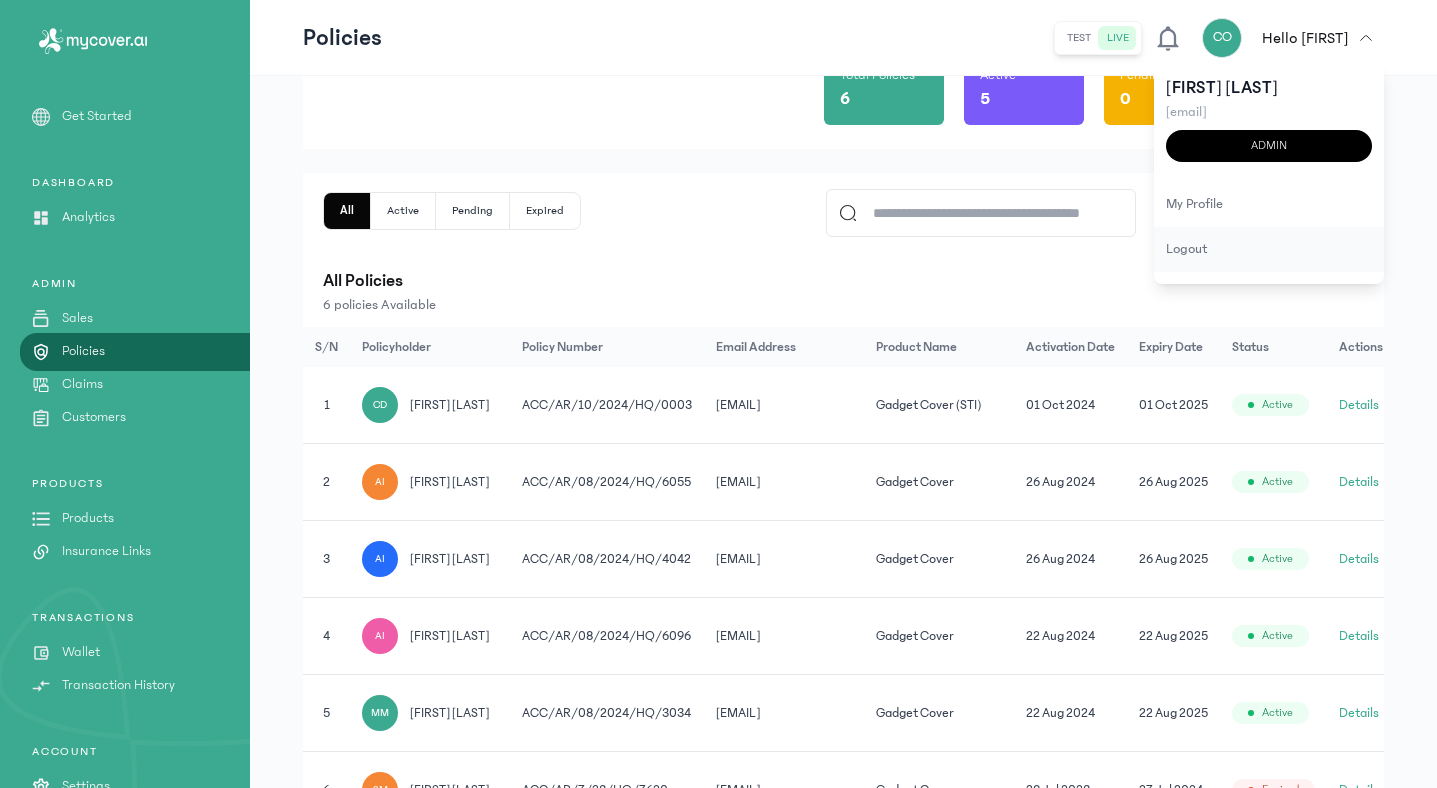 click on "logout" 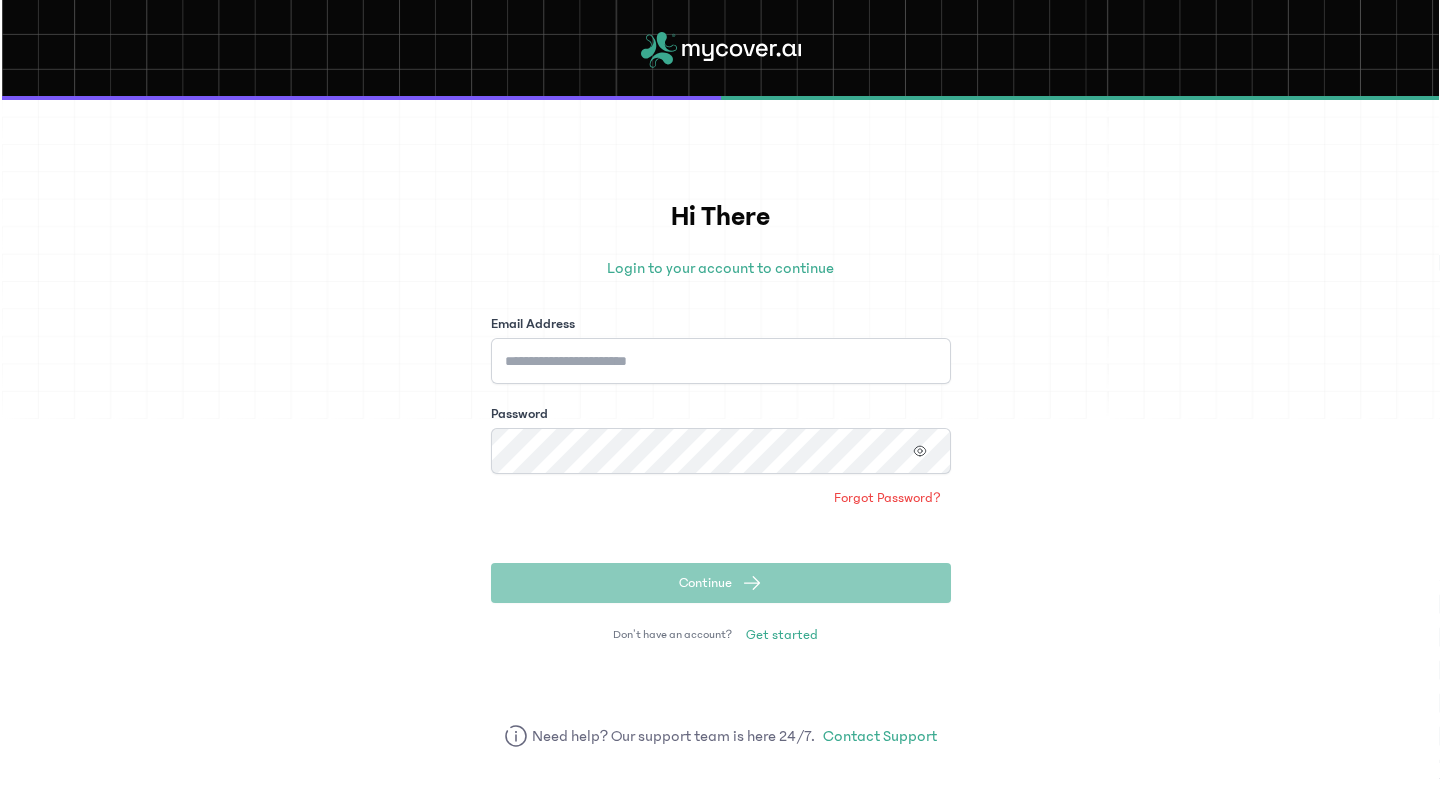 scroll, scrollTop: 0, scrollLeft: 0, axis: both 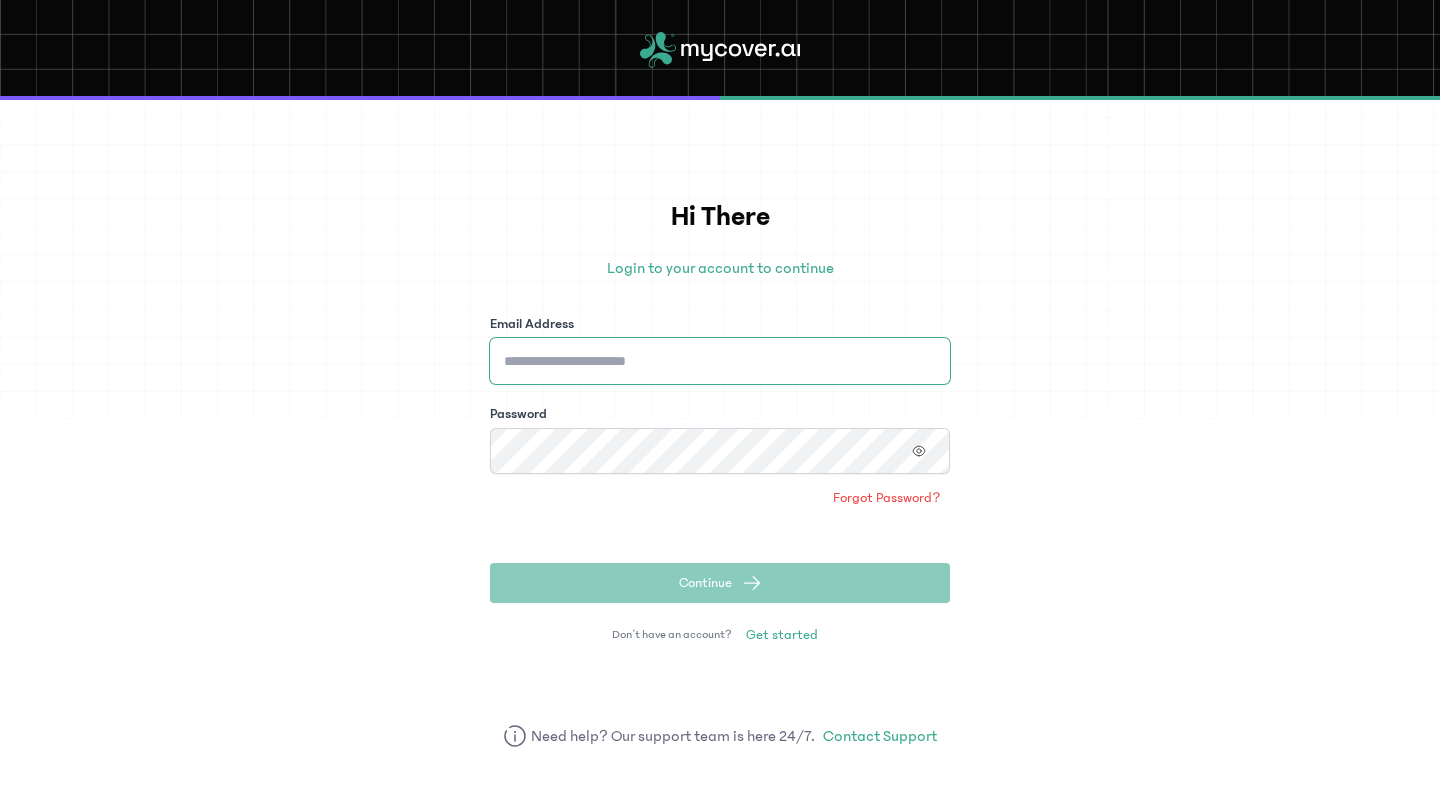 click on "Email Address" at bounding box center [720, 361] 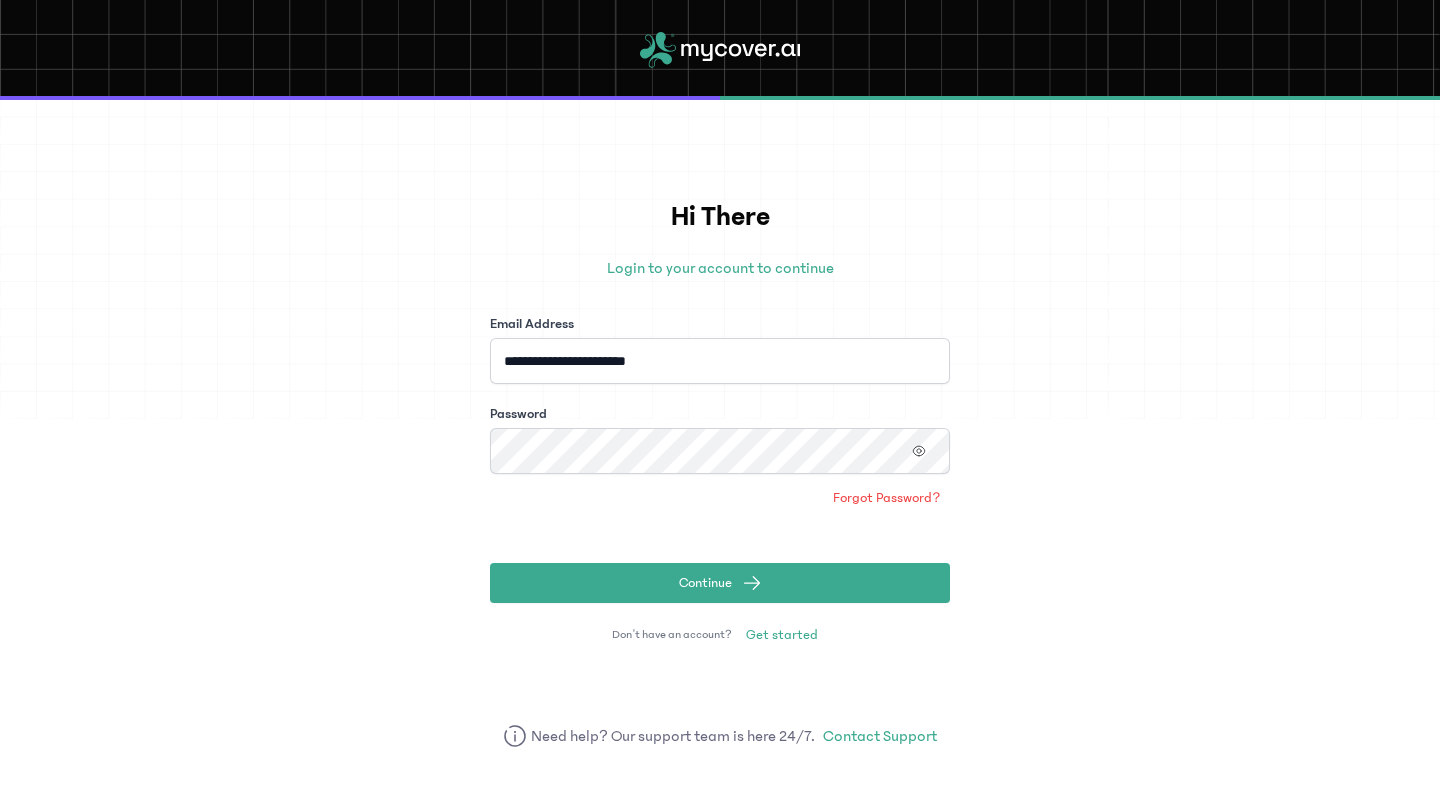 click on "Continue" 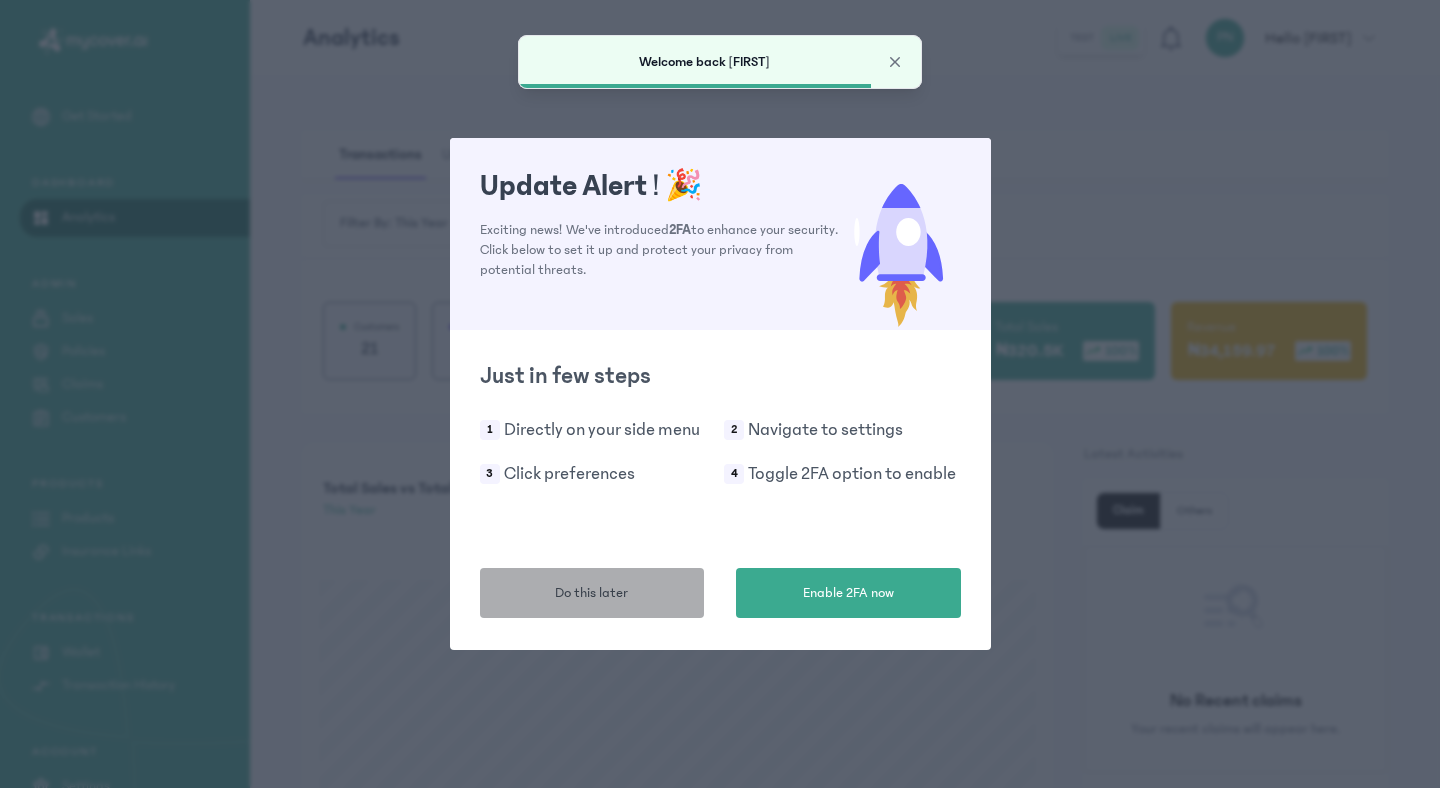 click on "Do this later" at bounding box center (591, 593) 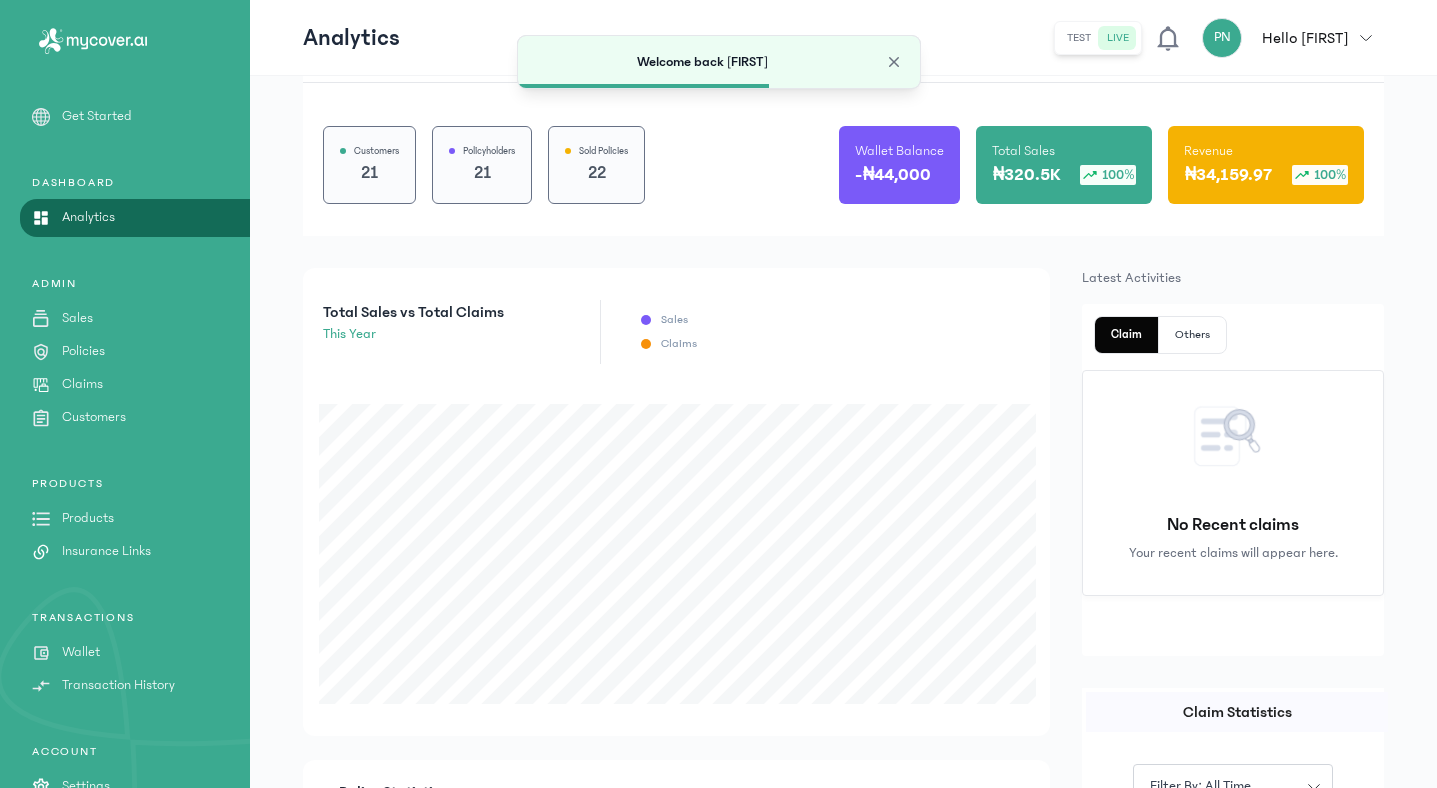 scroll, scrollTop: 181, scrollLeft: 0, axis: vertical 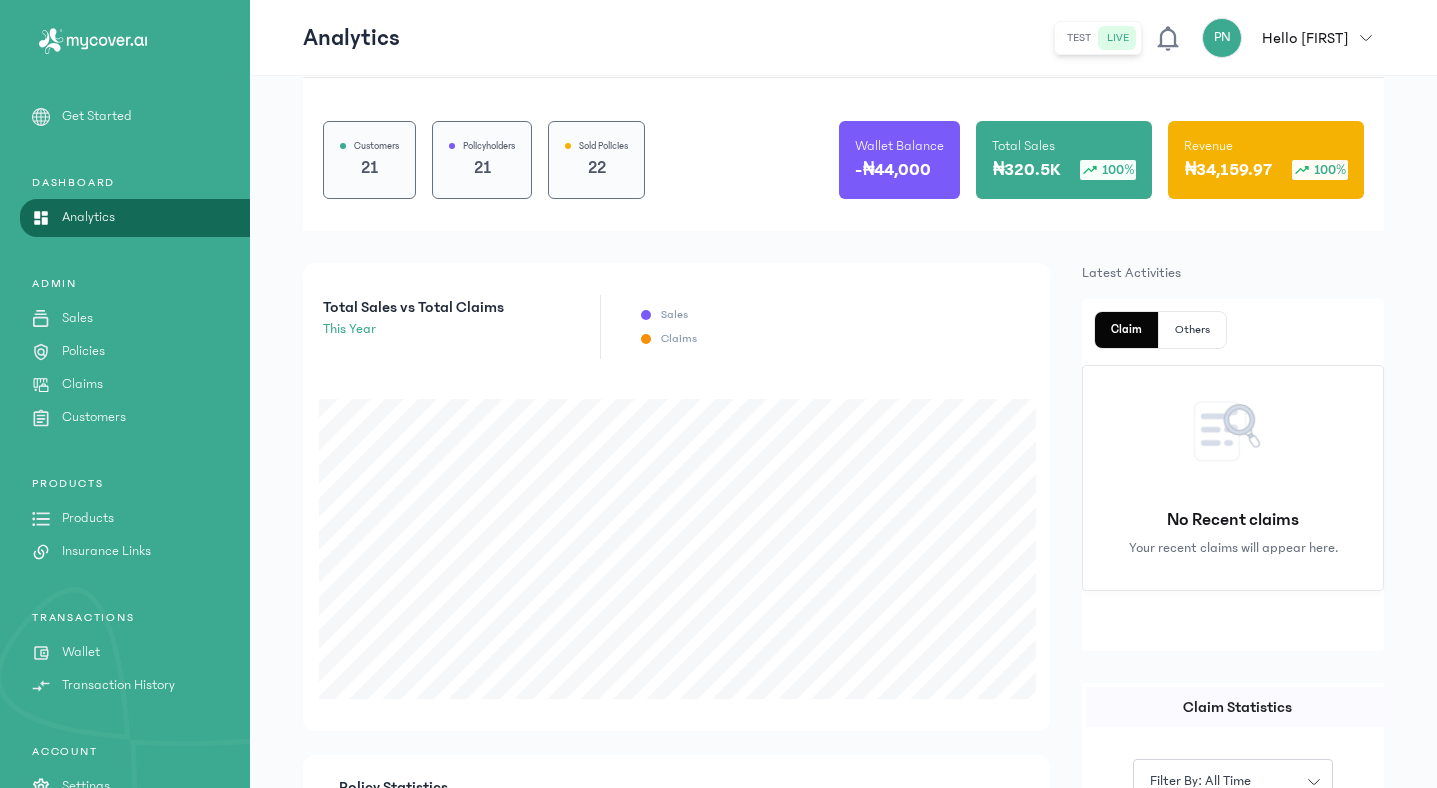 click on "[INITIAL] Hello [FIRST]" at bounding box center (1293, 38) 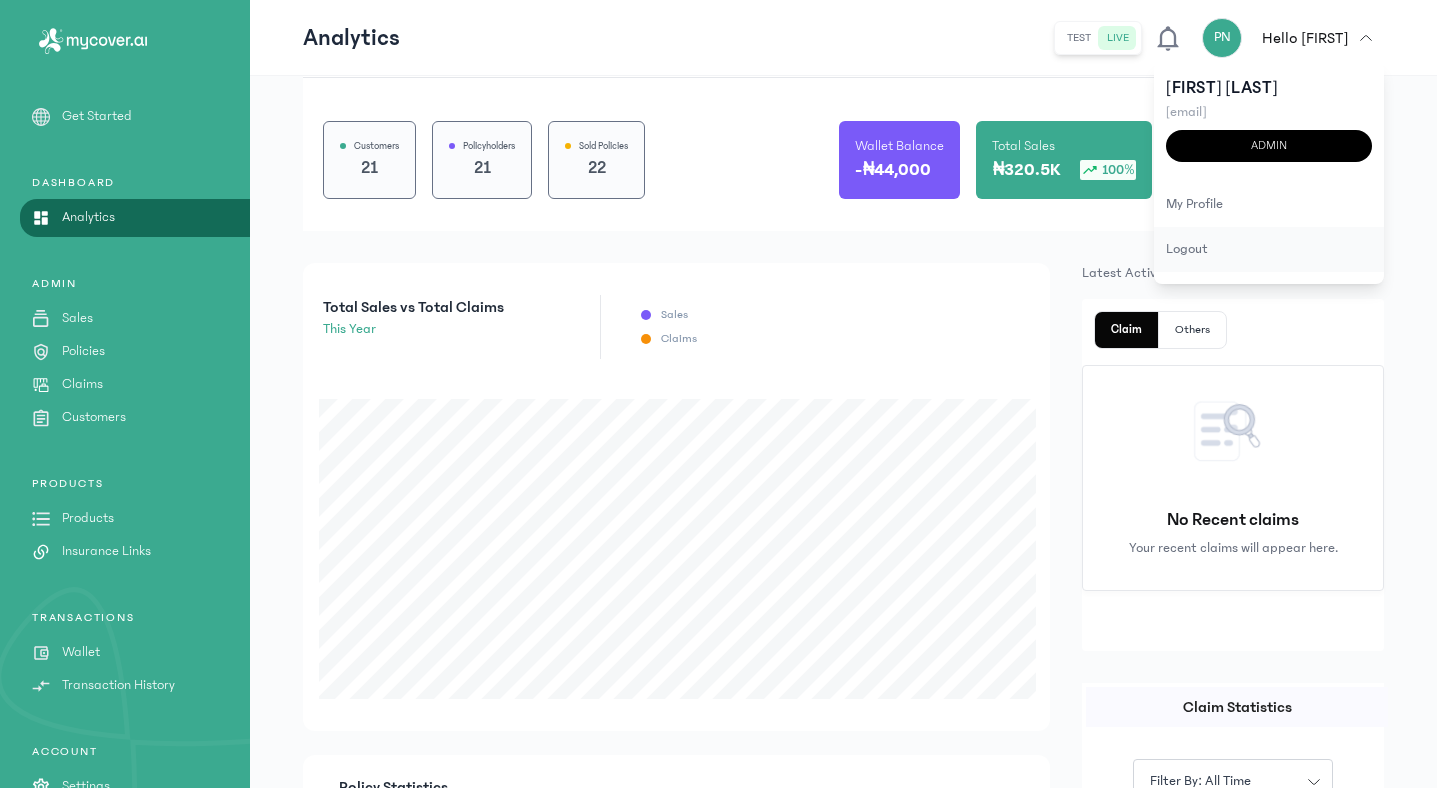 click on "logout" 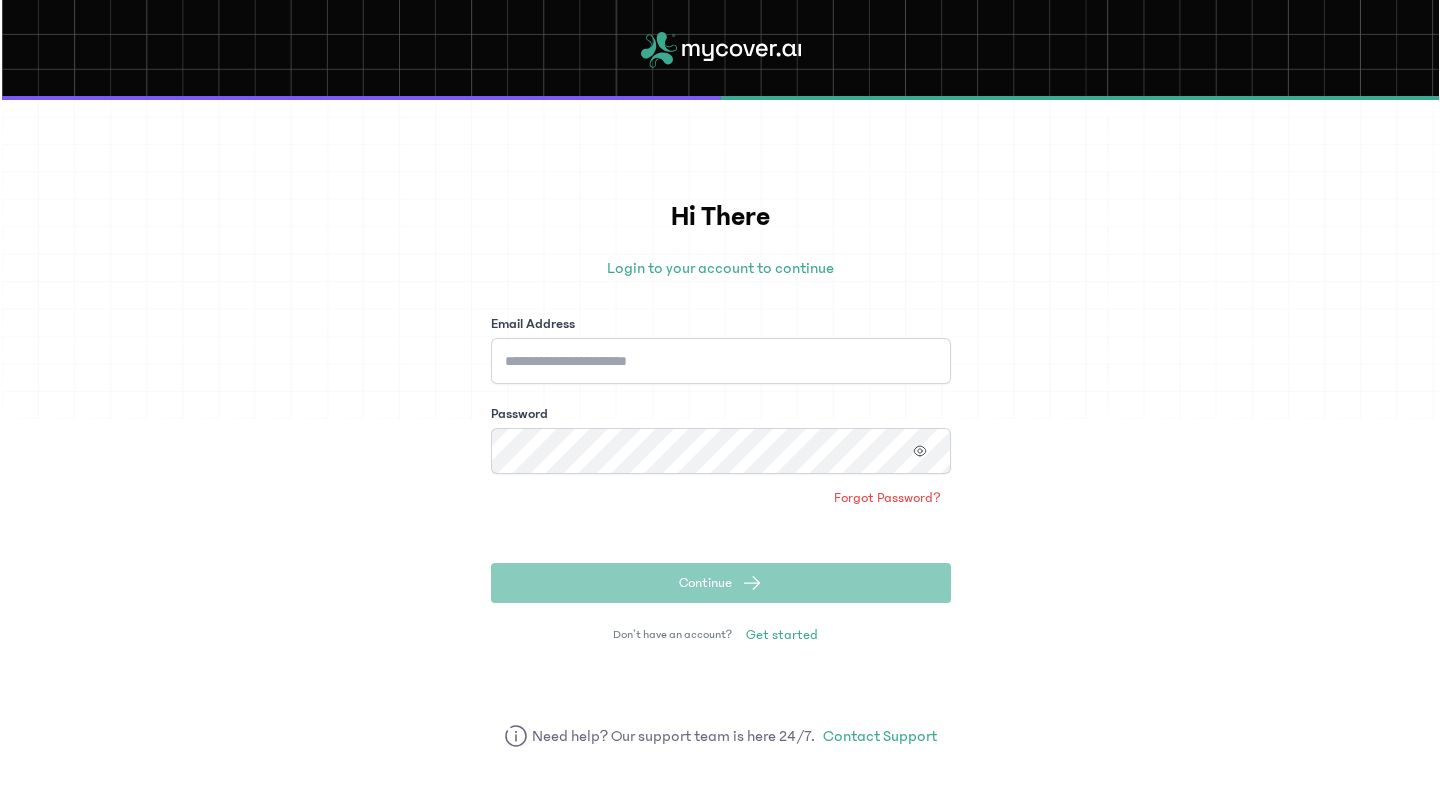scroll, scrollTop: 0, scrollLeft: 0, axis: both 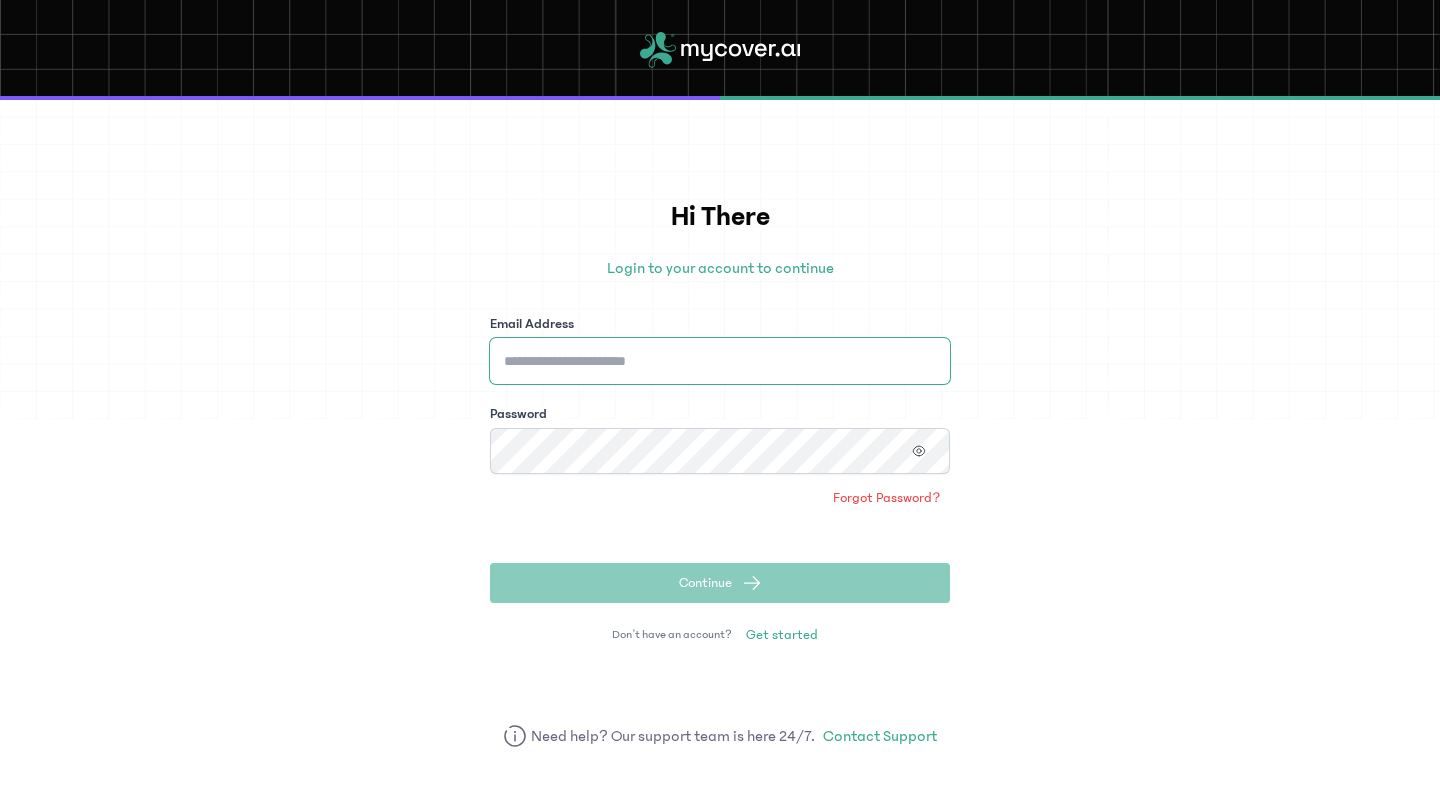 click on "Email Address" at bounding box center [720, 361] 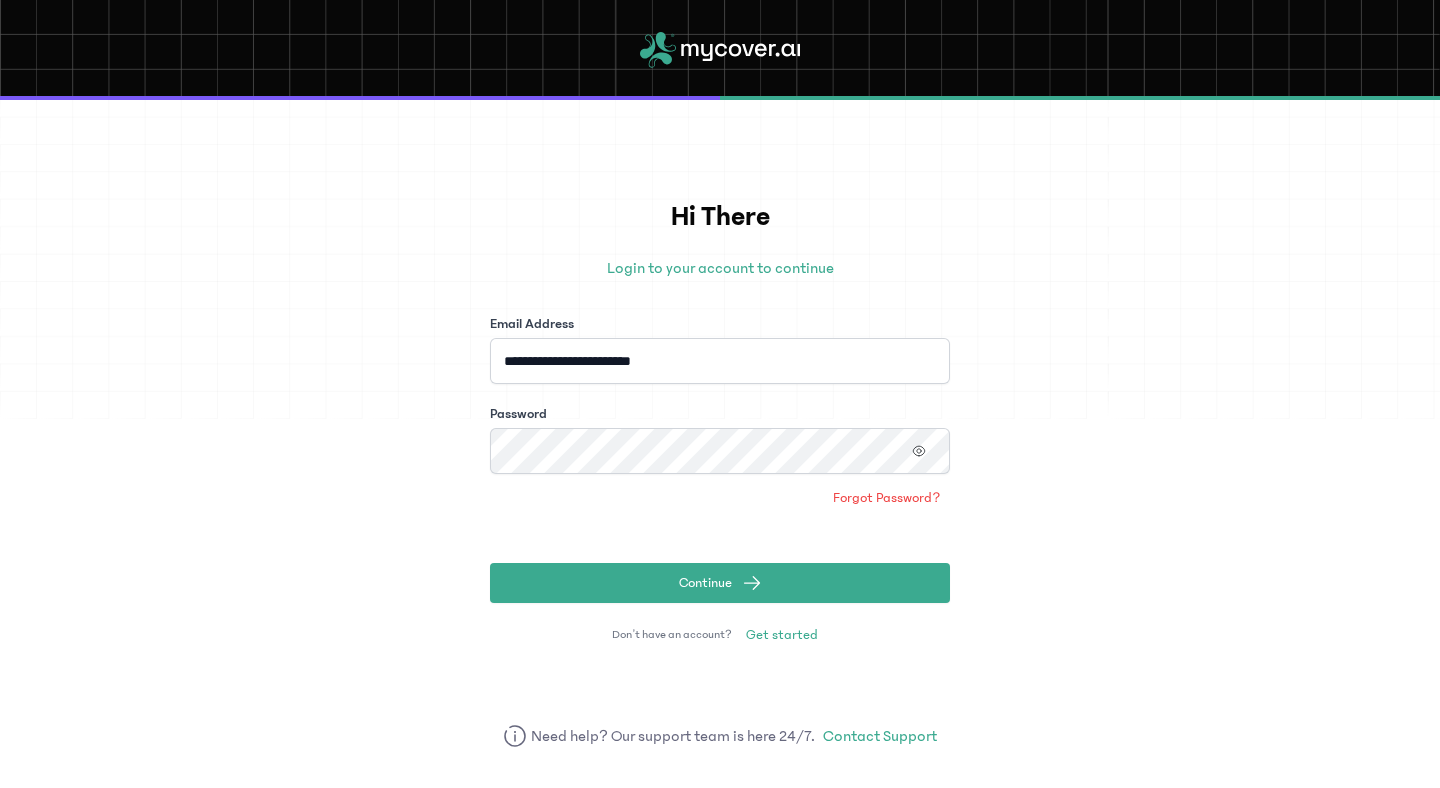 type on "**********" 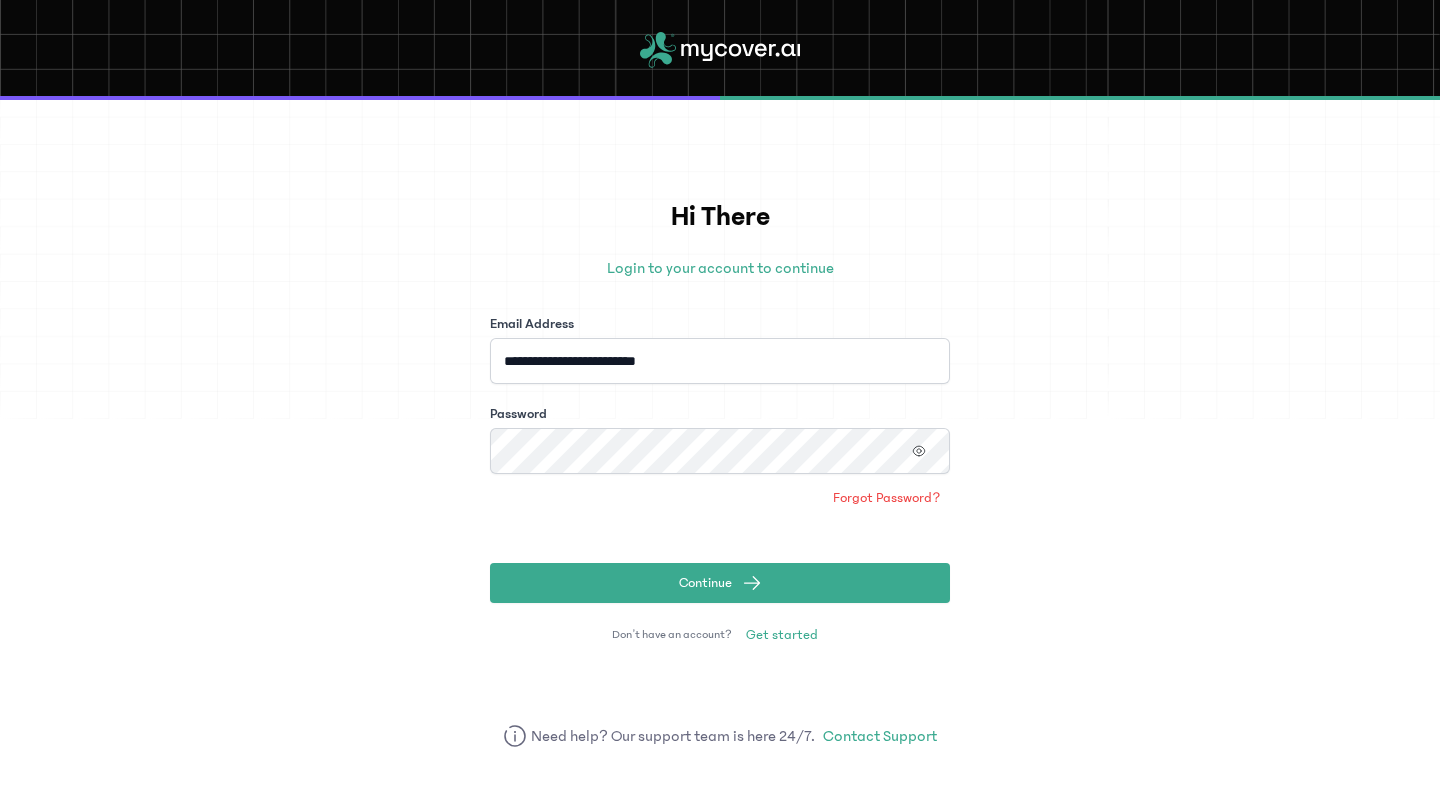 click on "Continue" 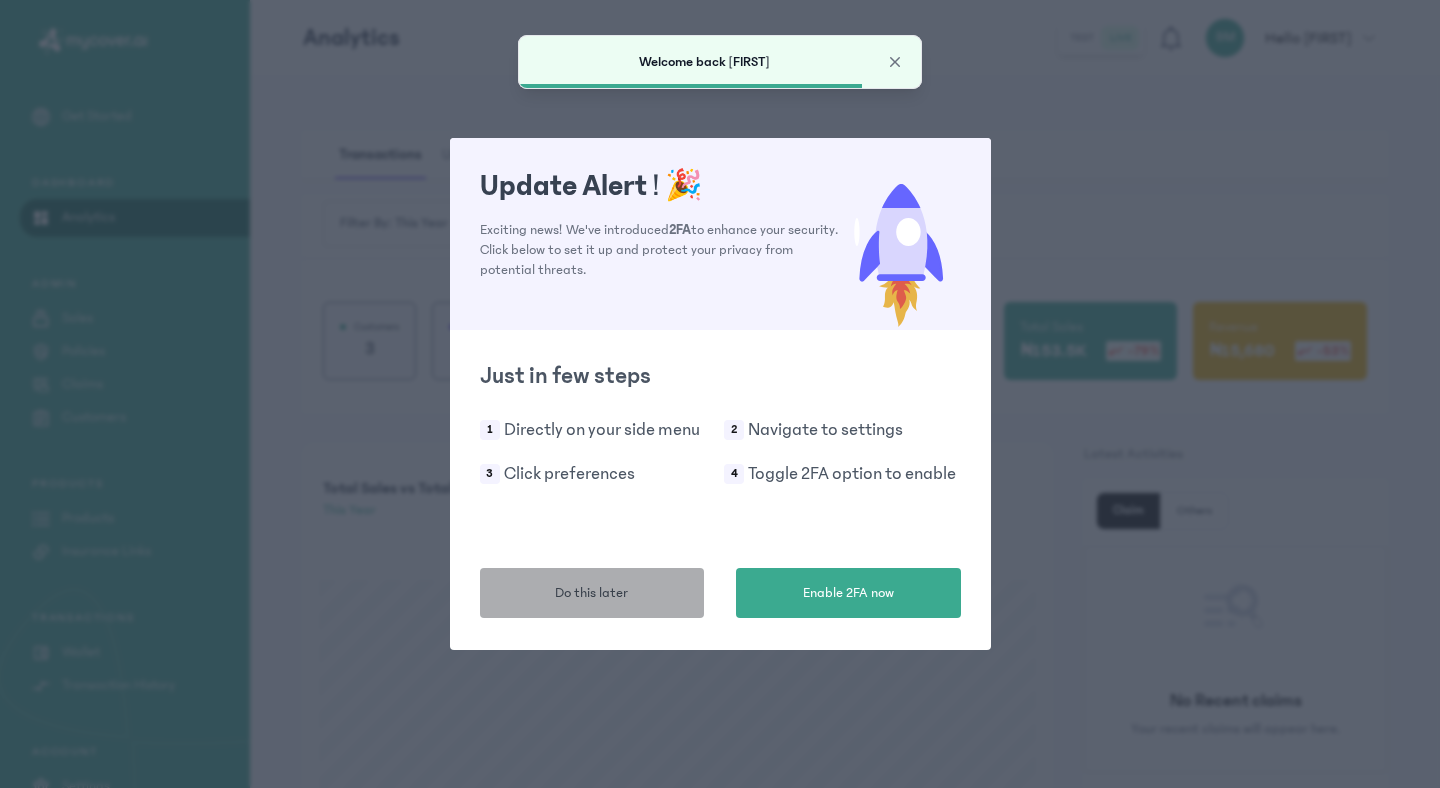 click on "Do this later" at bounding box center (591, 593) 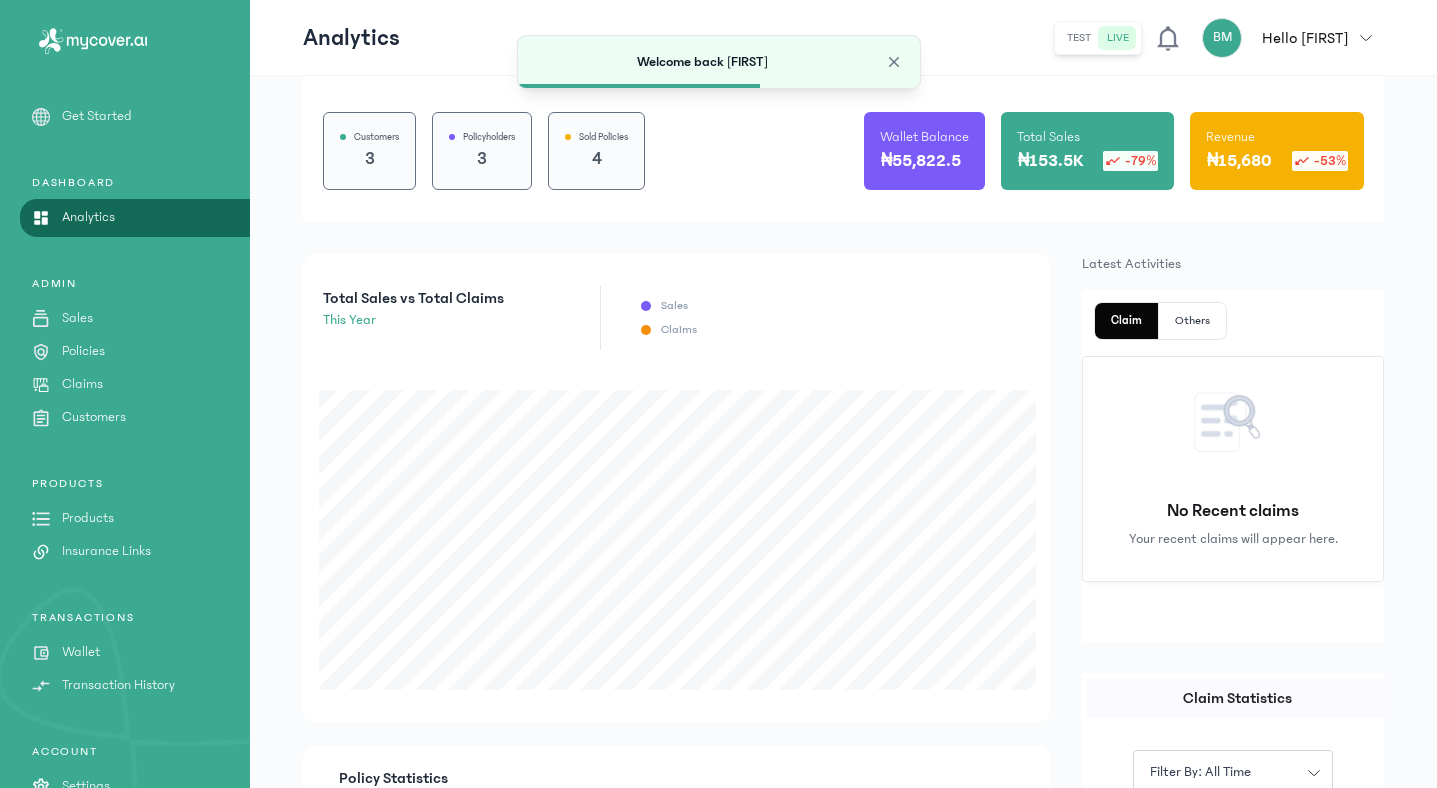 scroll, scrollTop: 196, scrollLeft: 0, axis: vertical 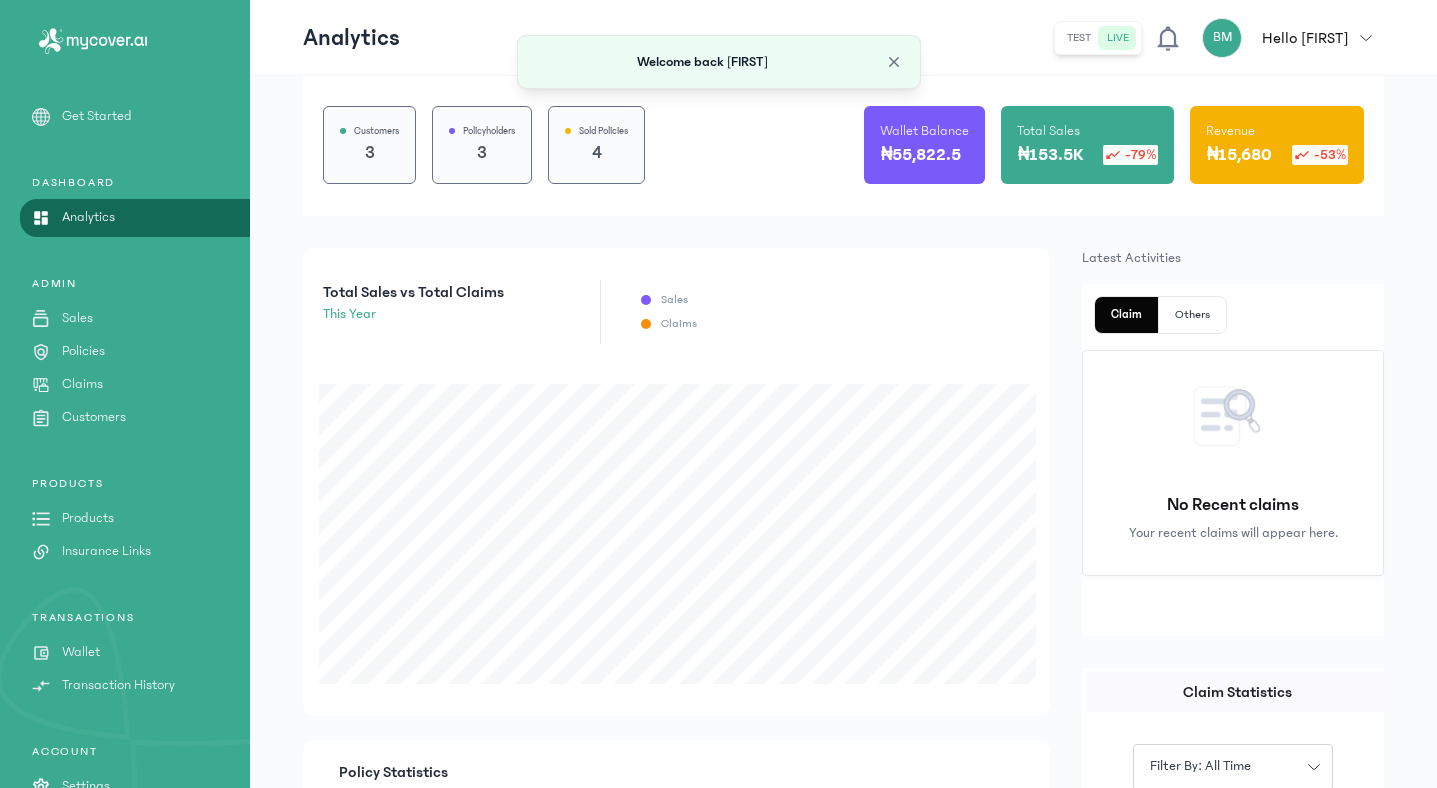 click 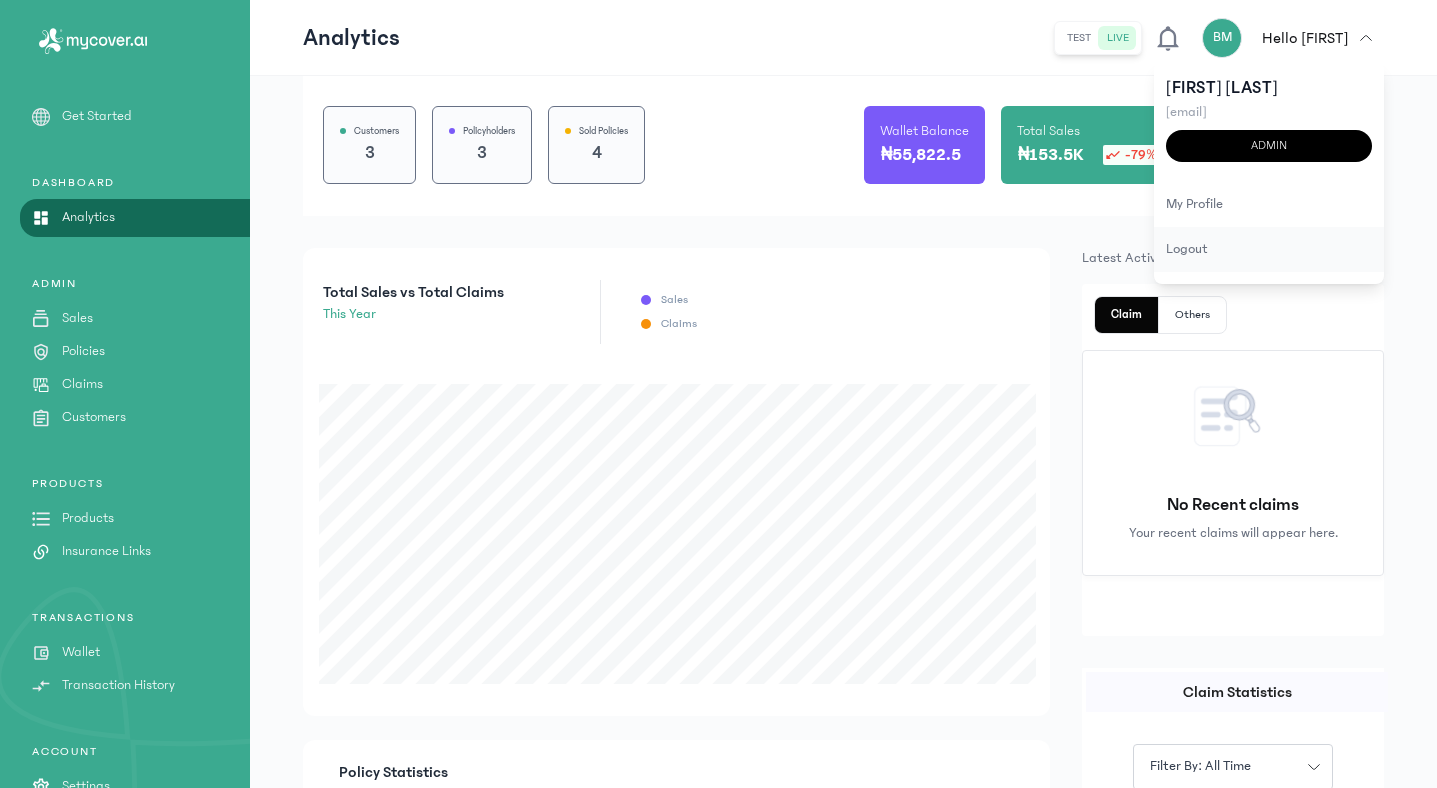 click on "logout" 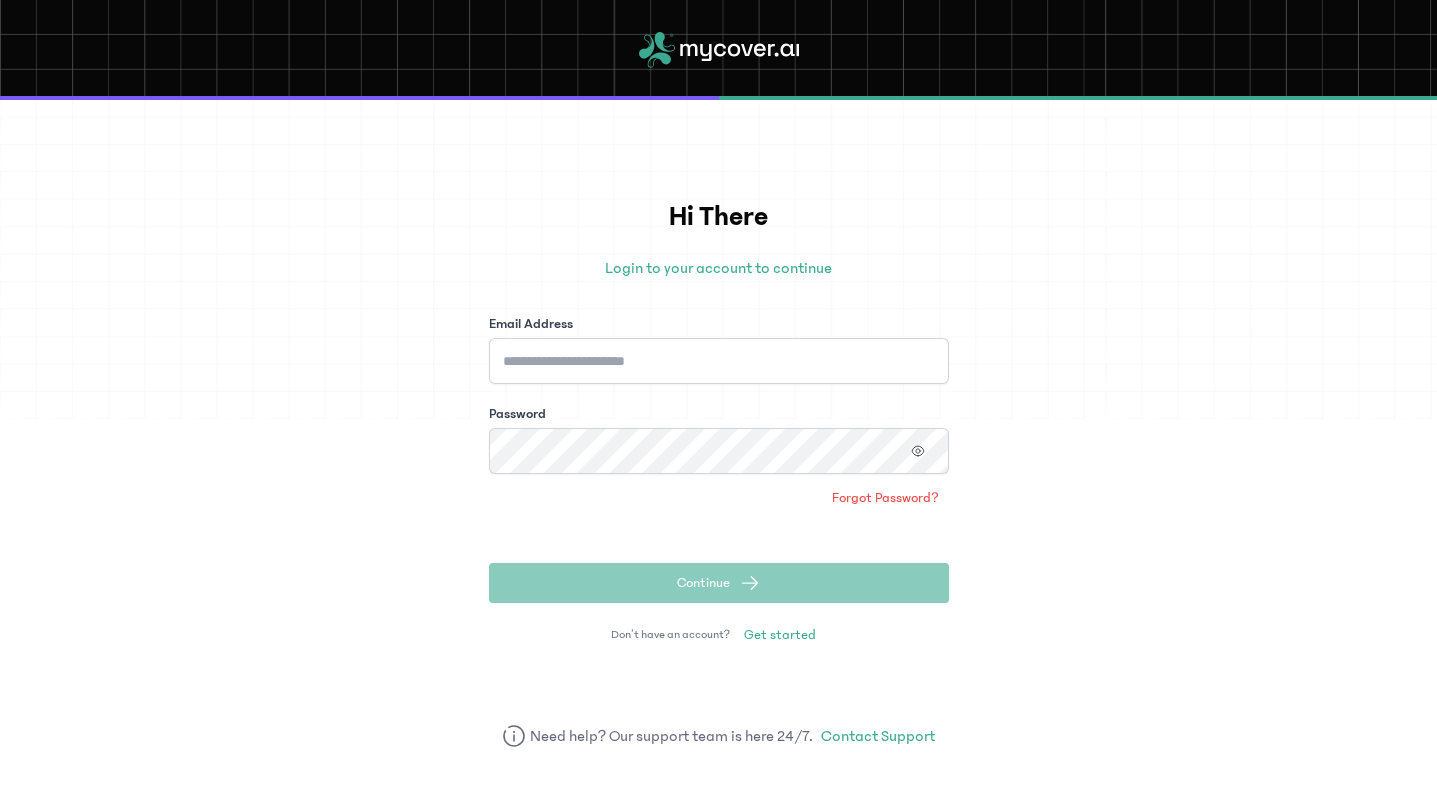 scroll, scrollTop: 0, scrollLeft: 0, axis: both 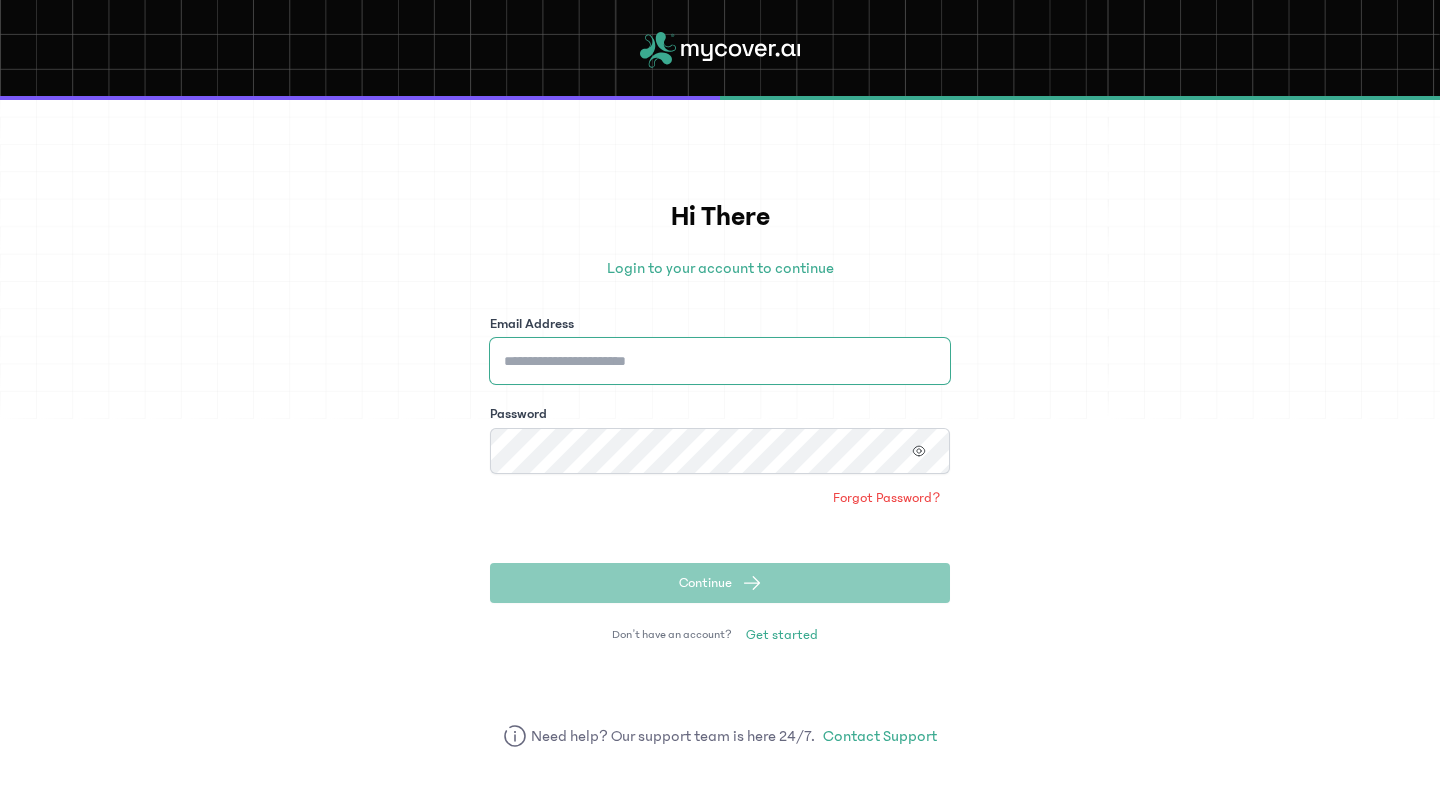 click on "Email Address" at bounding box center (720, 361) 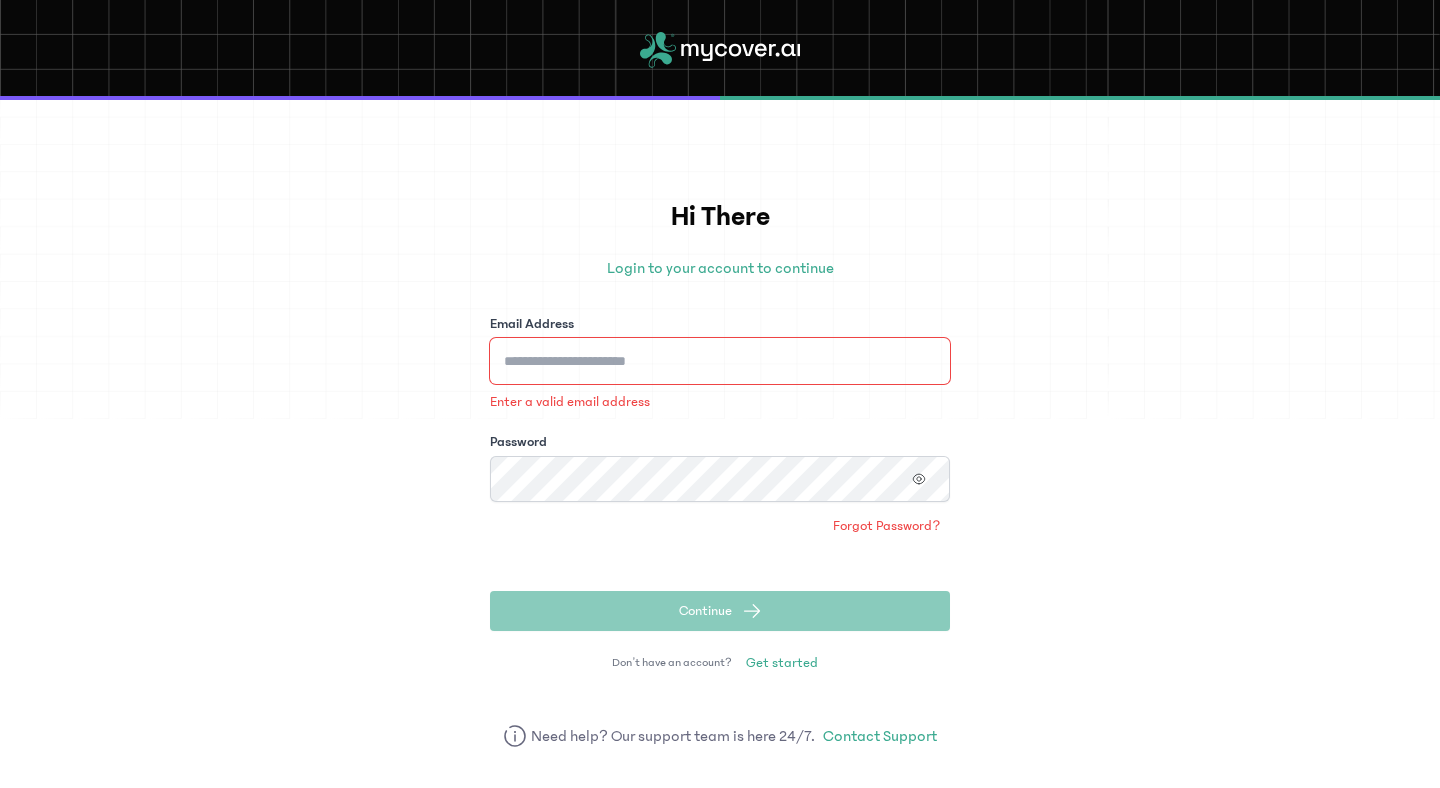 type on "**********" 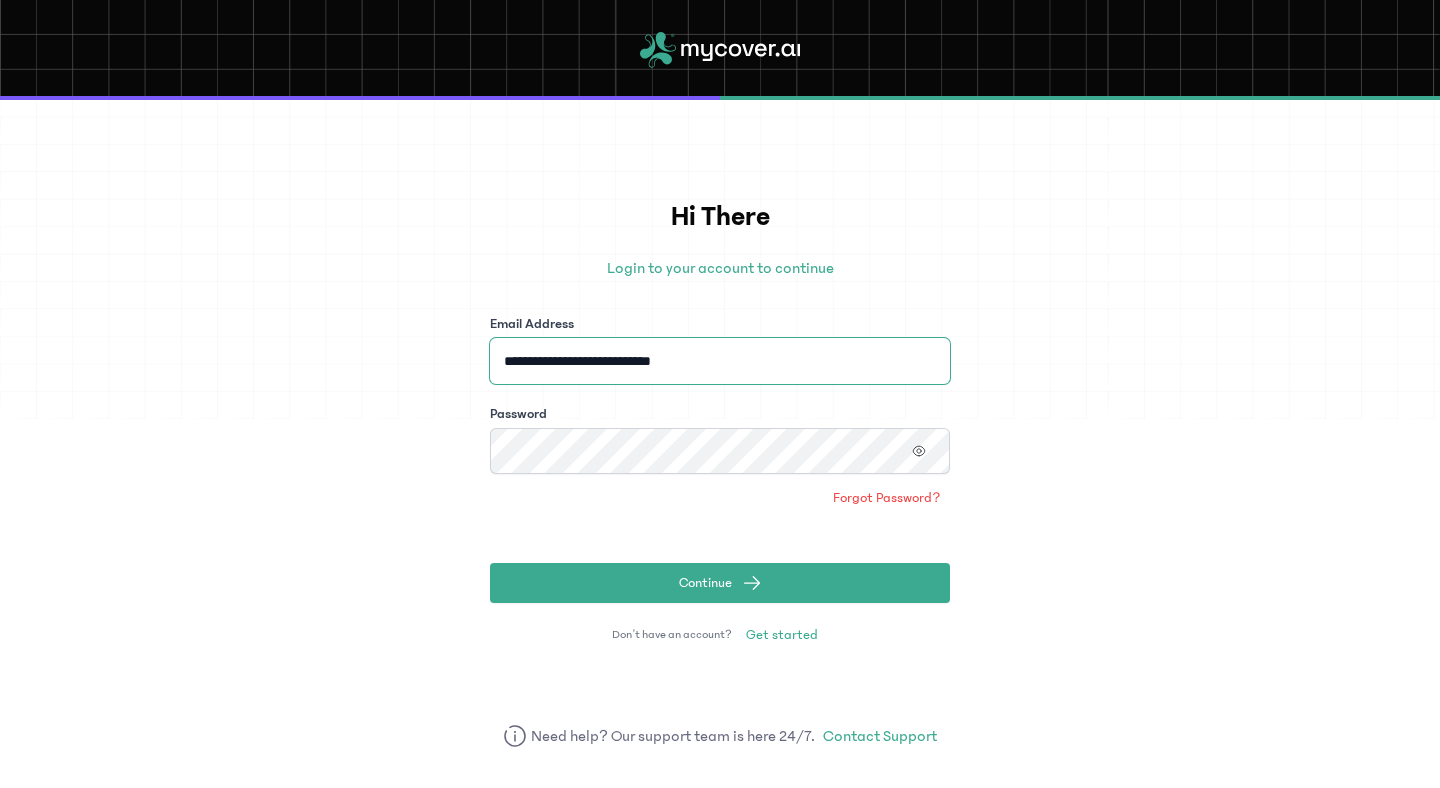 click on "Continue" 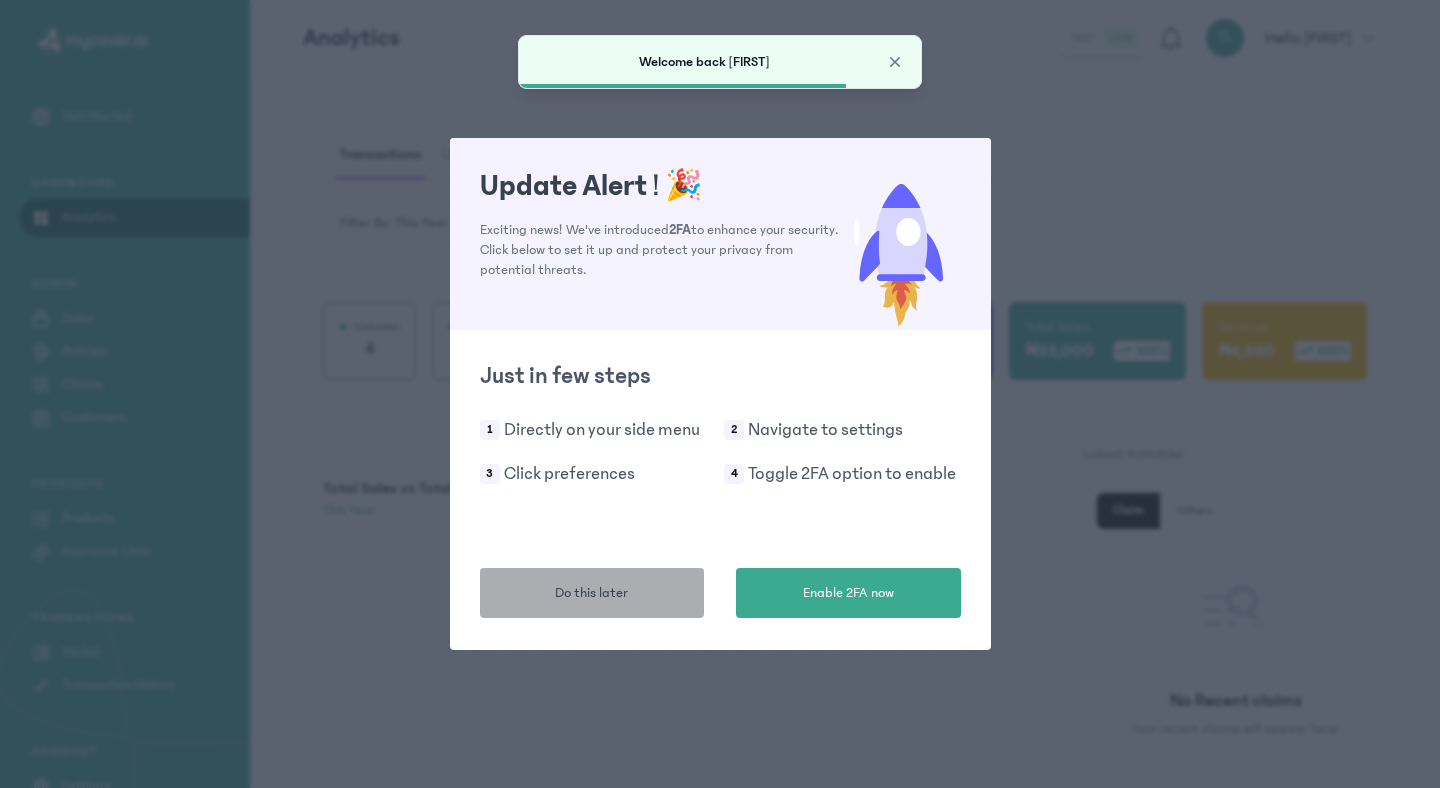 click on "Do this later" at bounding box center (591, 593) 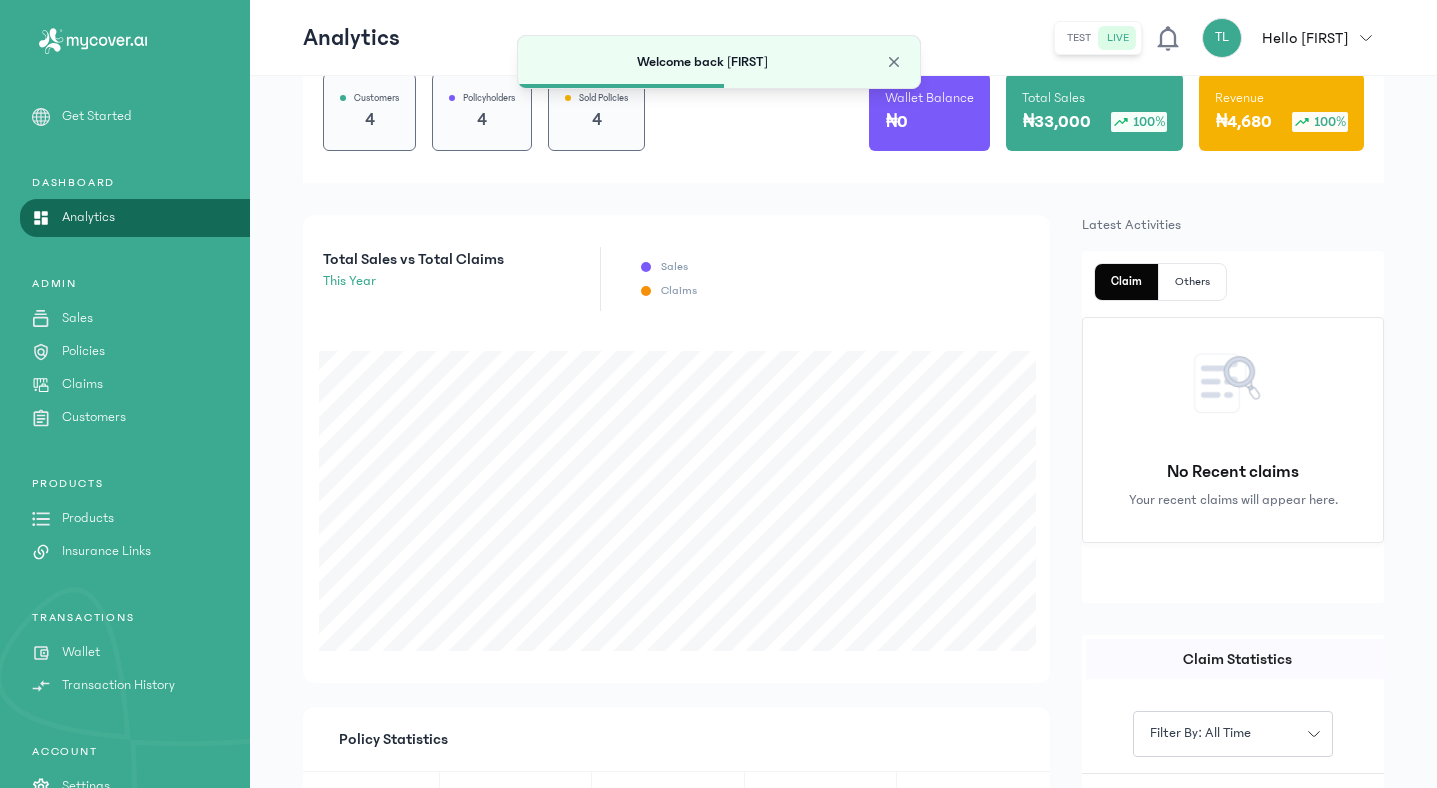 scroll, scrollTop: 237, scrollLeft: 0, axis: vertical 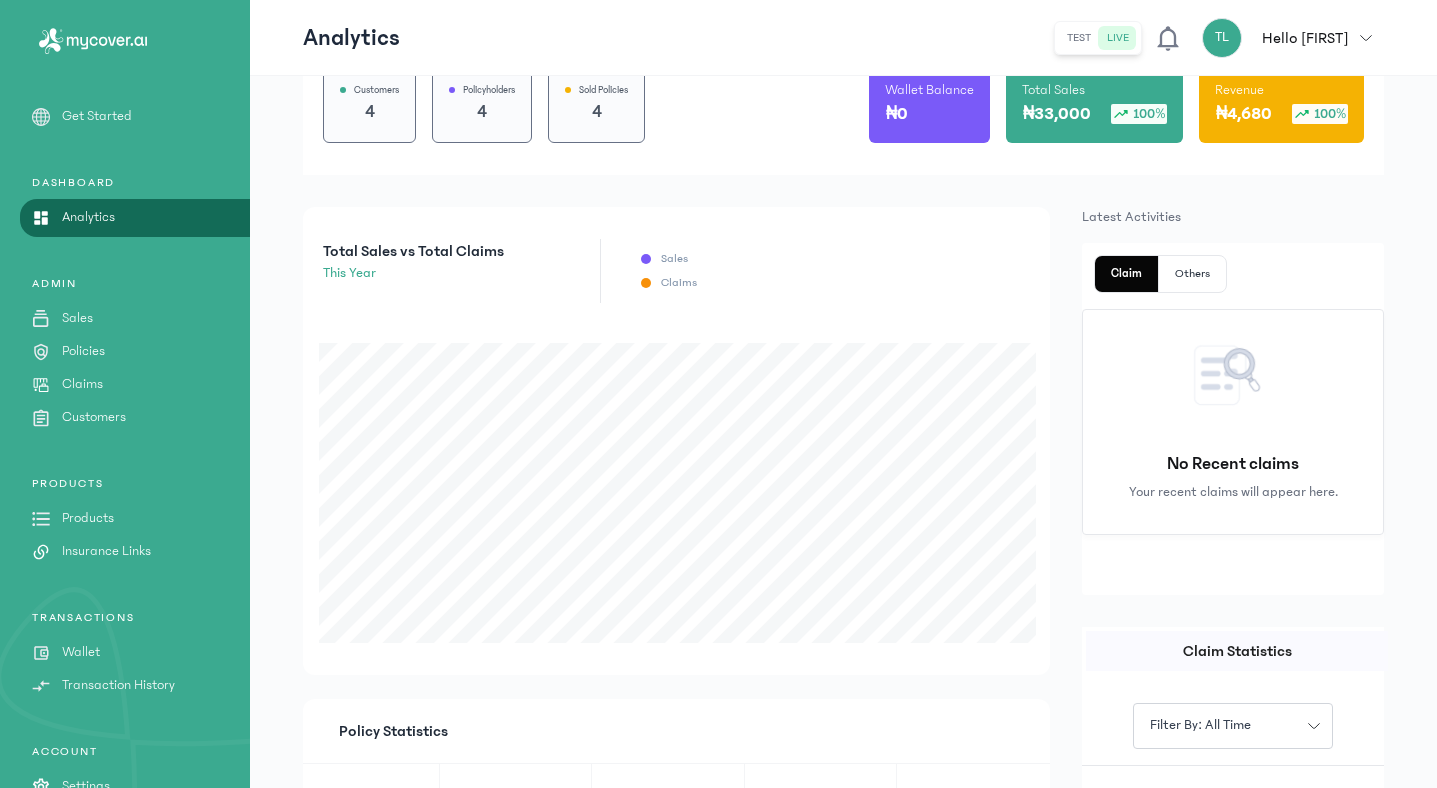 click on "TL  Hello Tobi" at bounding box center [1293, 38] 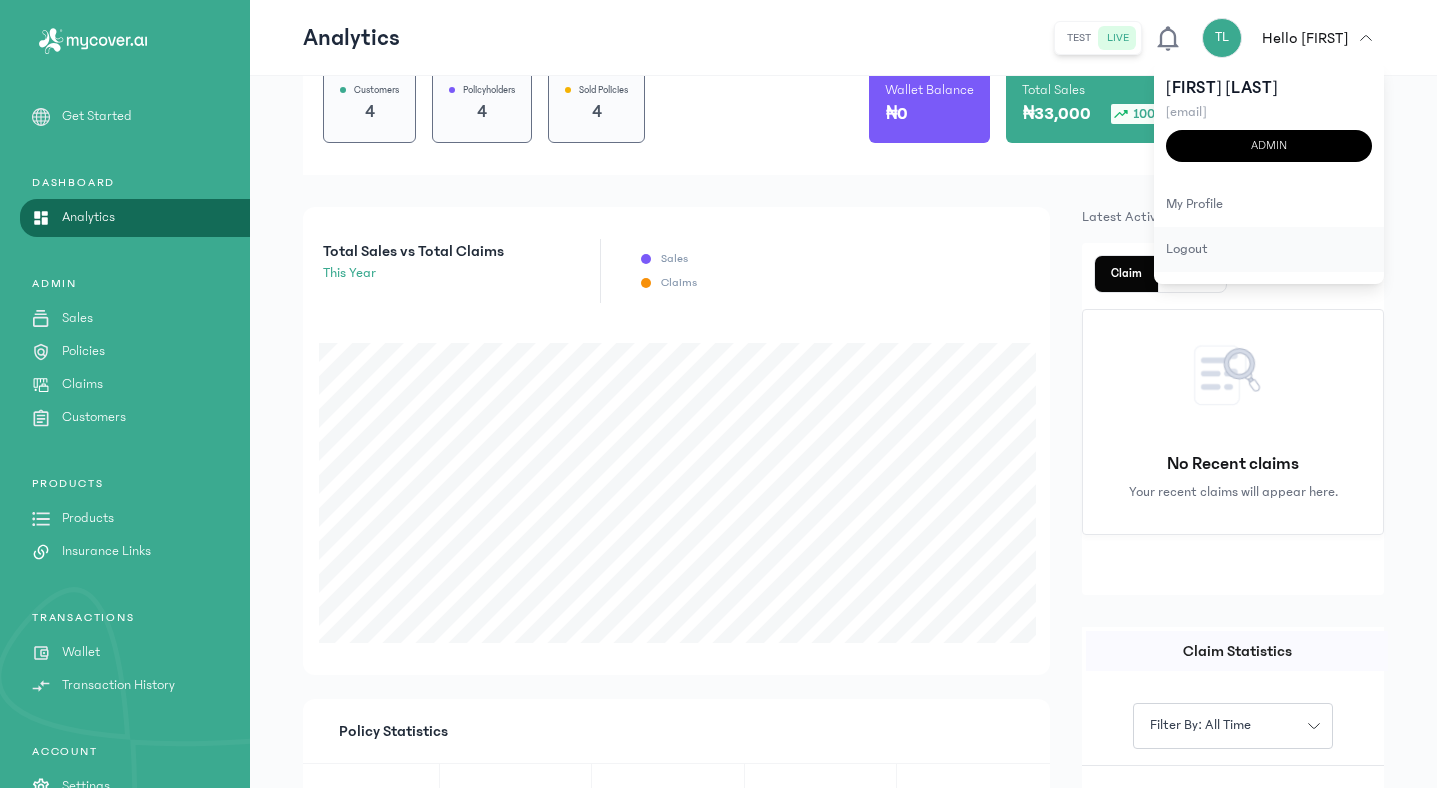 click on "logout" 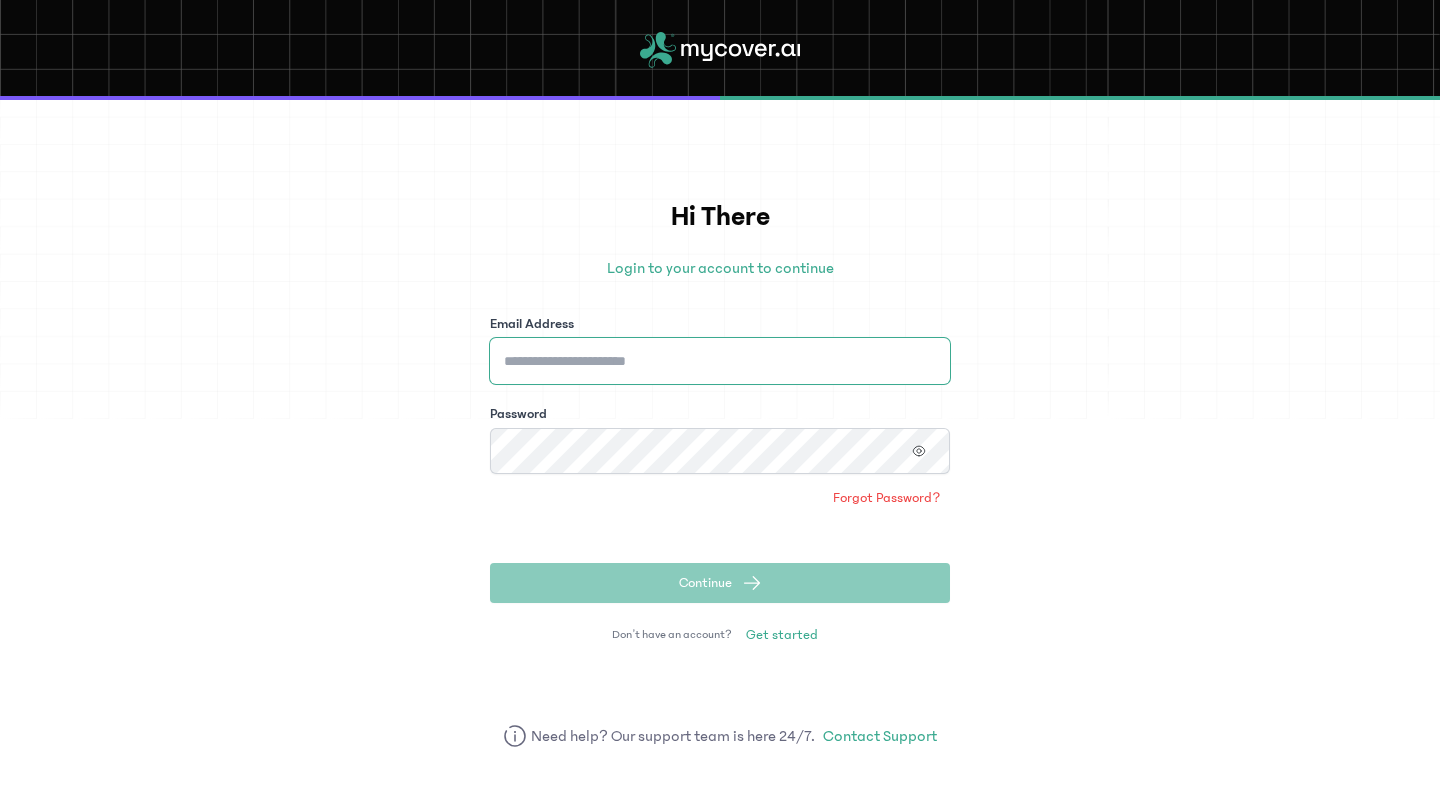 click on "Email Address" at bounding box center [720, 361] 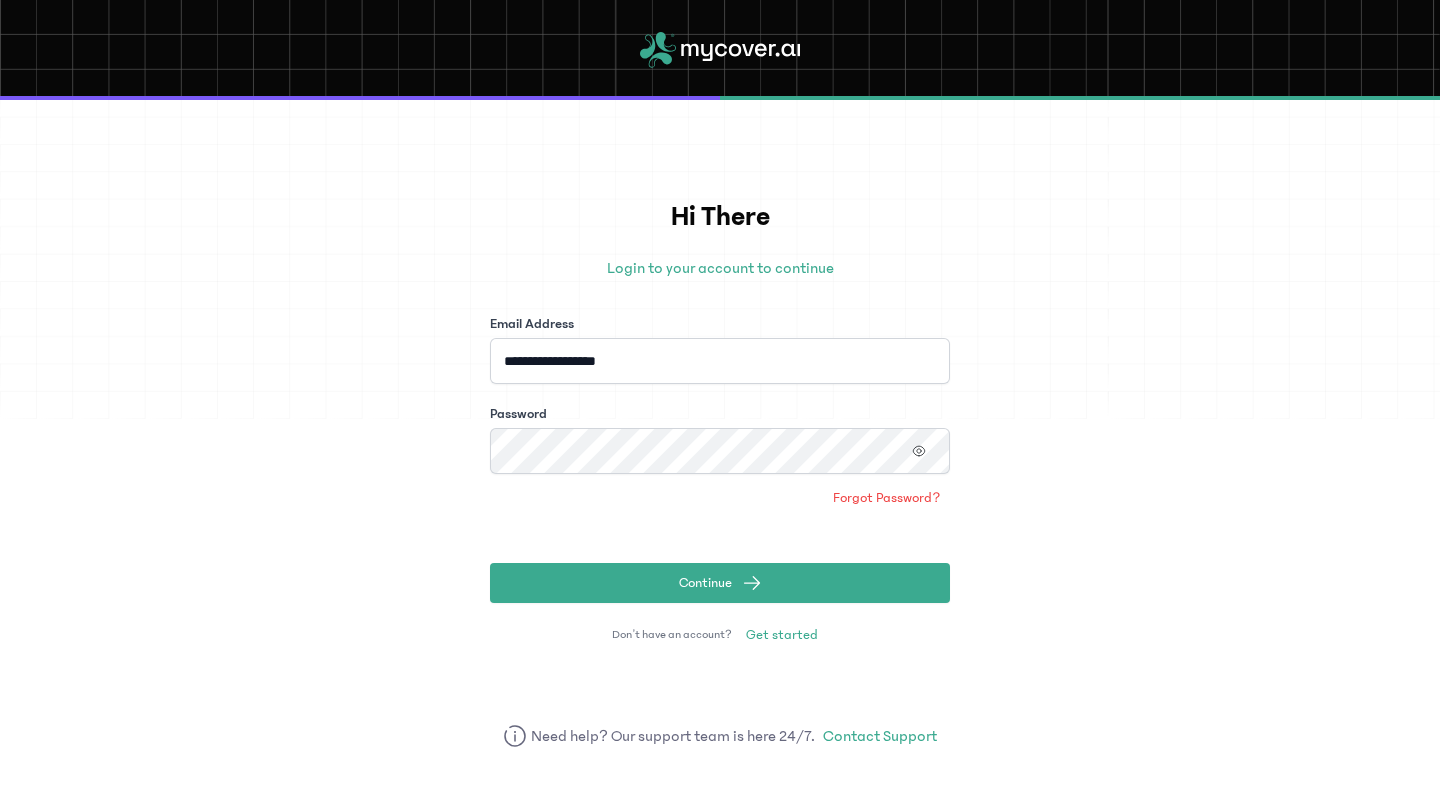 click on "Continue" 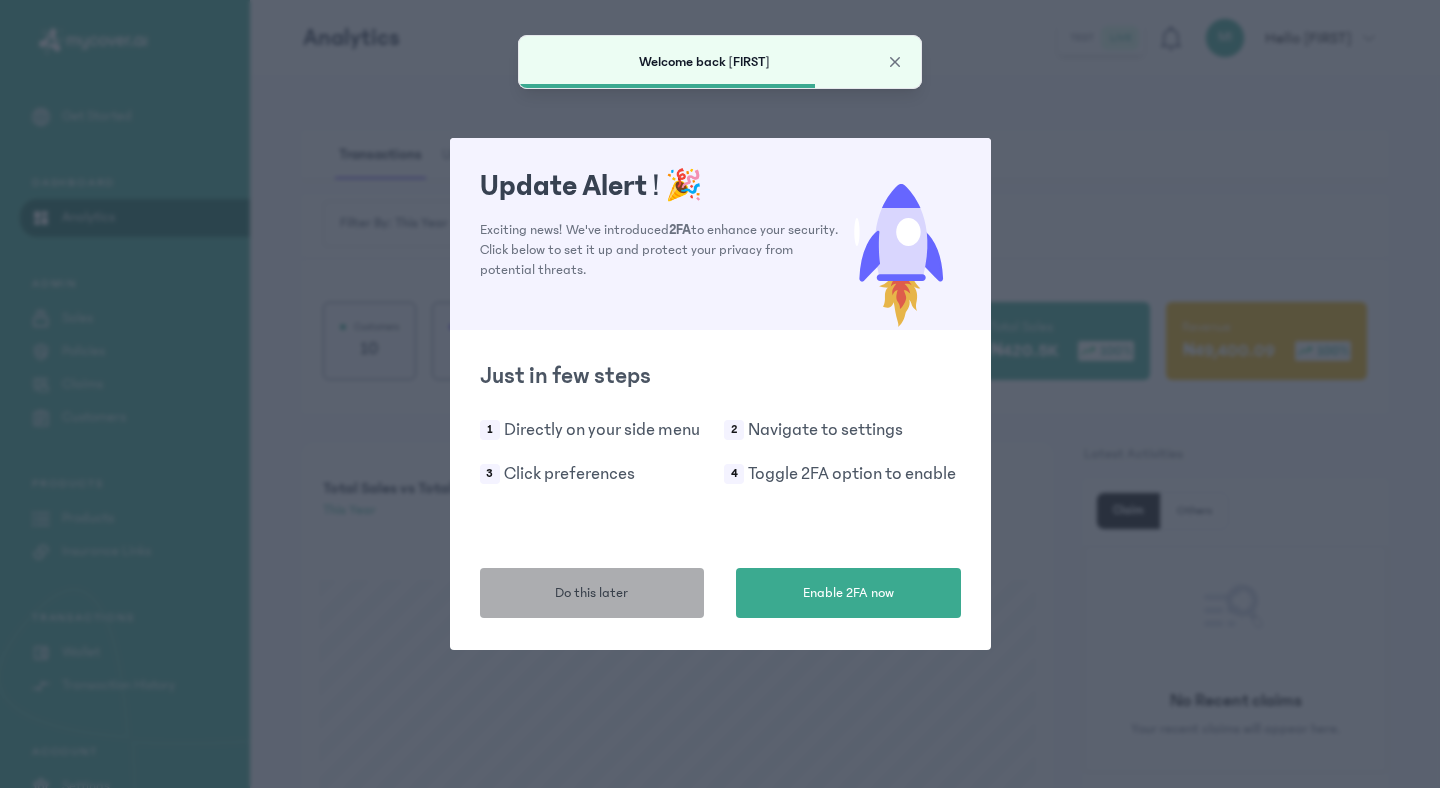 click on "Do this later" at bounding box center [591, 593] 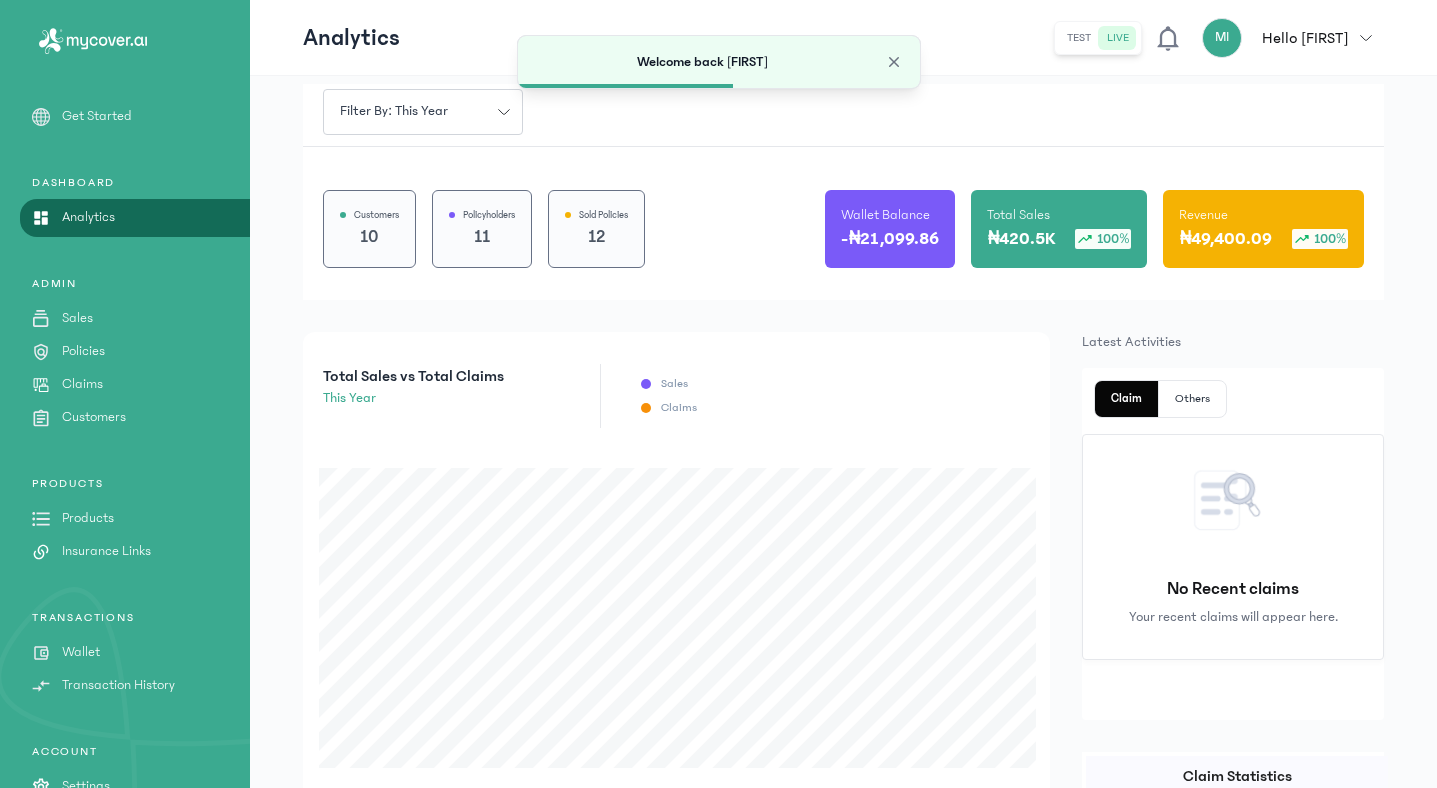 scroll, scrollTop: 113, scrollLeft: 0, axis: vertical 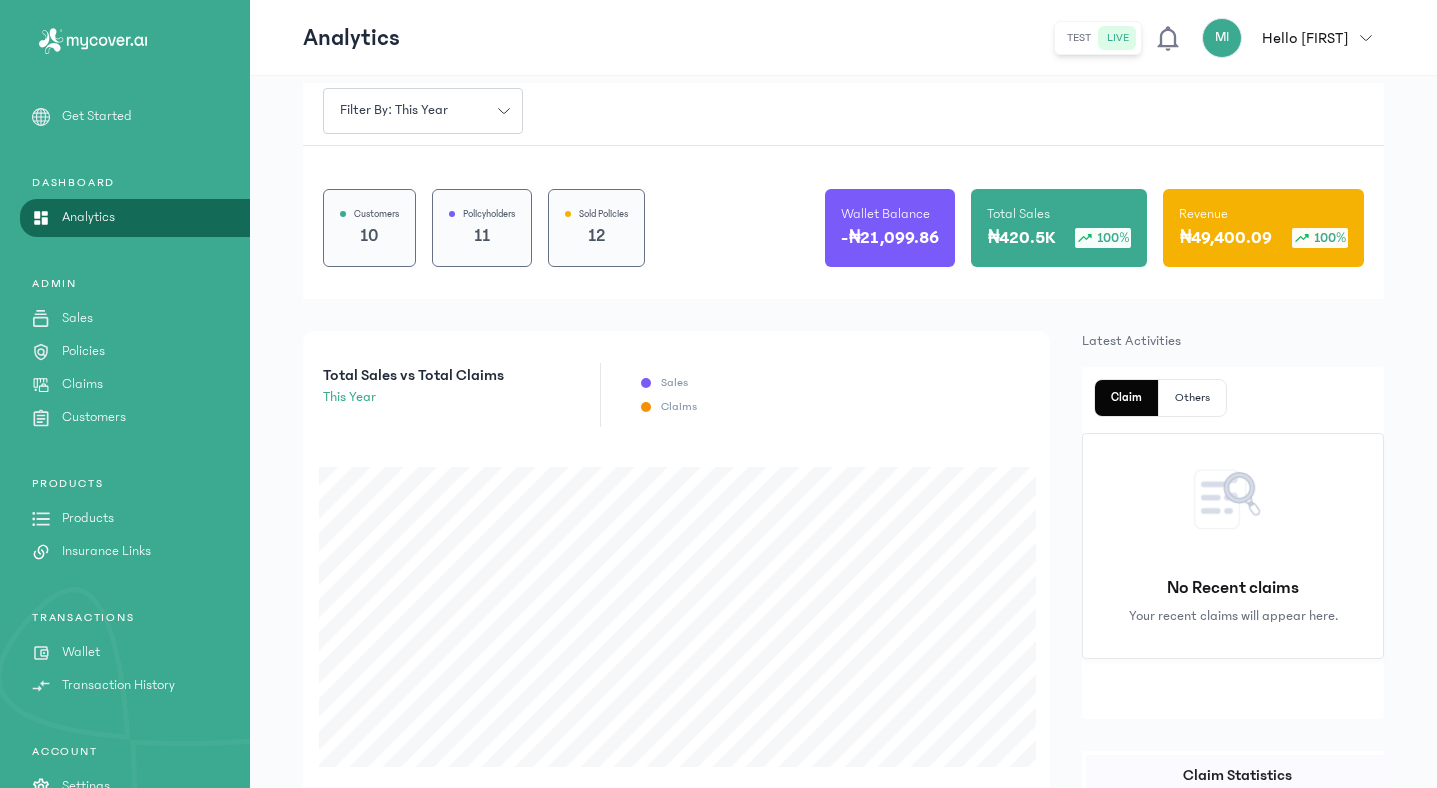 click on "Policies" at bounding box center (83, 351) 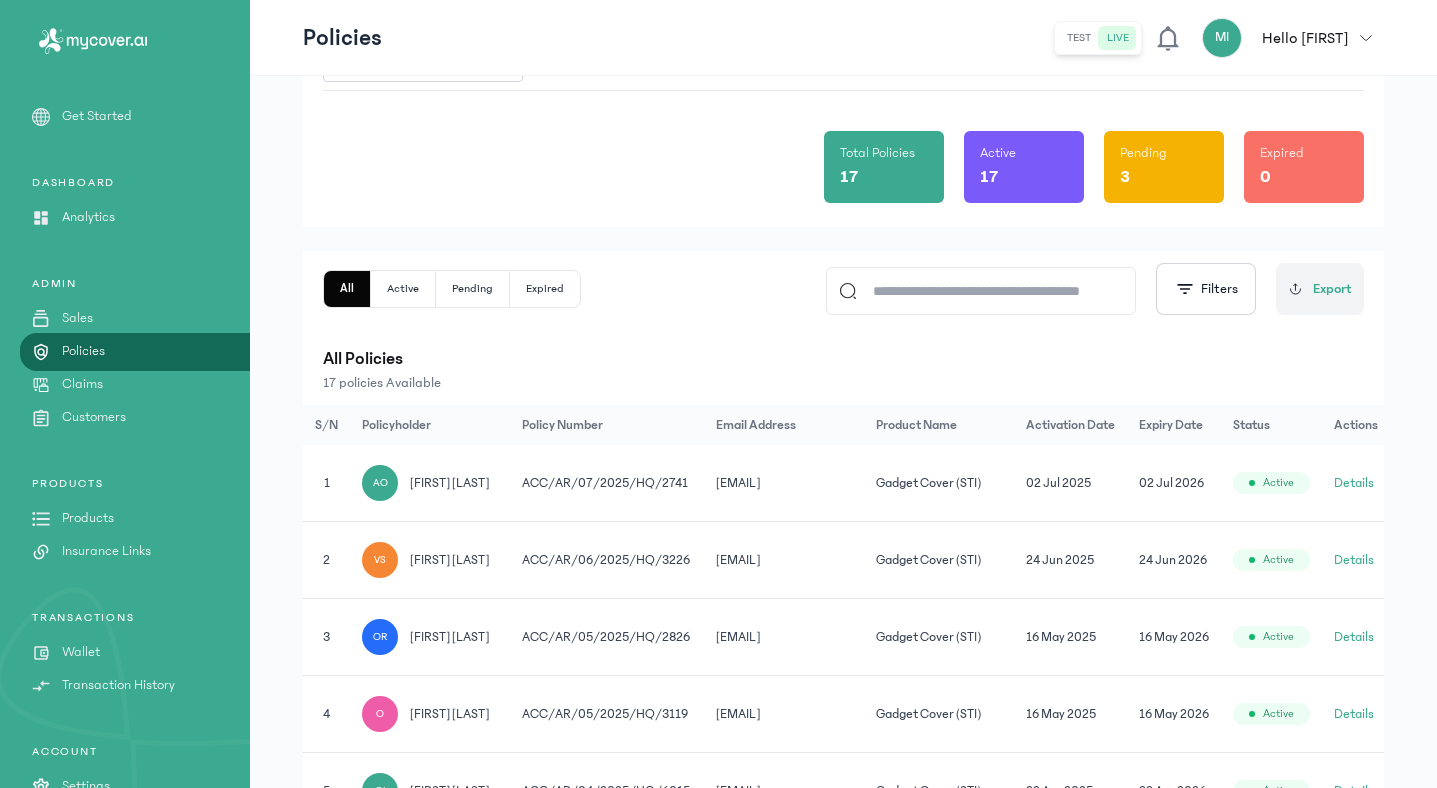 scroll, scrollTop: 118, scrollLeft: 0, axis: vertical 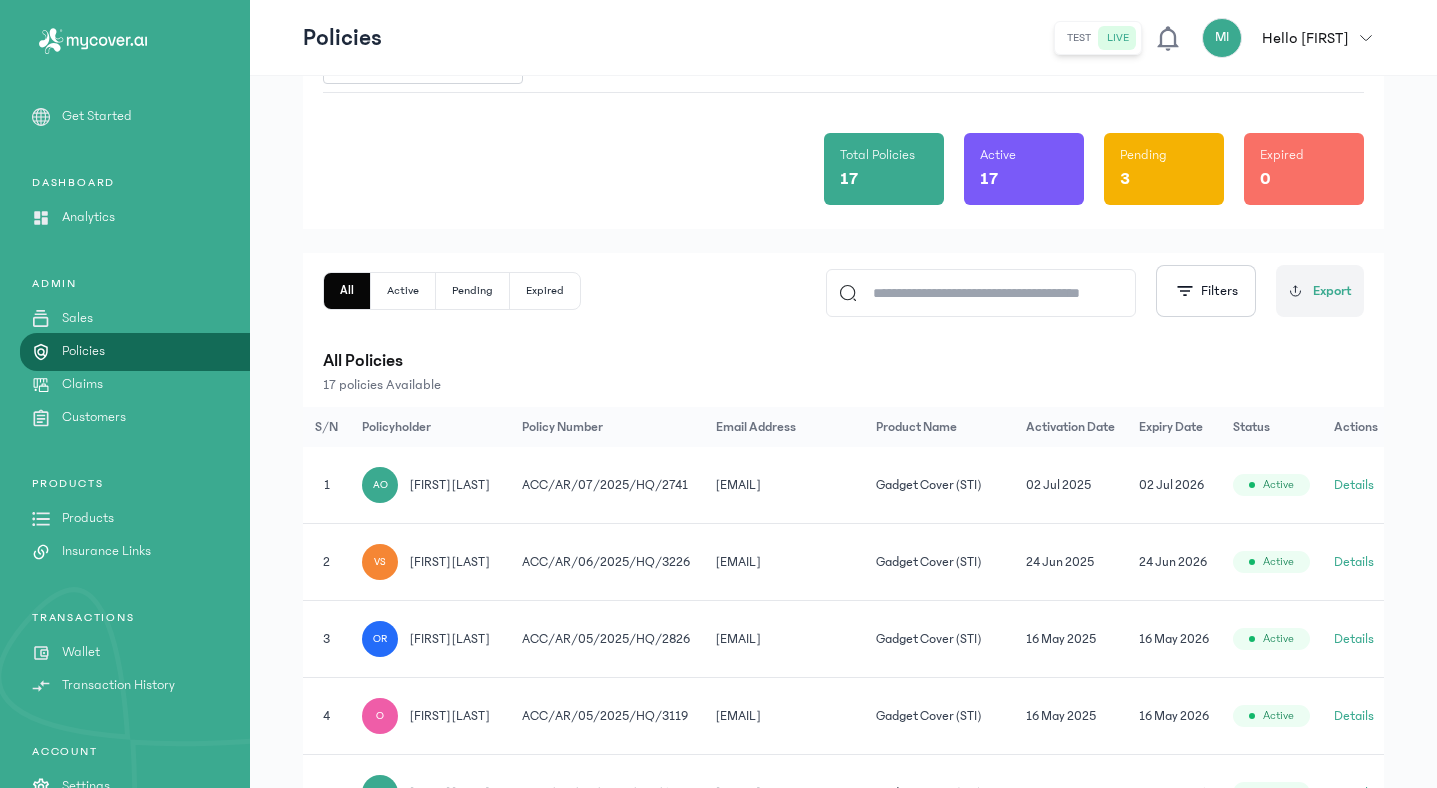click on "Details" 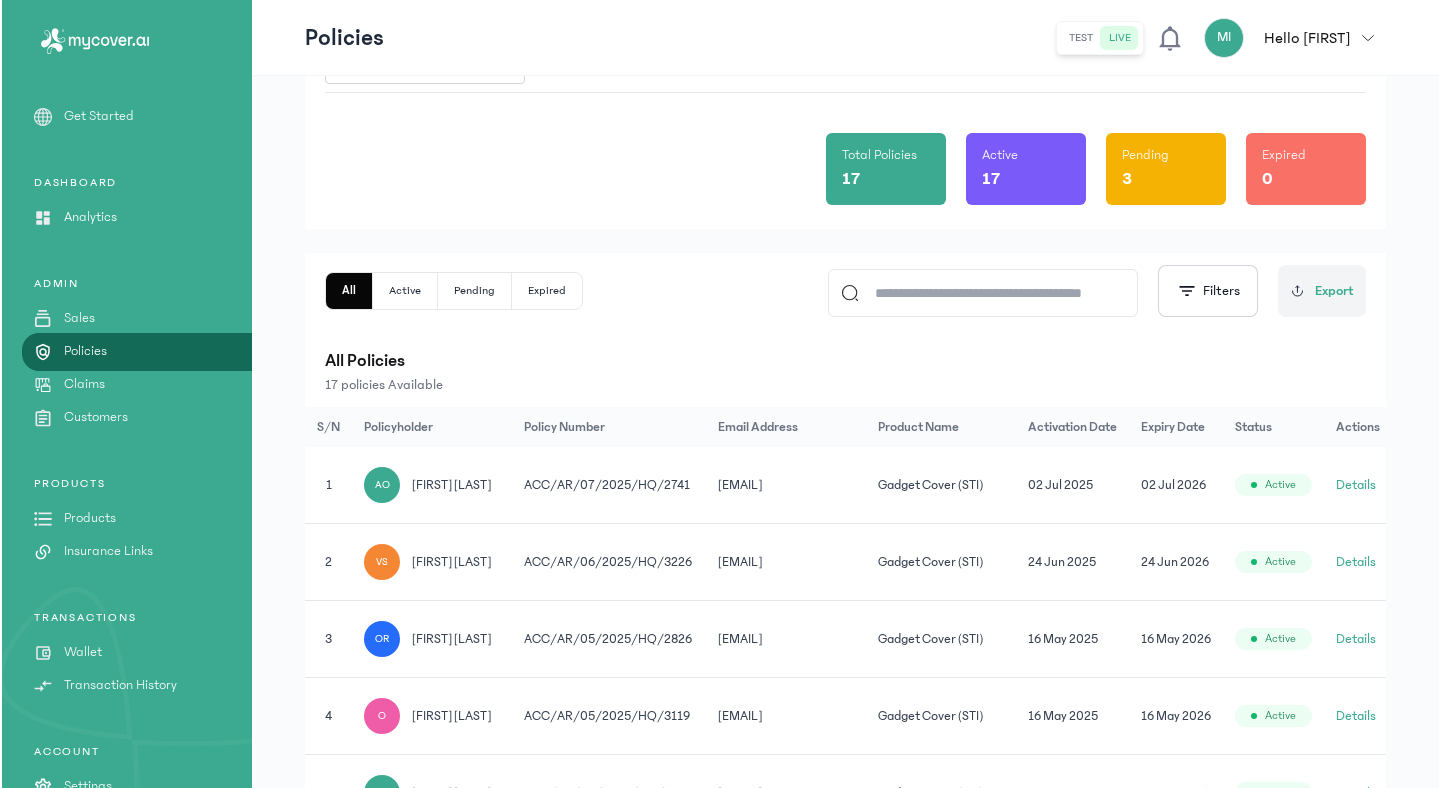 scroll, scrollTop: 0, scrollLeft: 0, axis: both 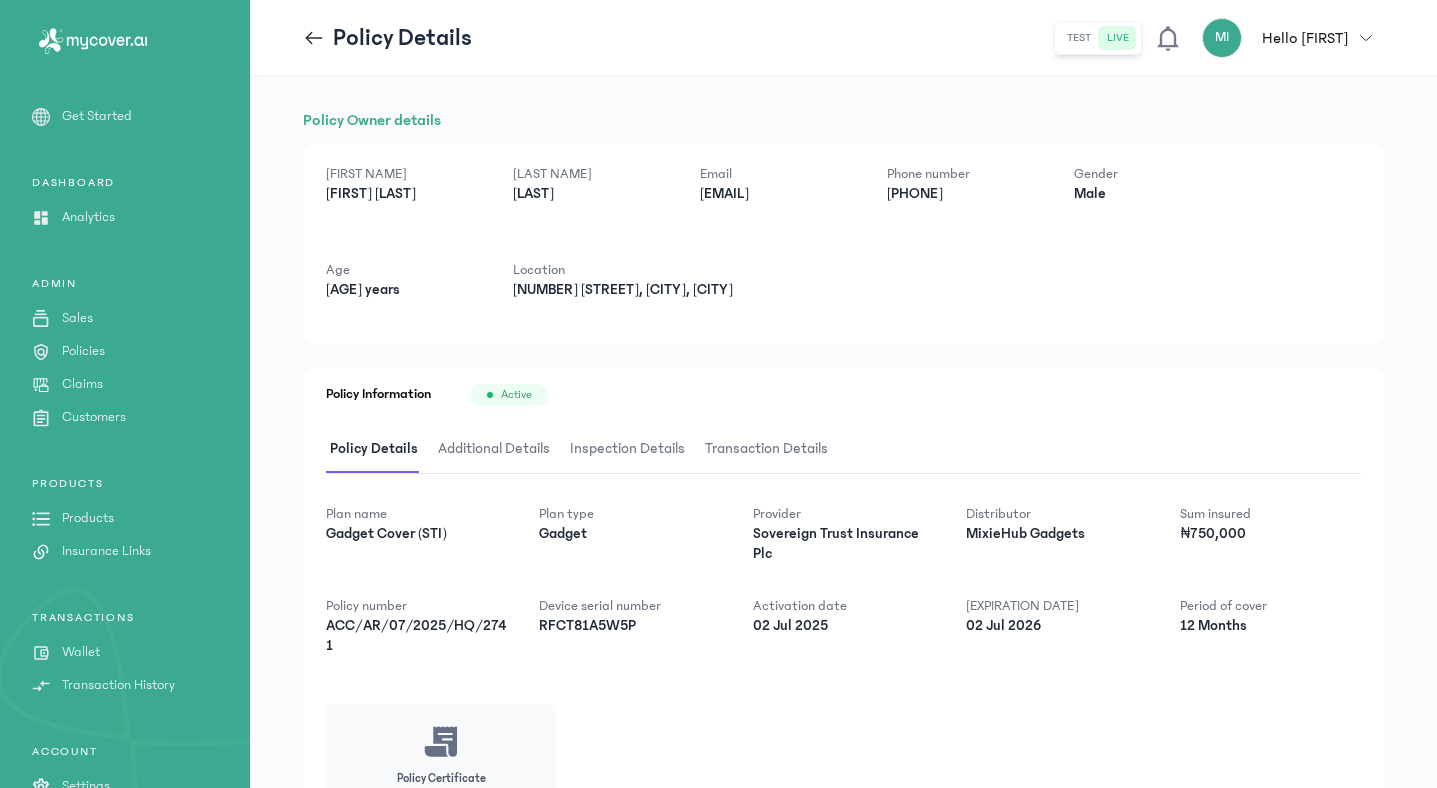 click on "Transaction Details" at bounding box center (766, 449) 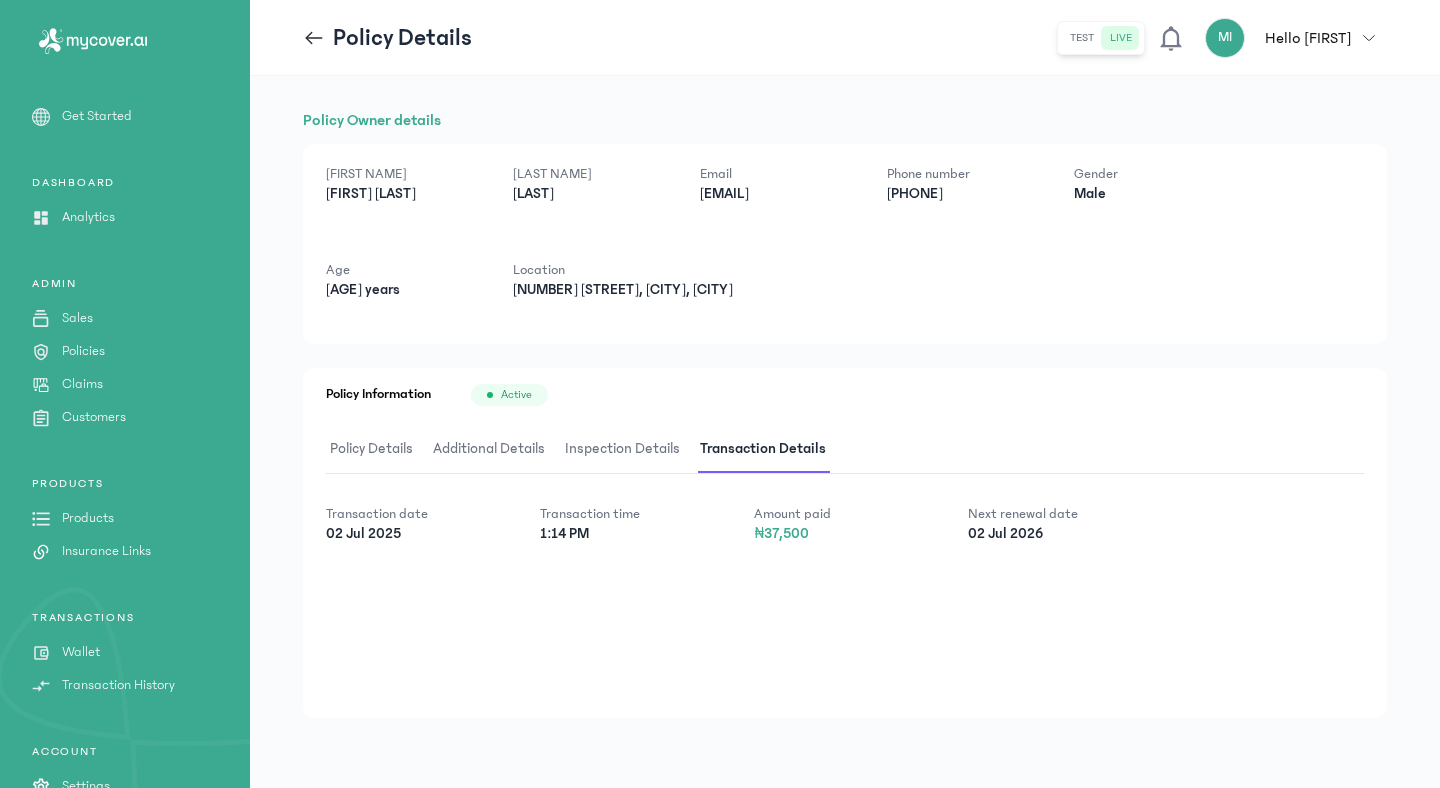 click 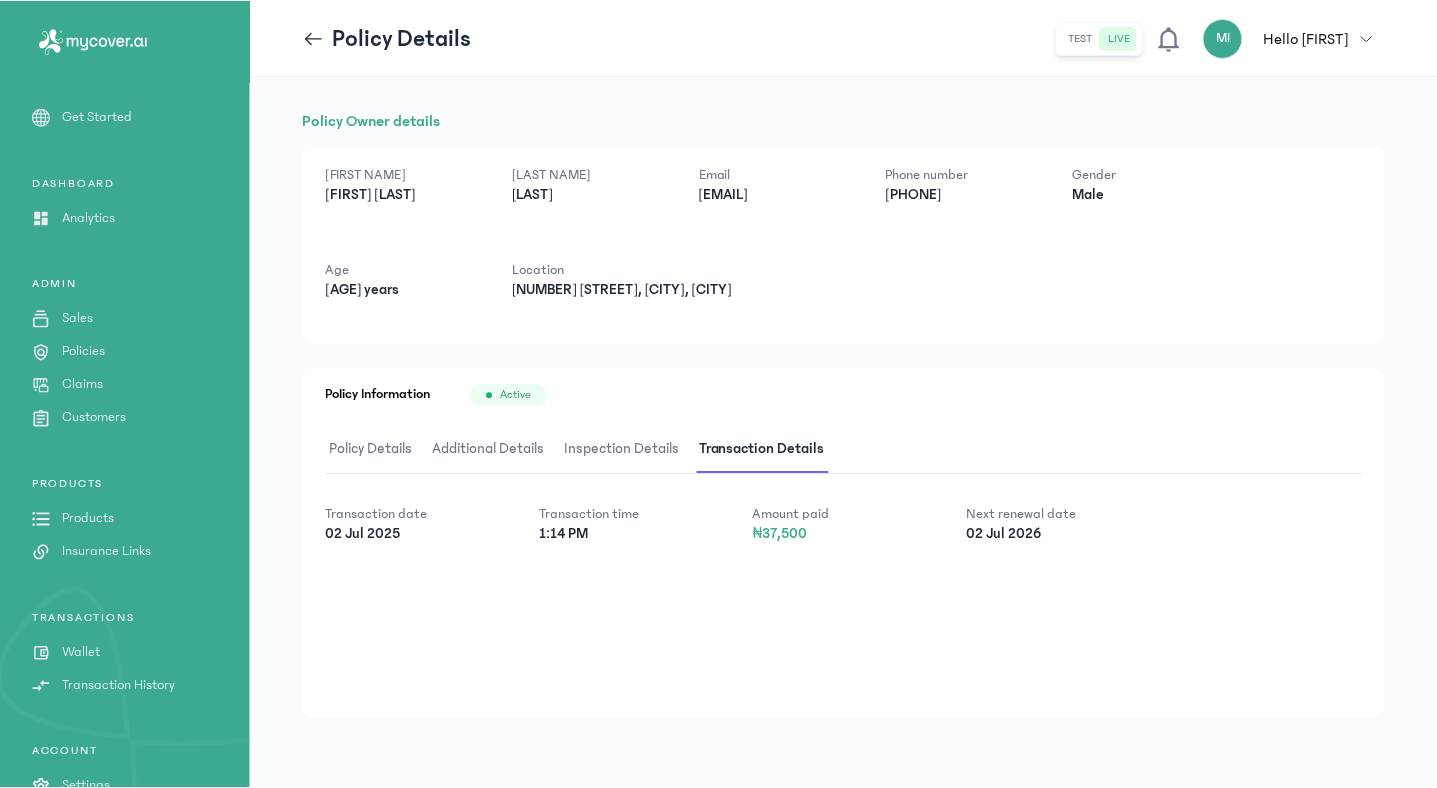 scroll, scrollTop: 118, scrollLeft: 0, axis: vertical 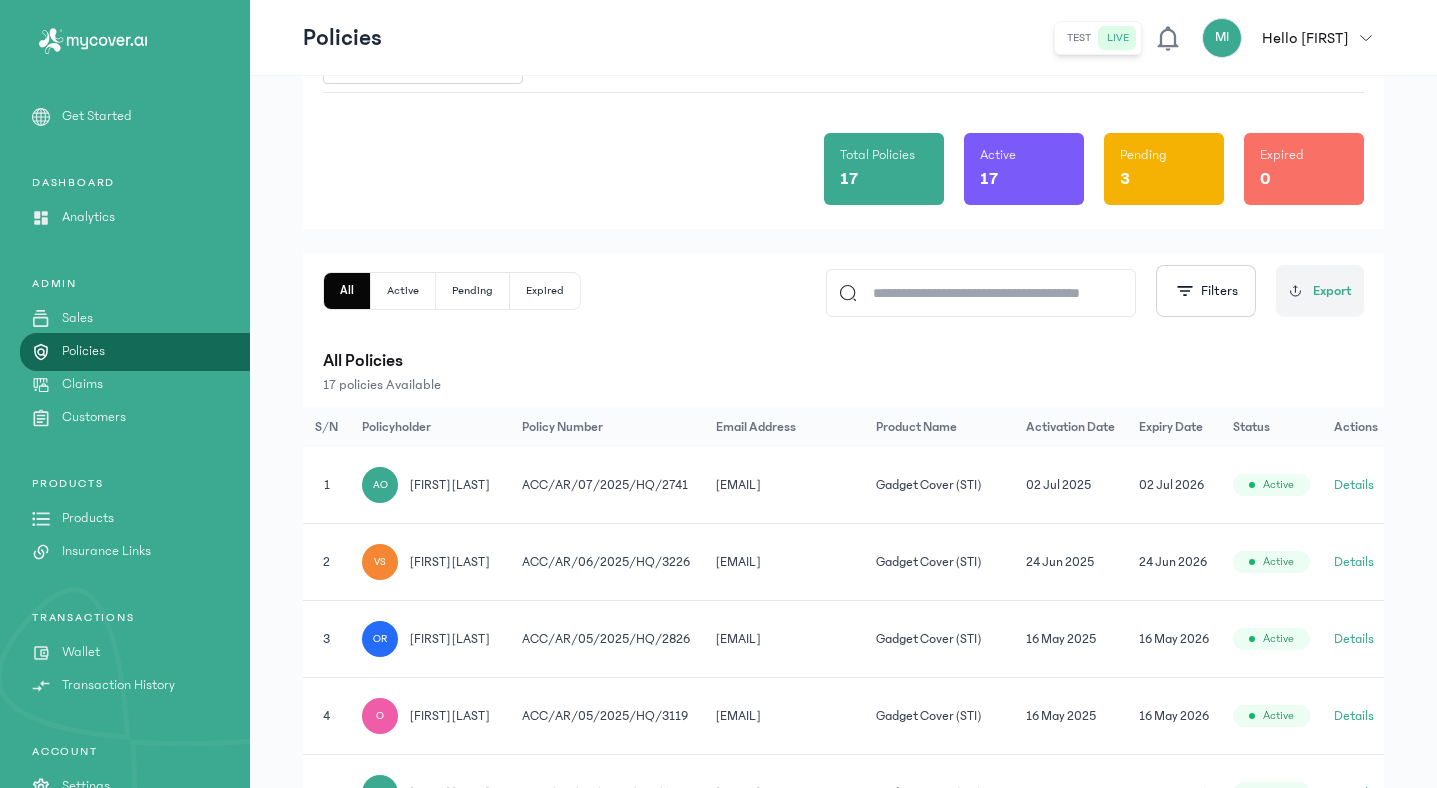 click 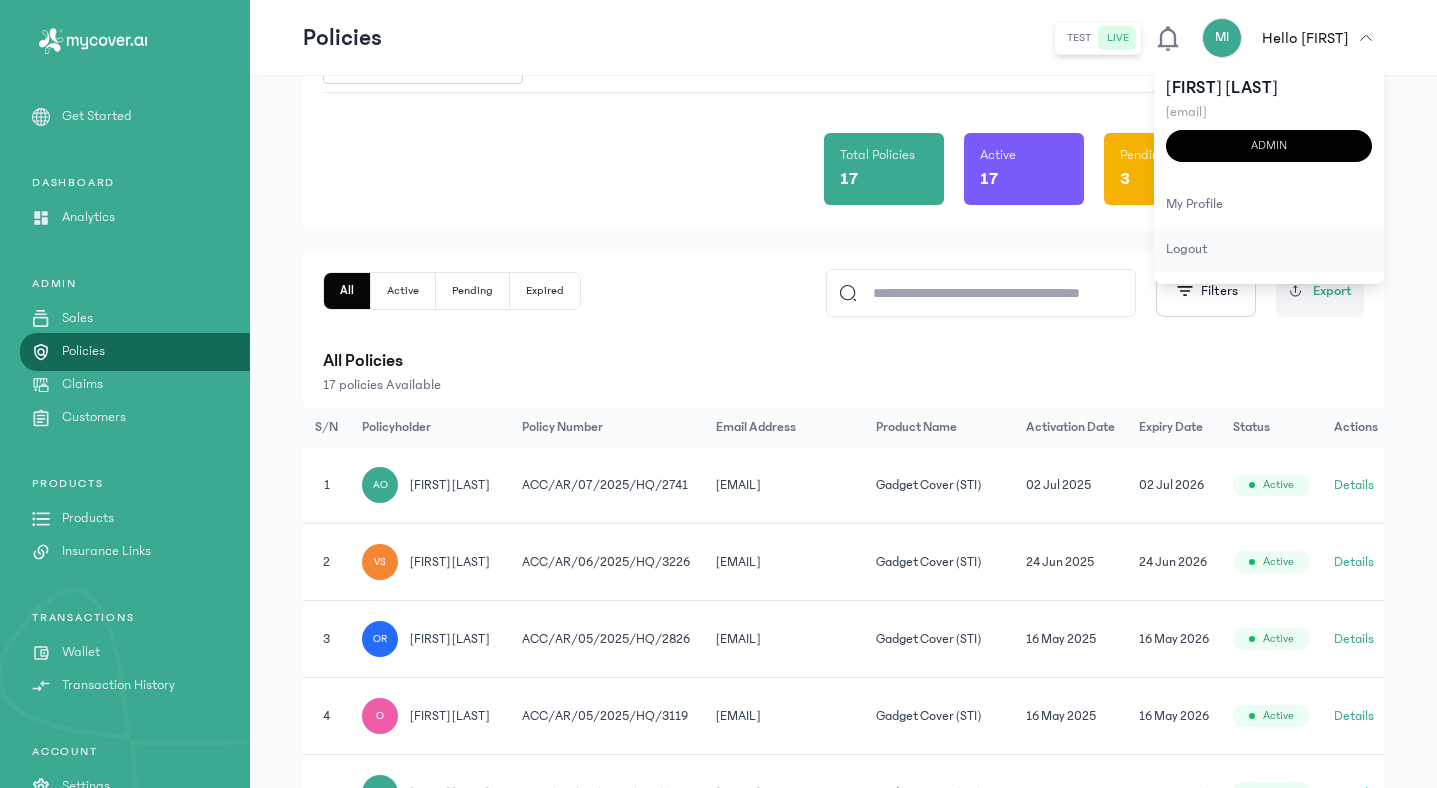 click on "logout" 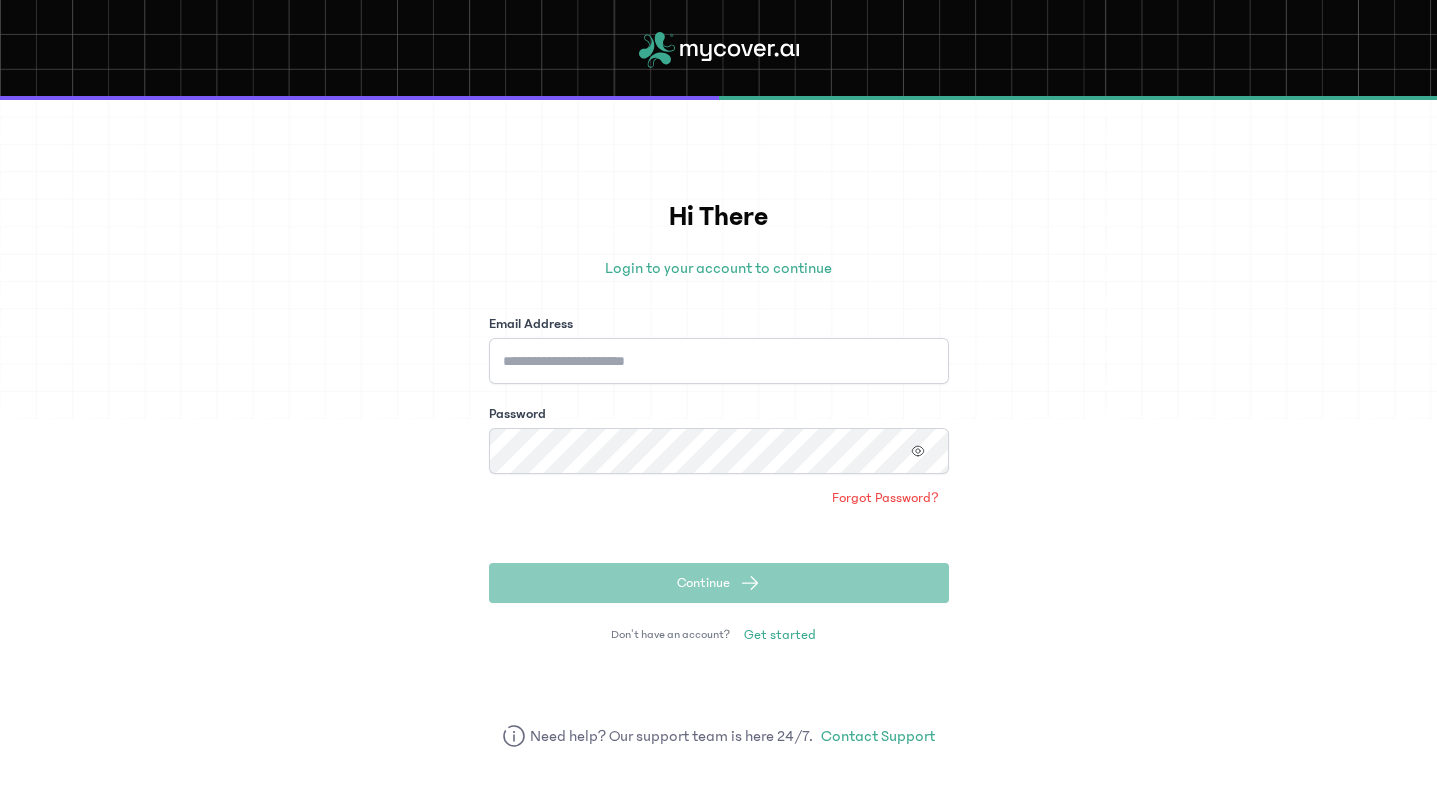 scroll, scrollTop: 0, scrollLeft: 0, axis: both 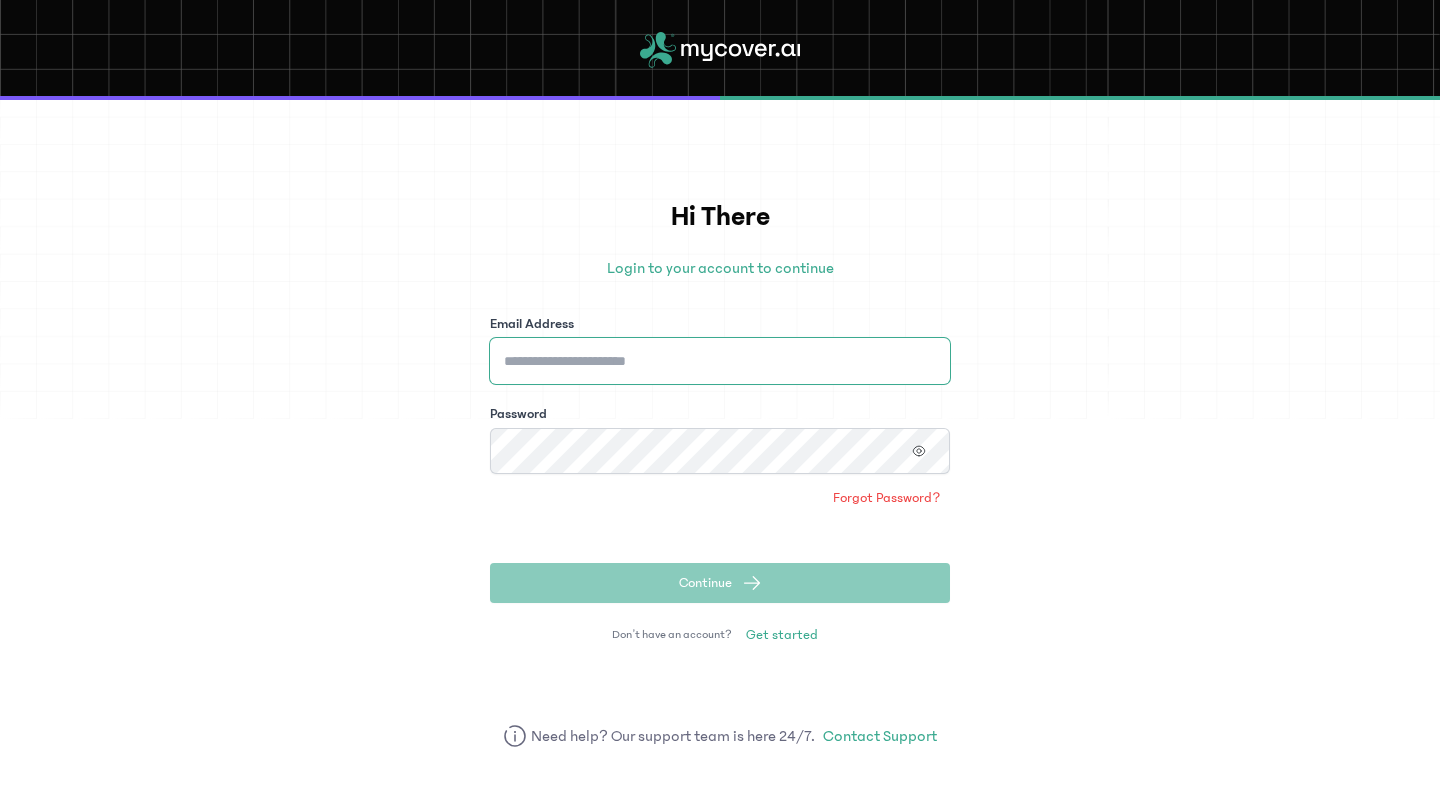 click on "Email Address" at bounding box center [720, 361] 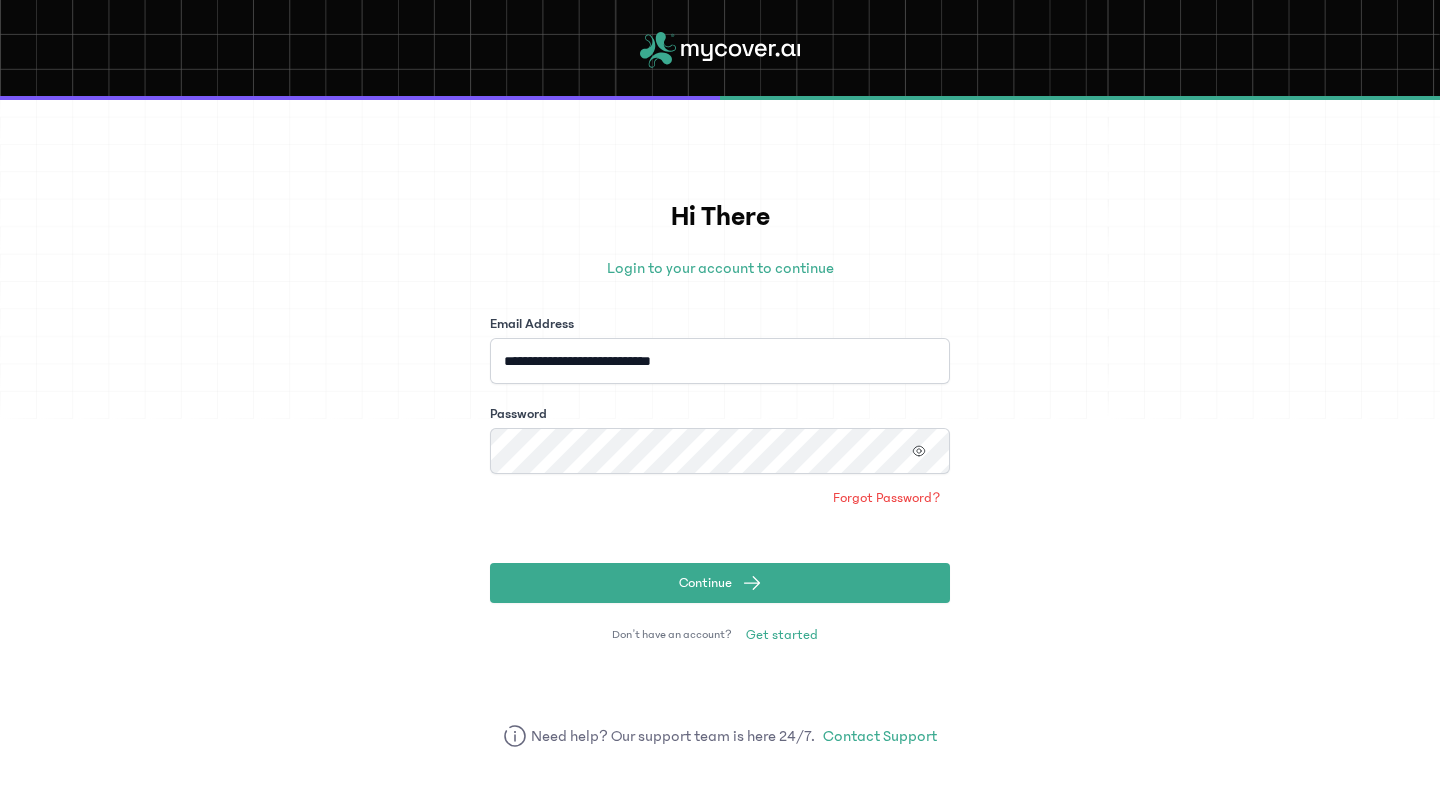 click on "Continue" 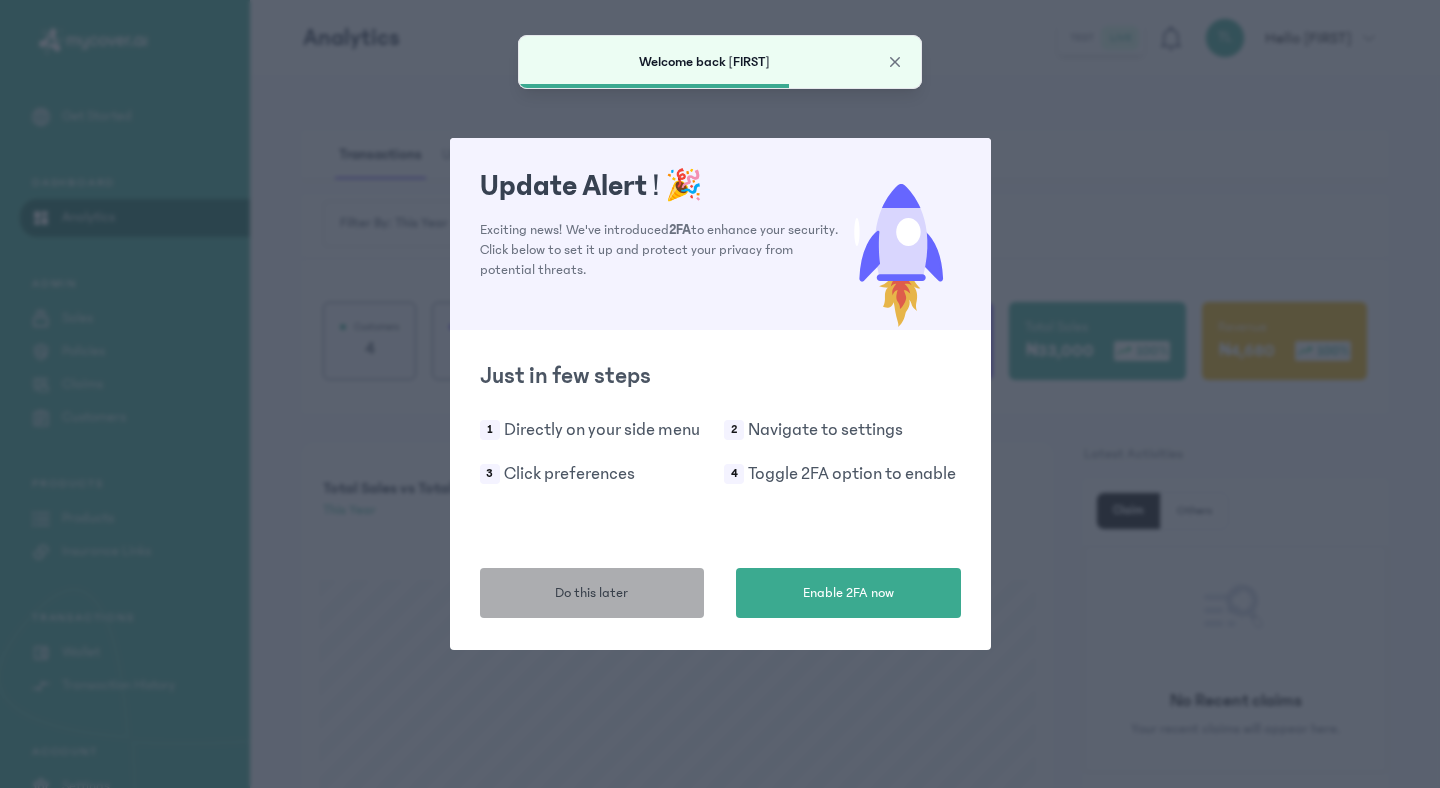 click on "Do this later" at bounding box center (592, 593) 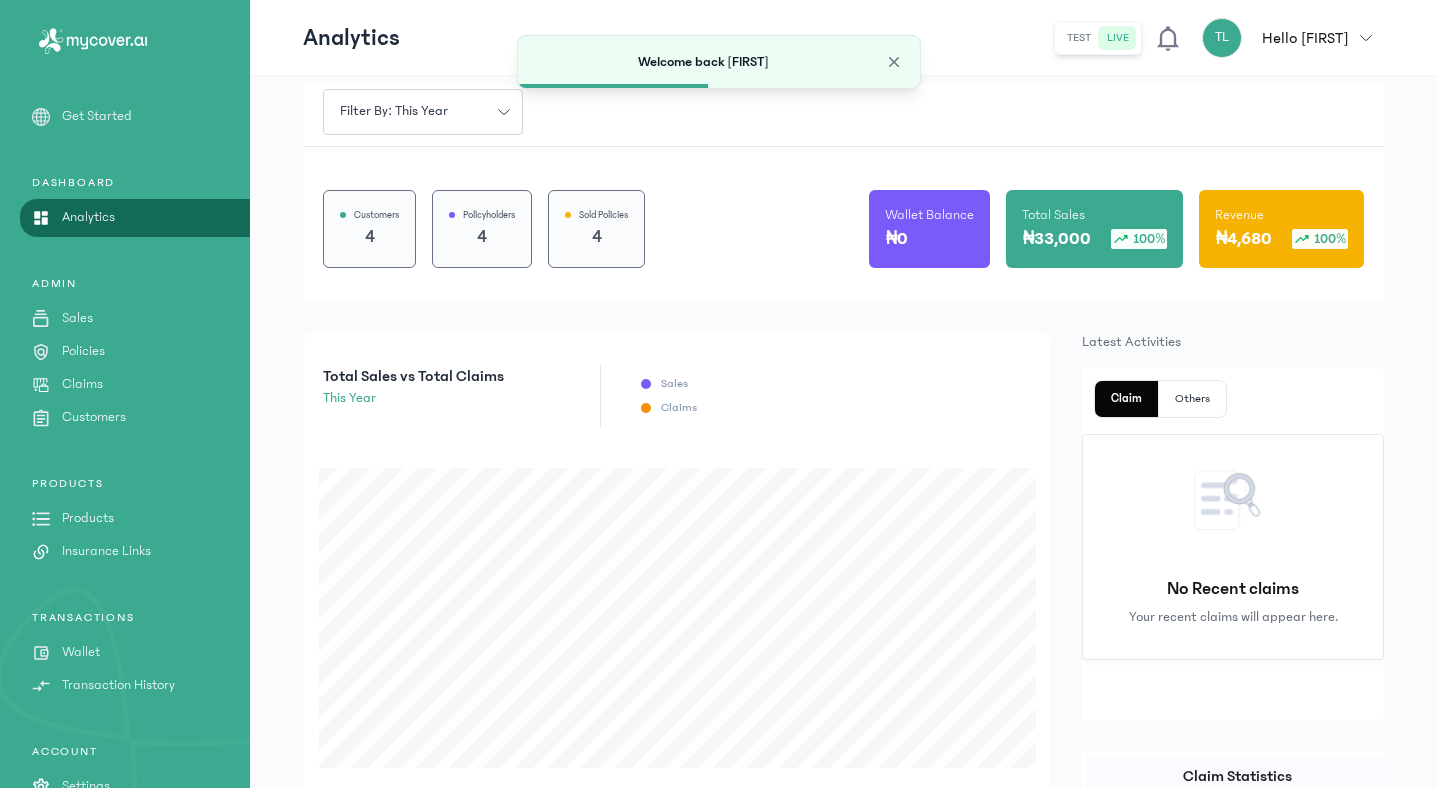 scroll, scrollTop: 293, scrollLeft: 0, axis: vertical 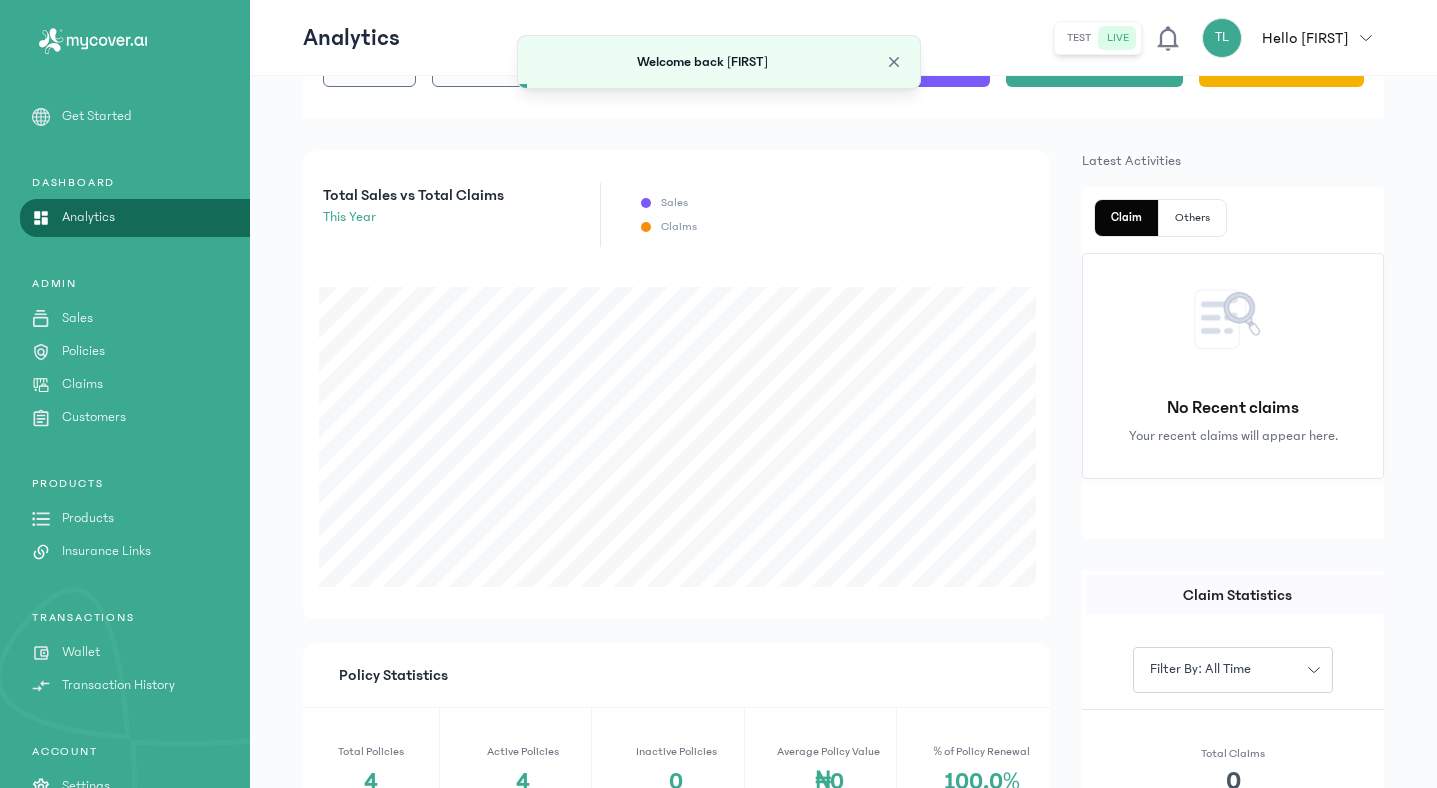 click 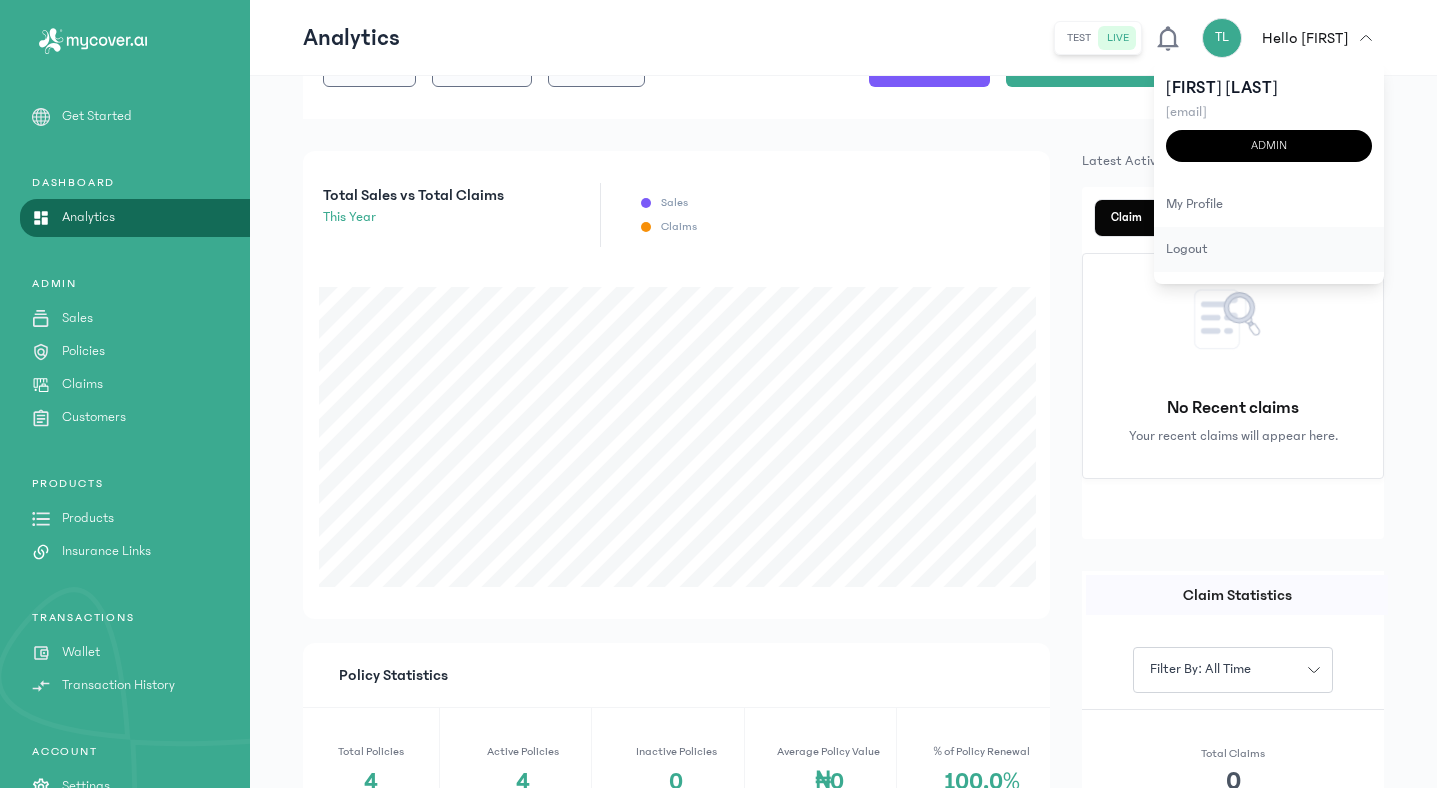 click on "logout" 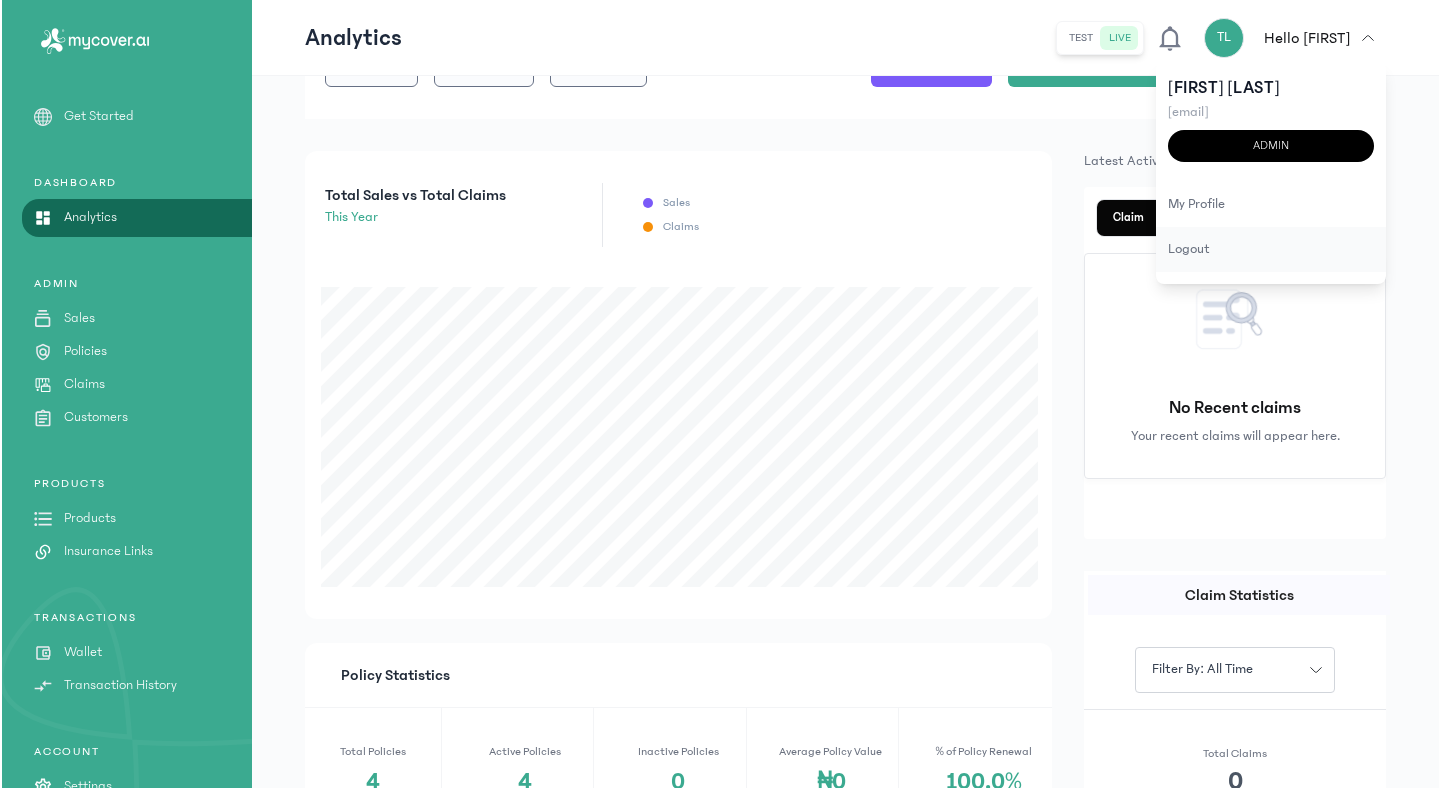 scroll, scrollTop: 0, scrollLeft: 0, axis: both 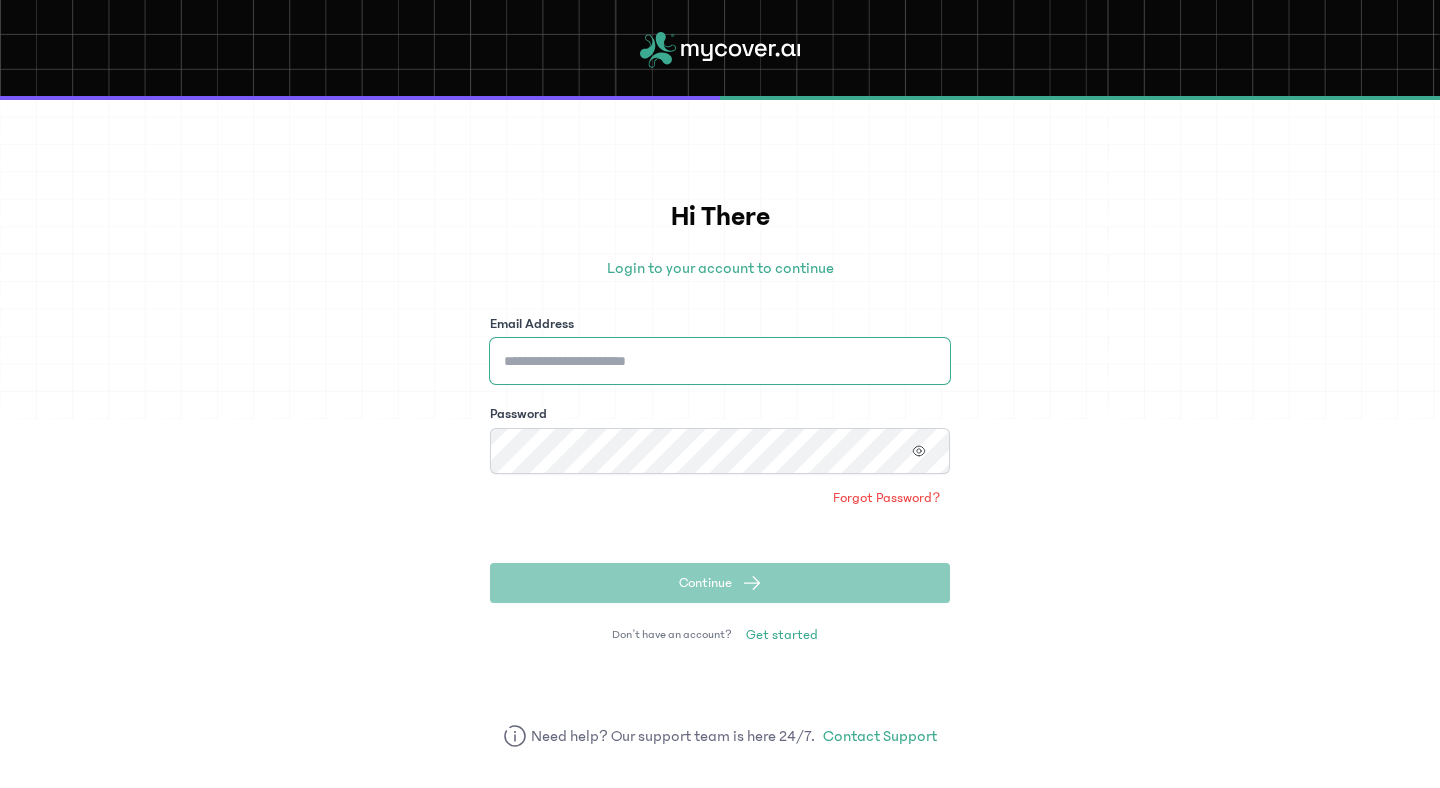 click on "Email Address" at bounding box center (720, 361) 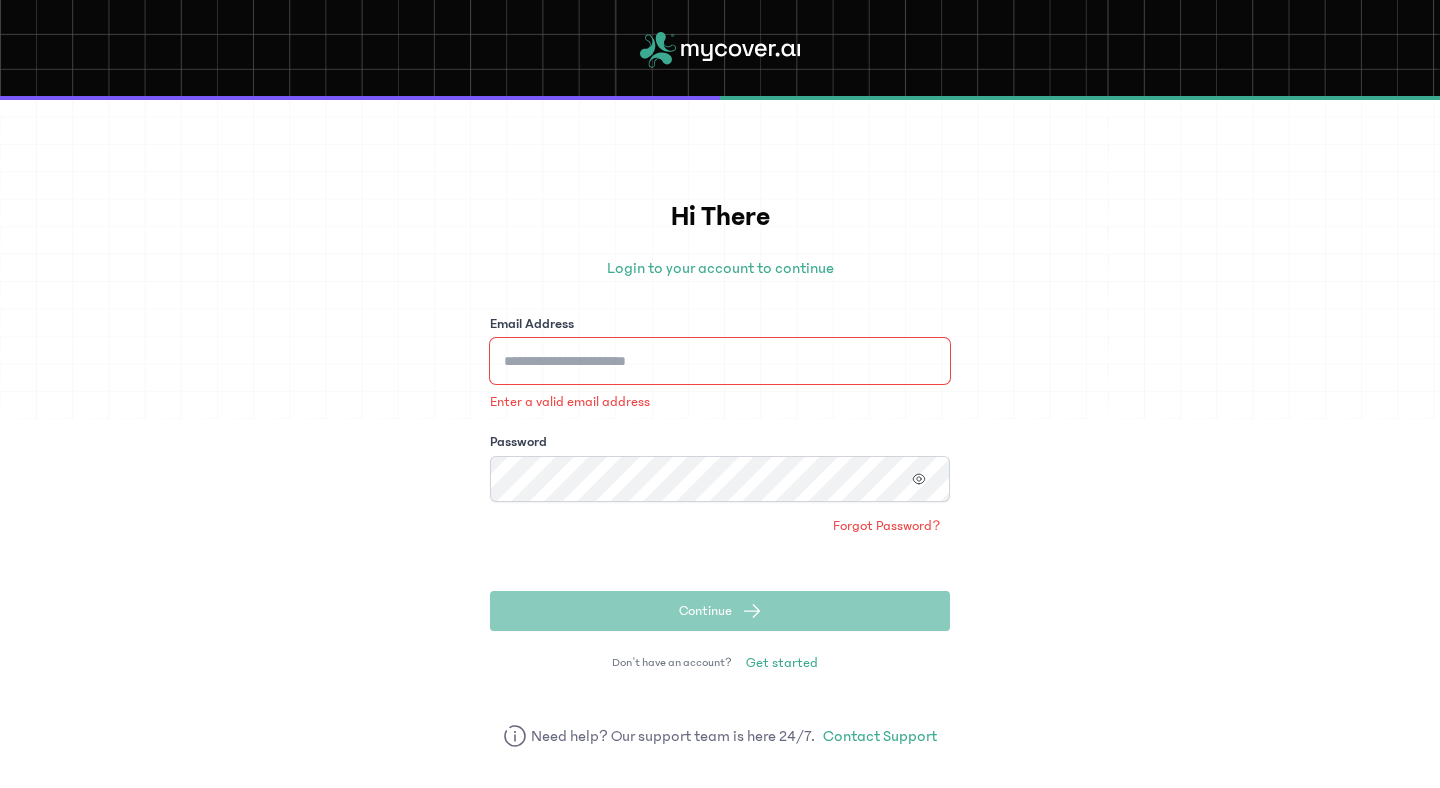 type on "**********" 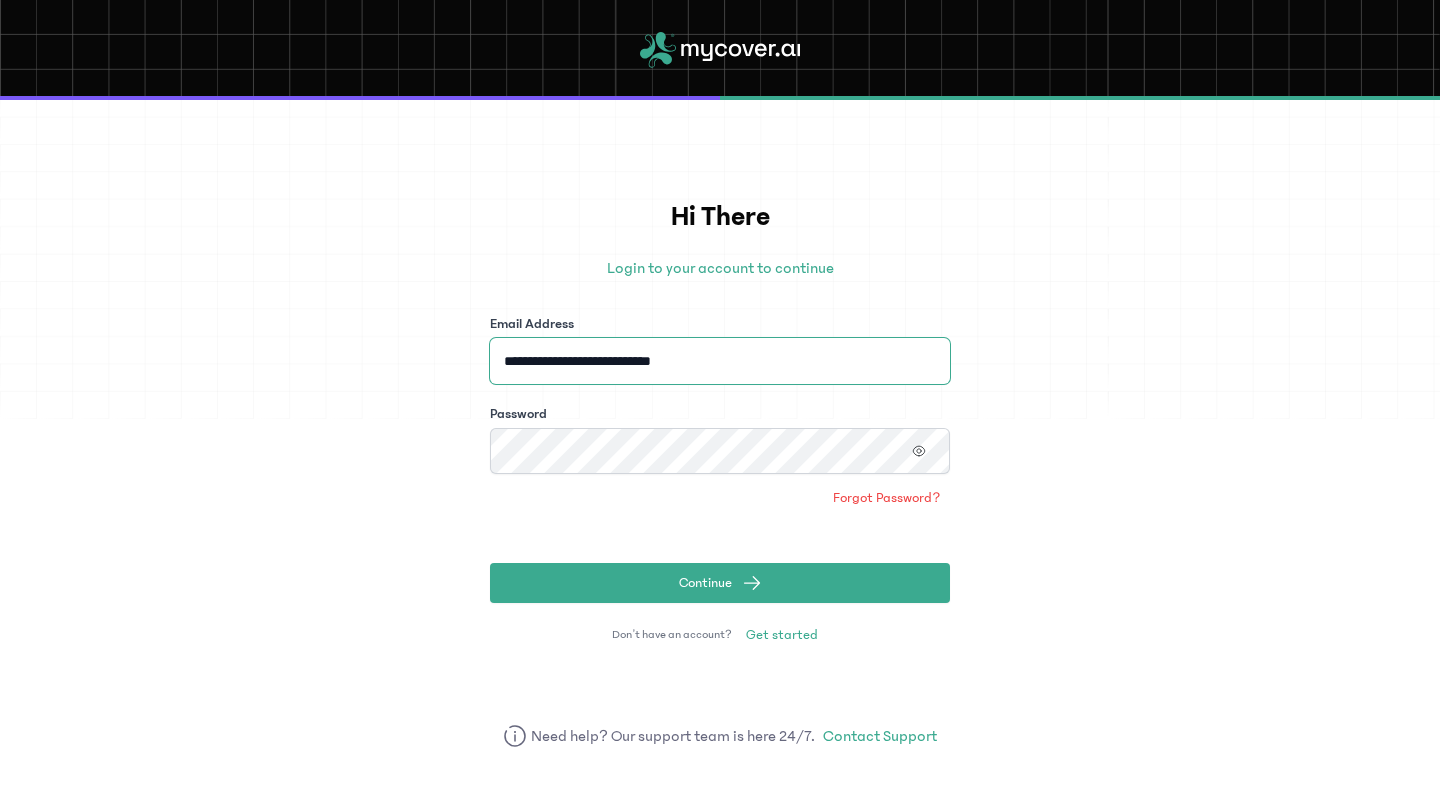 click on "Continue" 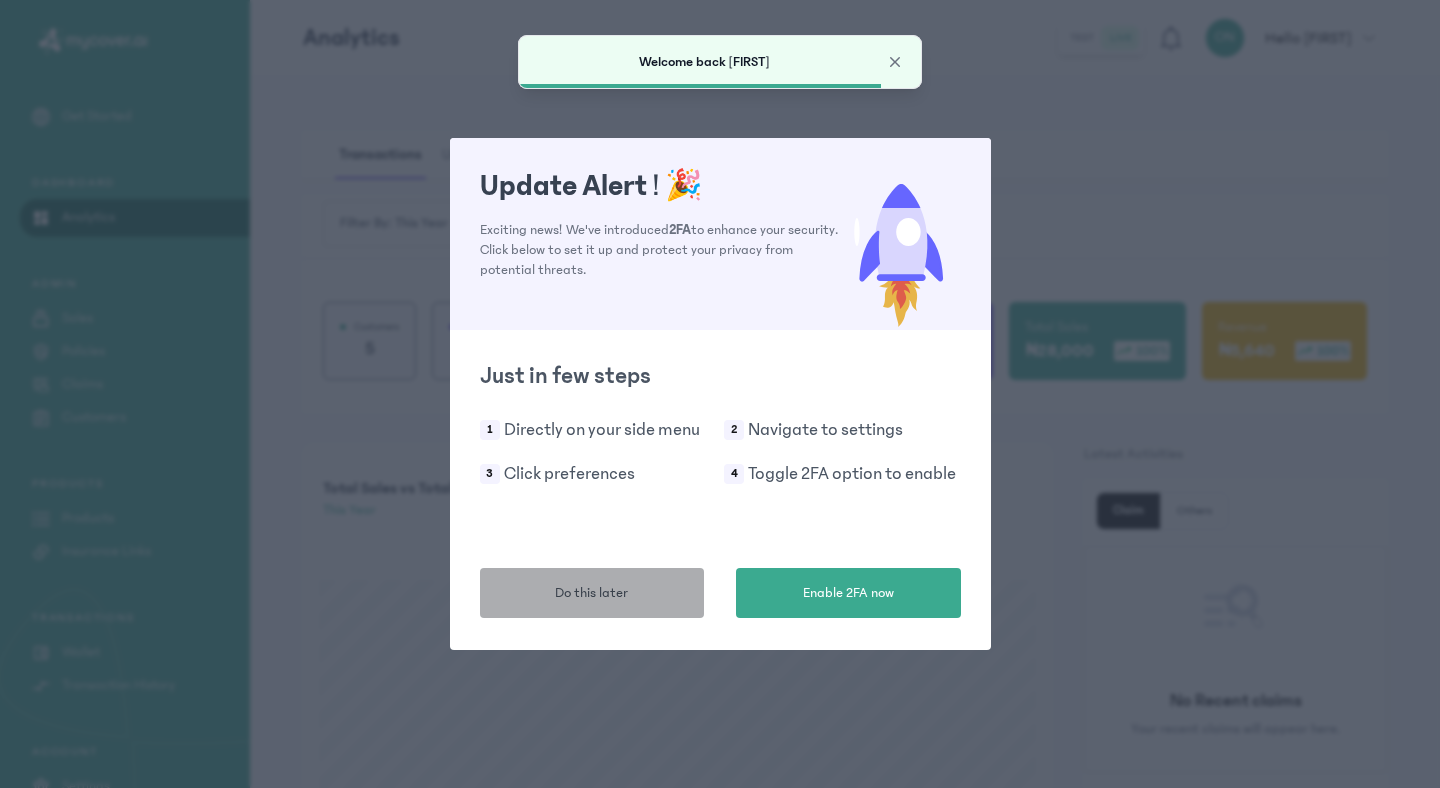 click on "Do this later" at bounding box center [591, 593] 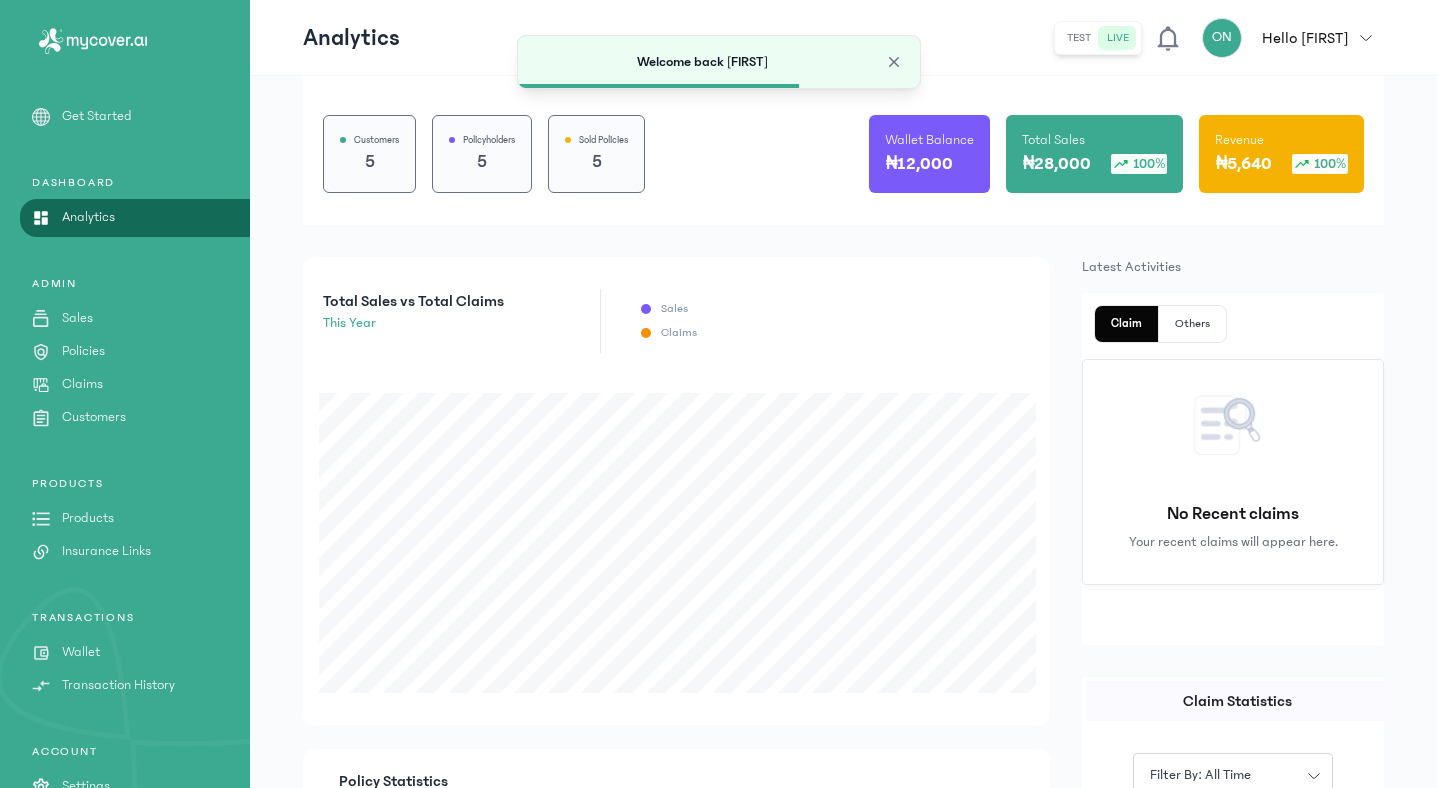 scroll, scrollTop: 226, scrollLeft: 0, axis: vertical 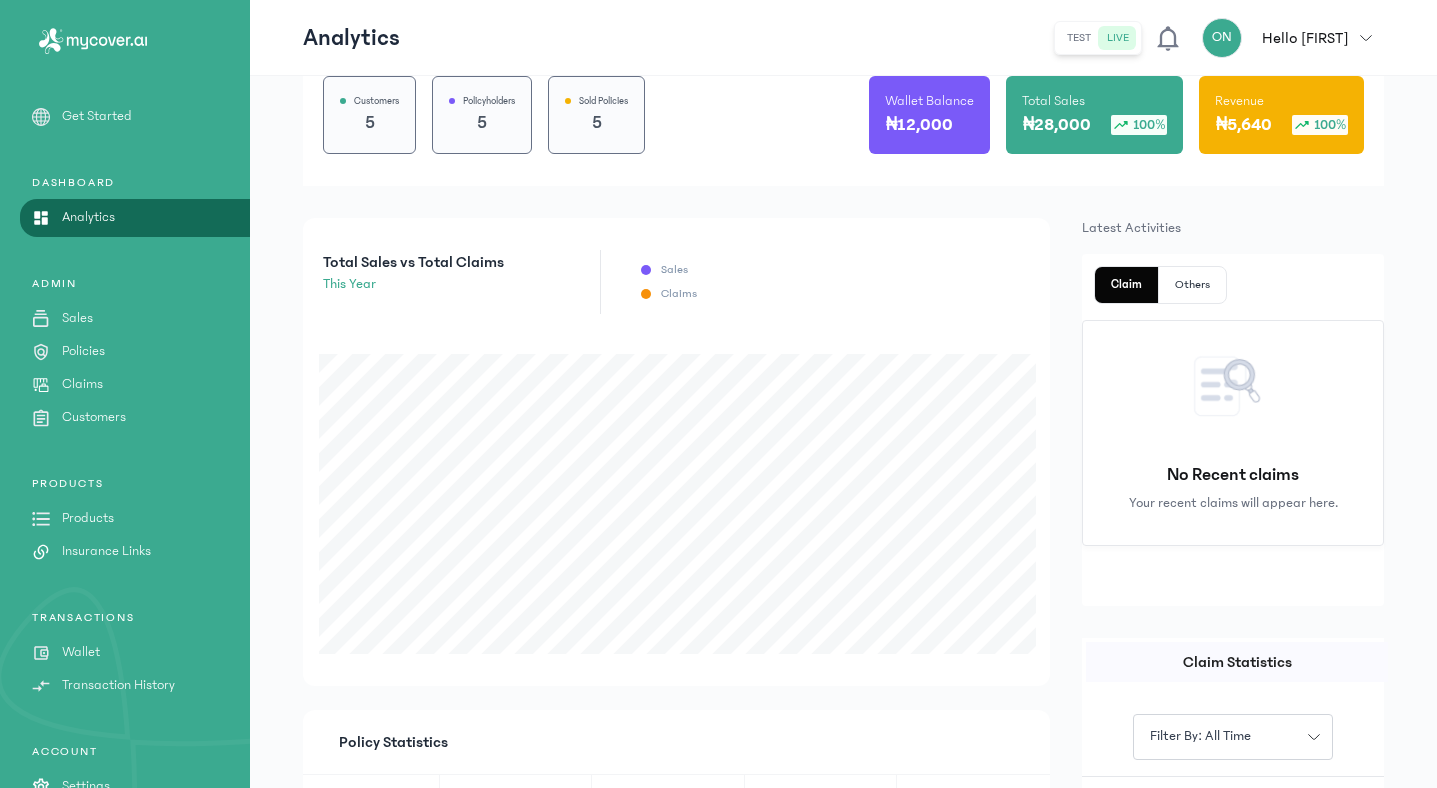 click on "[INITIAL] Hello [FIRST]" at bounding box center [1293, 38] 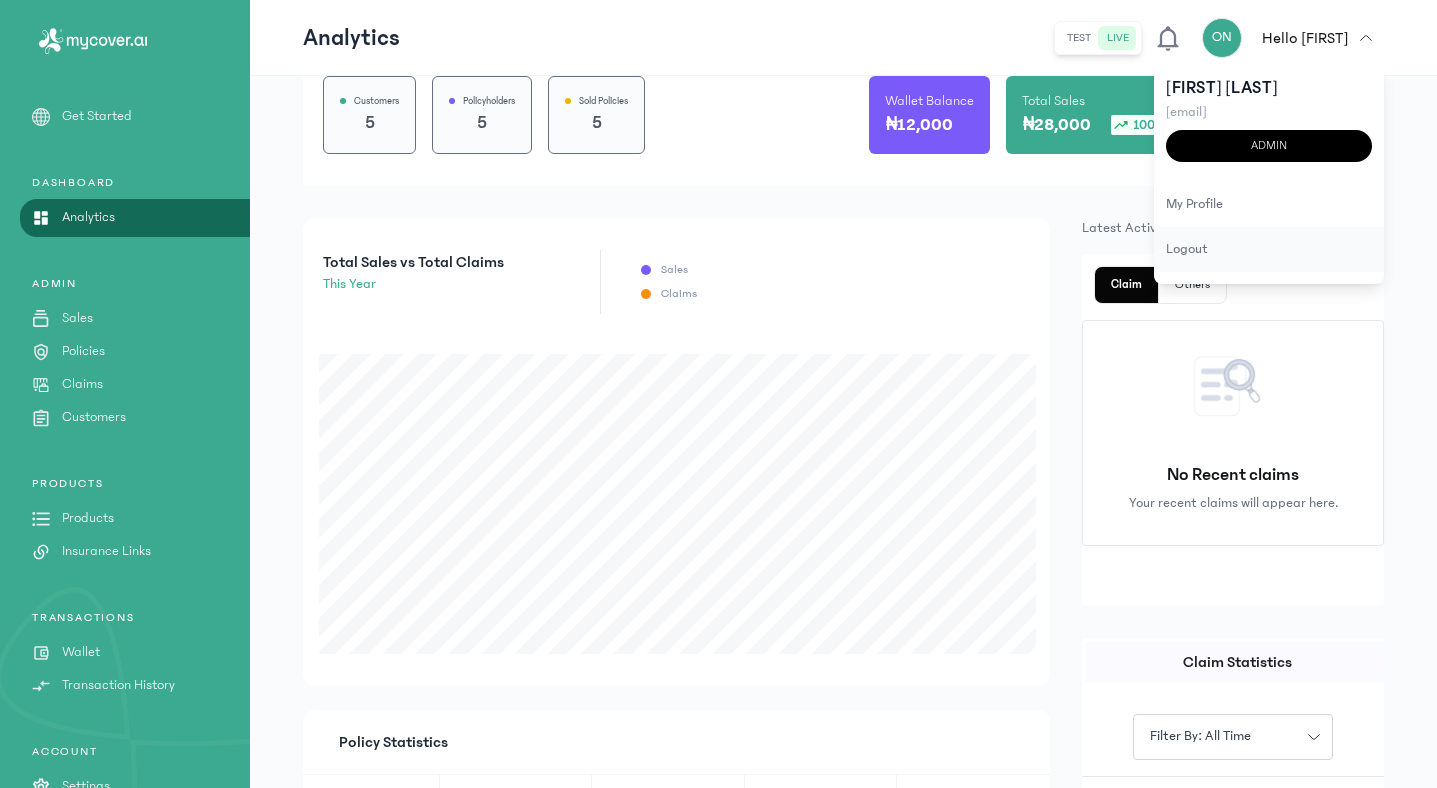 click on "logout" 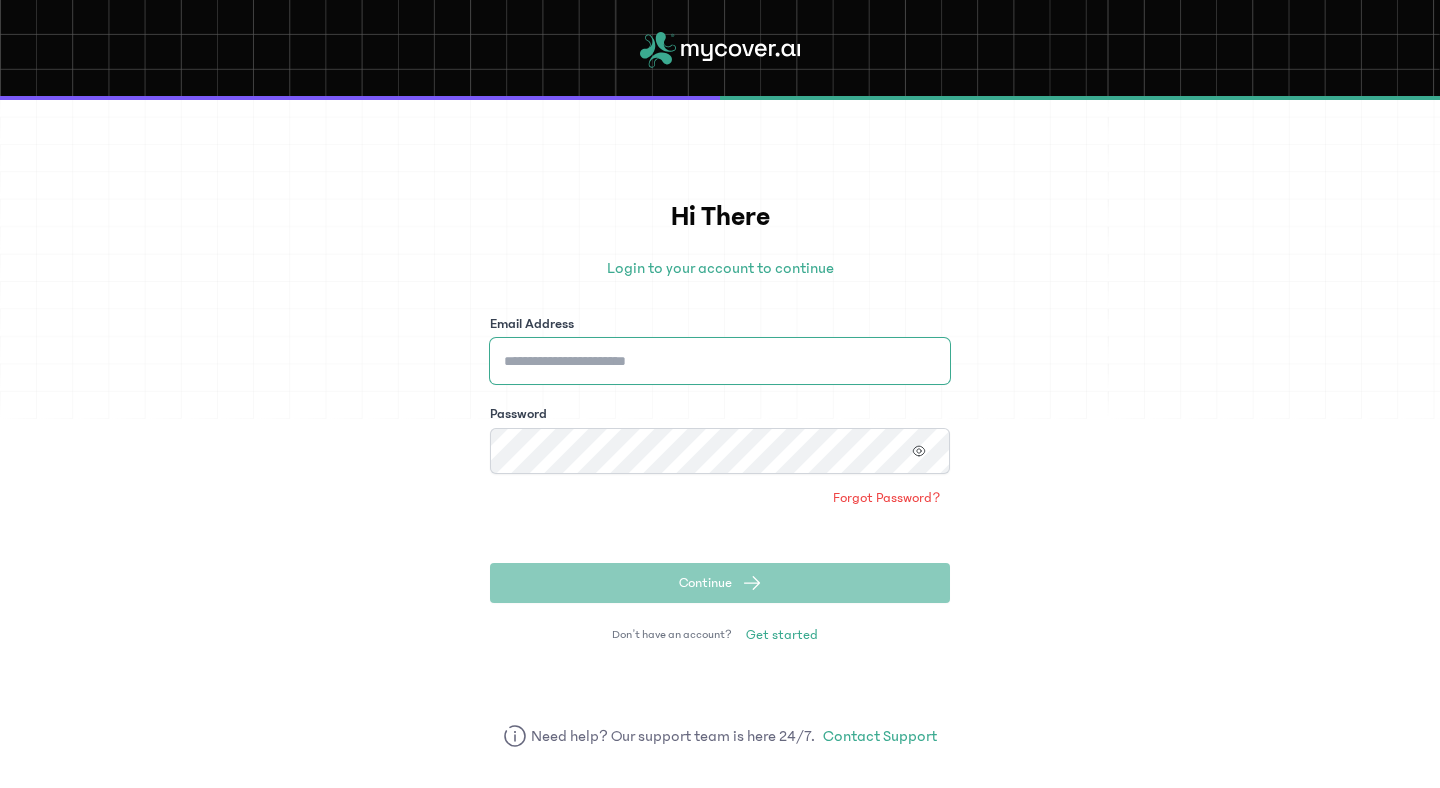 click on "Email Address" at bounding box center [720, 361] 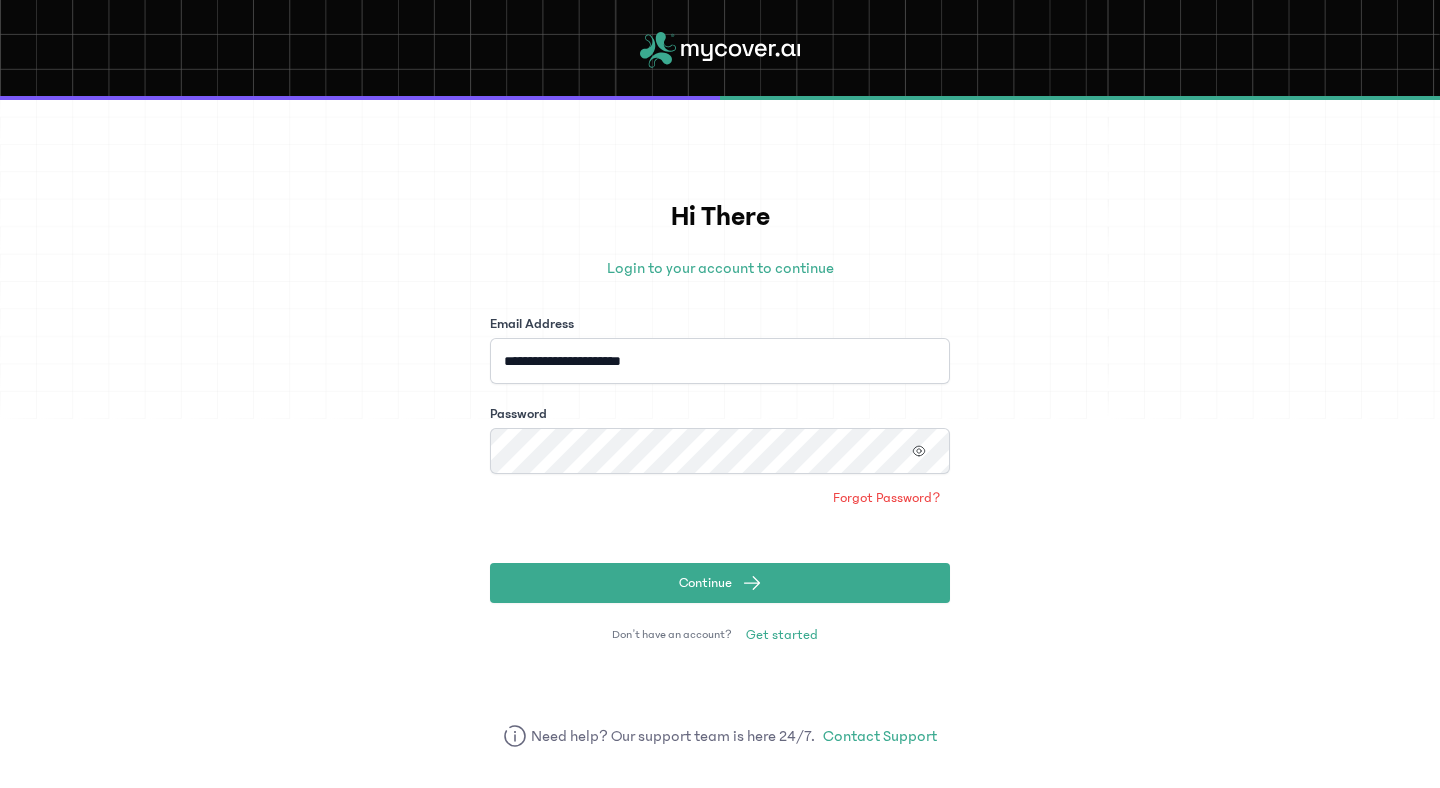 click on "Continue" 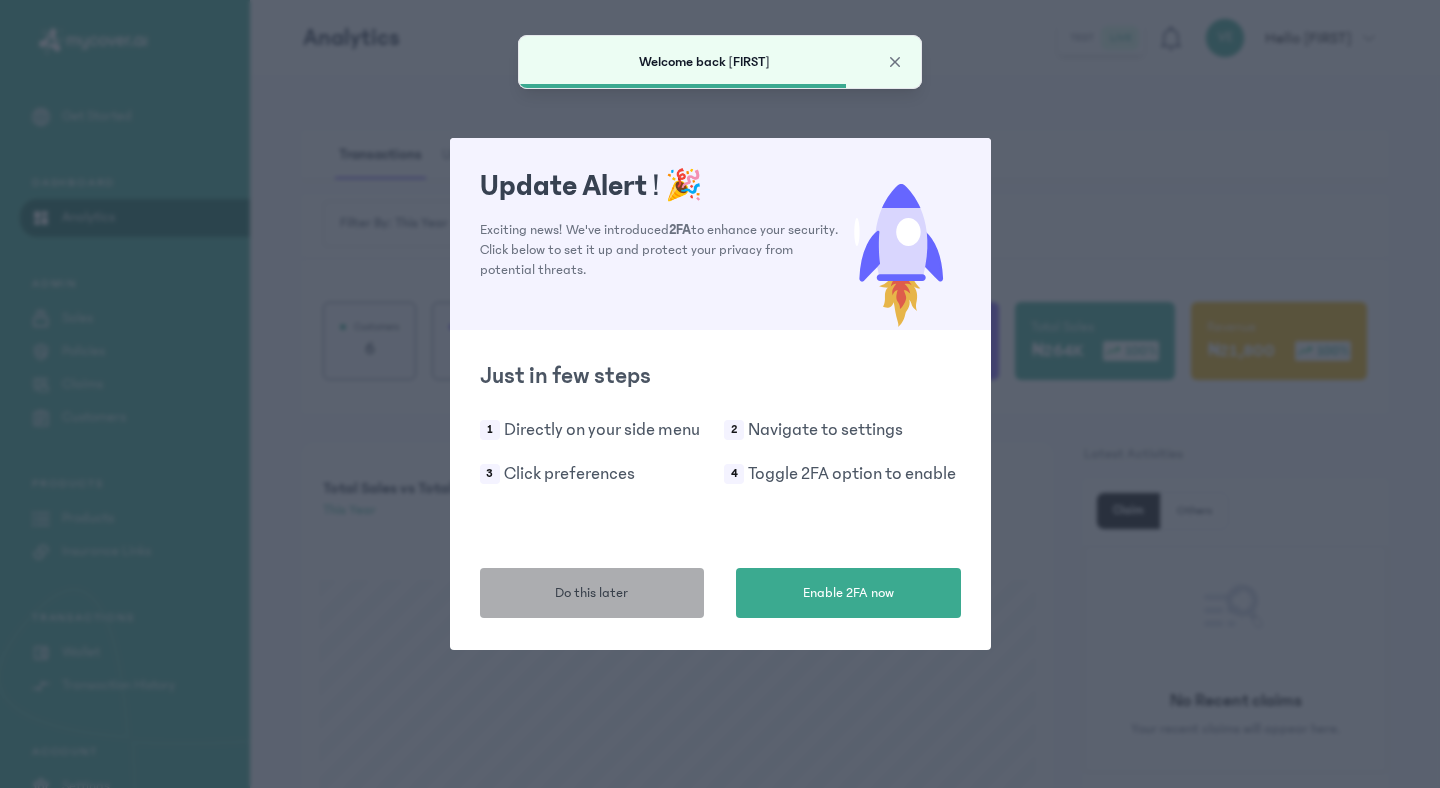click on "Do this later" at bounding box center (592, 593) 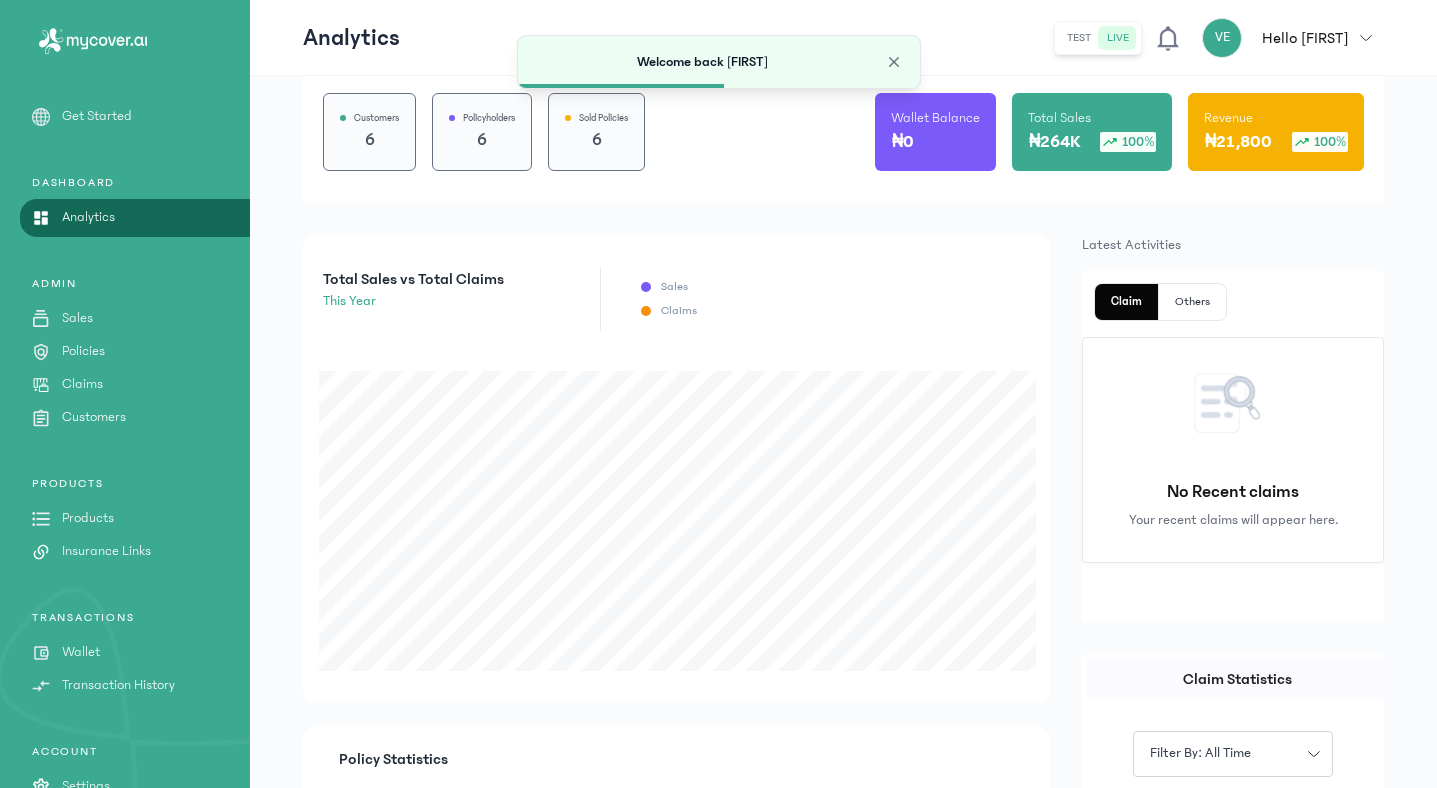 scroll, scrollTop: 221, scrollLeft: 0, axis: vertical 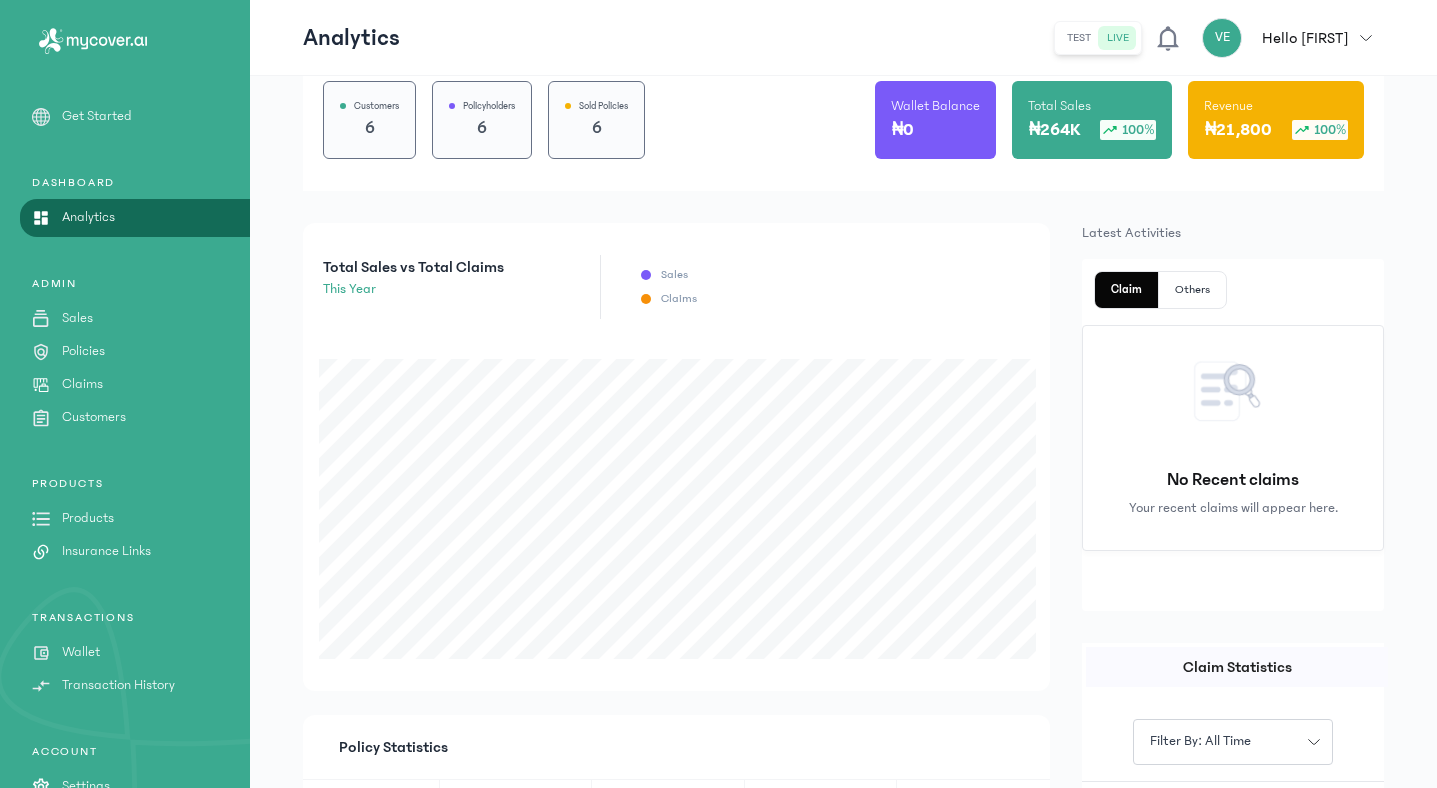 click 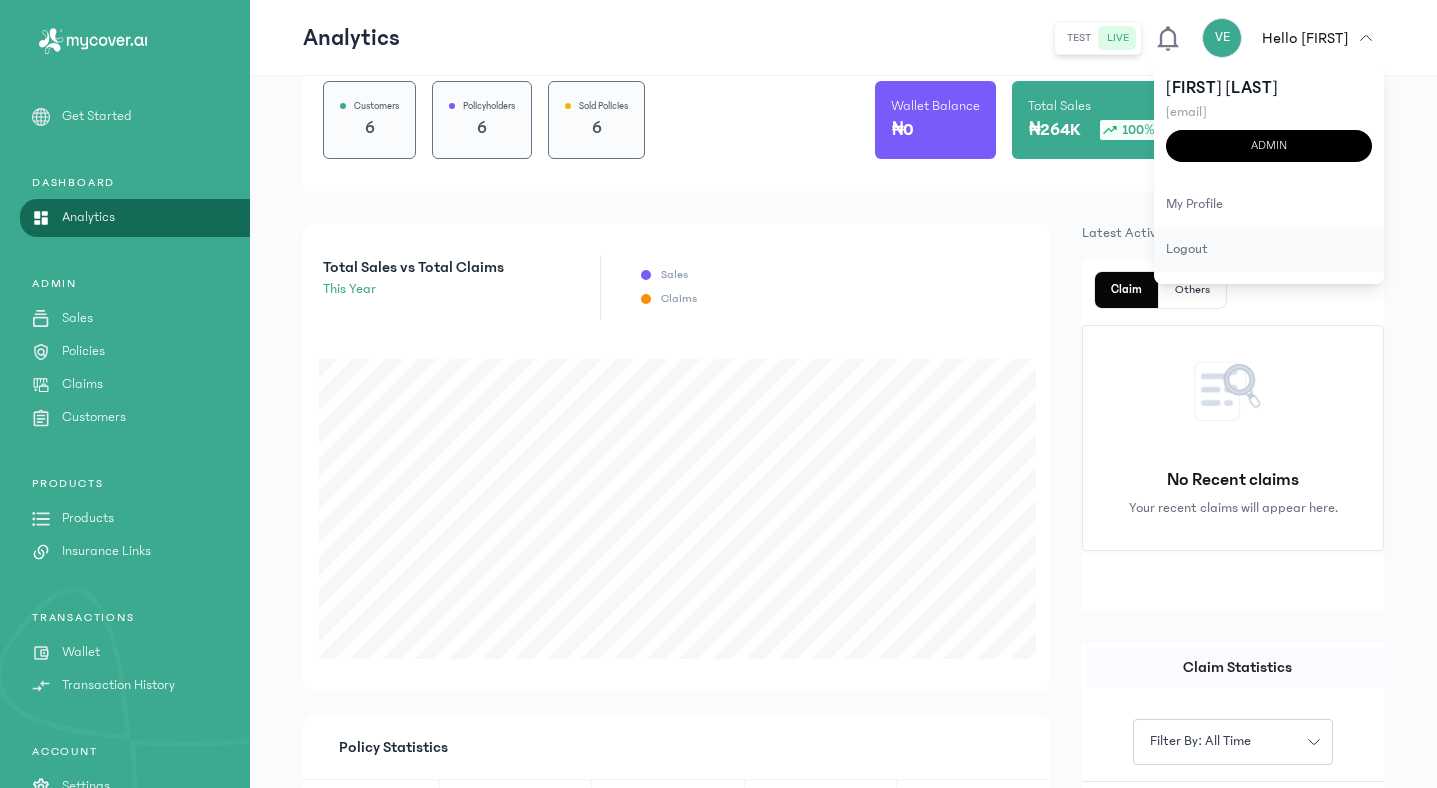 click on "logout" 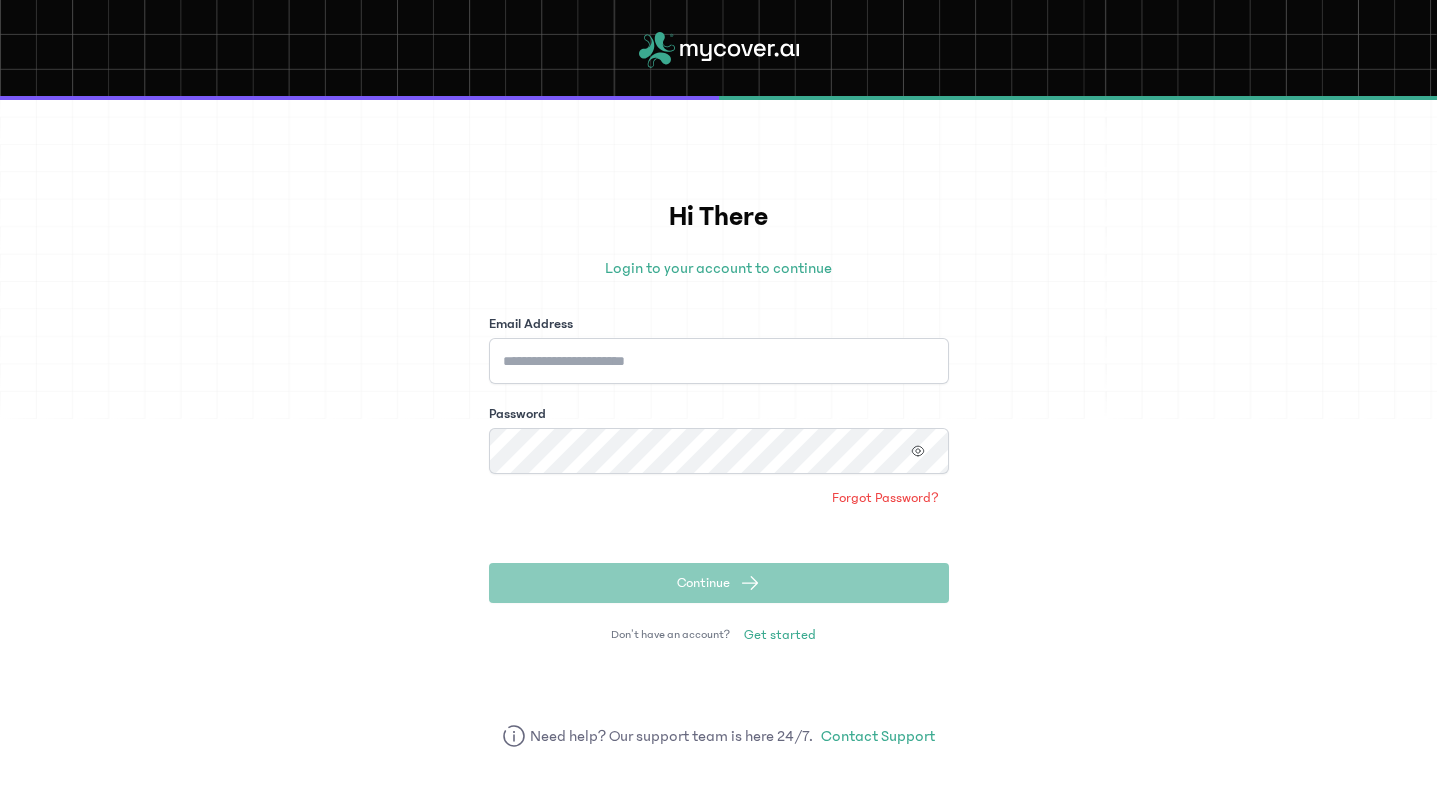 scroll, scrollTop: 0, scrollLeft: 0, axis: both 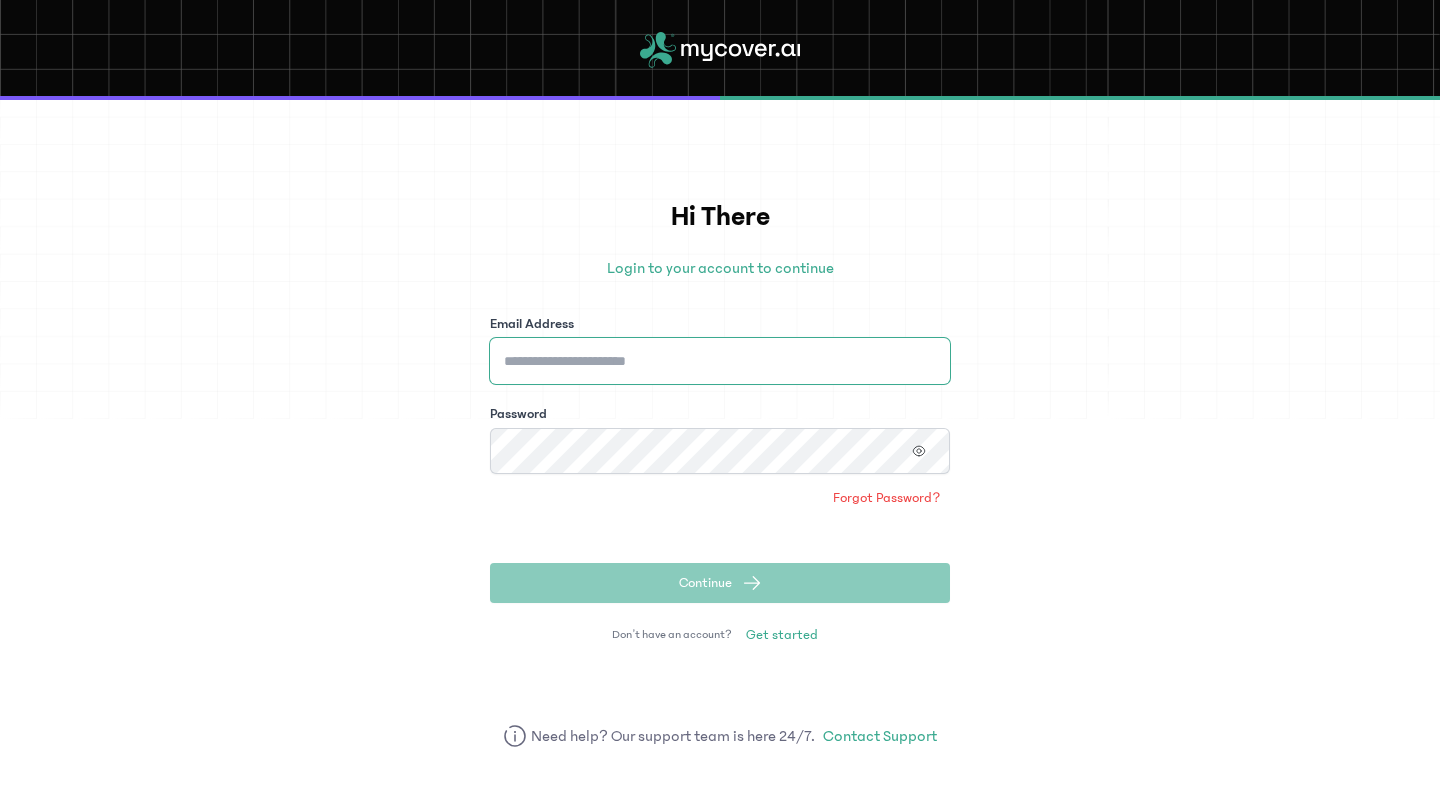 click on "Email Address" at bounding box center [720, 361] 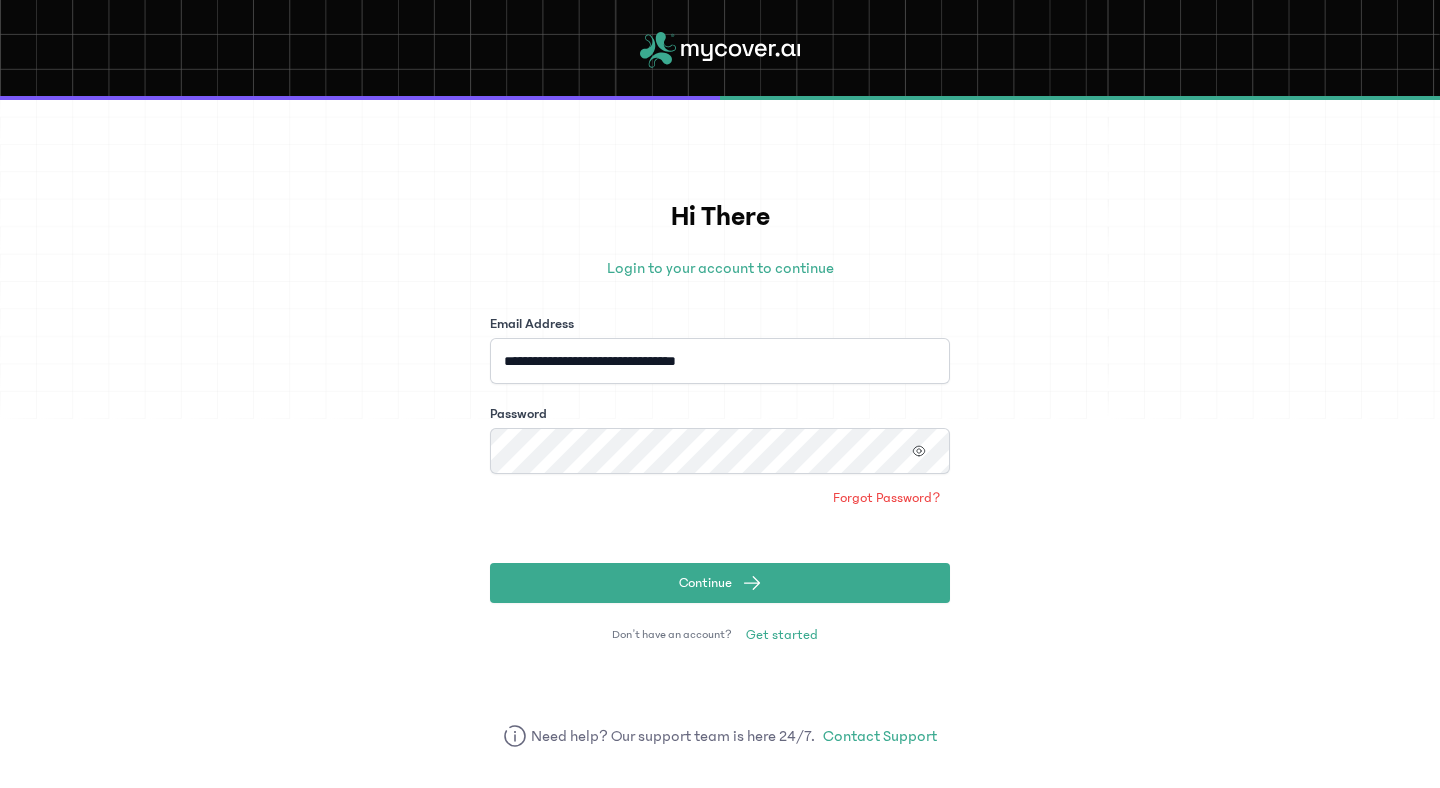 click on "Continue" 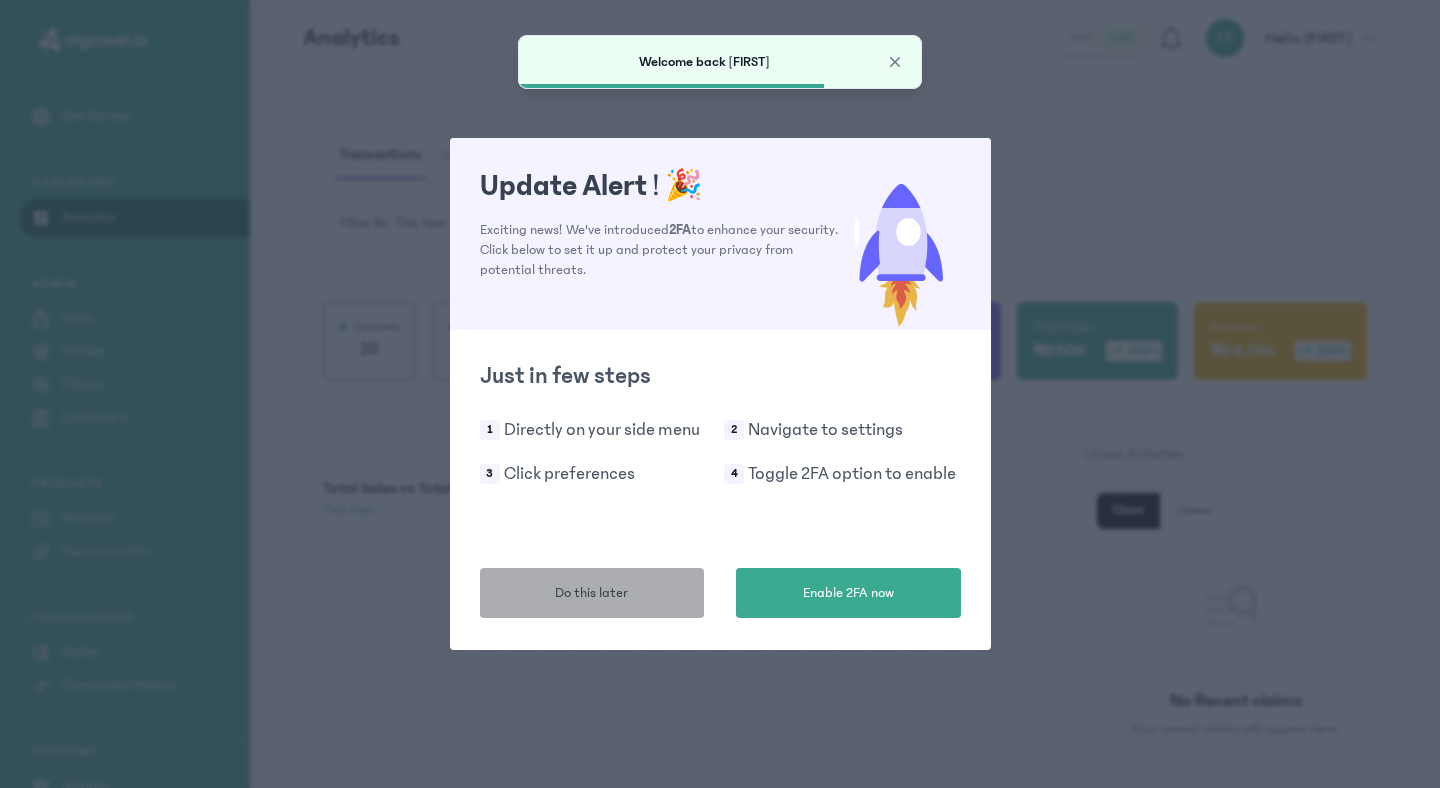 click on "Do this later" at bounding box center (592, 593) 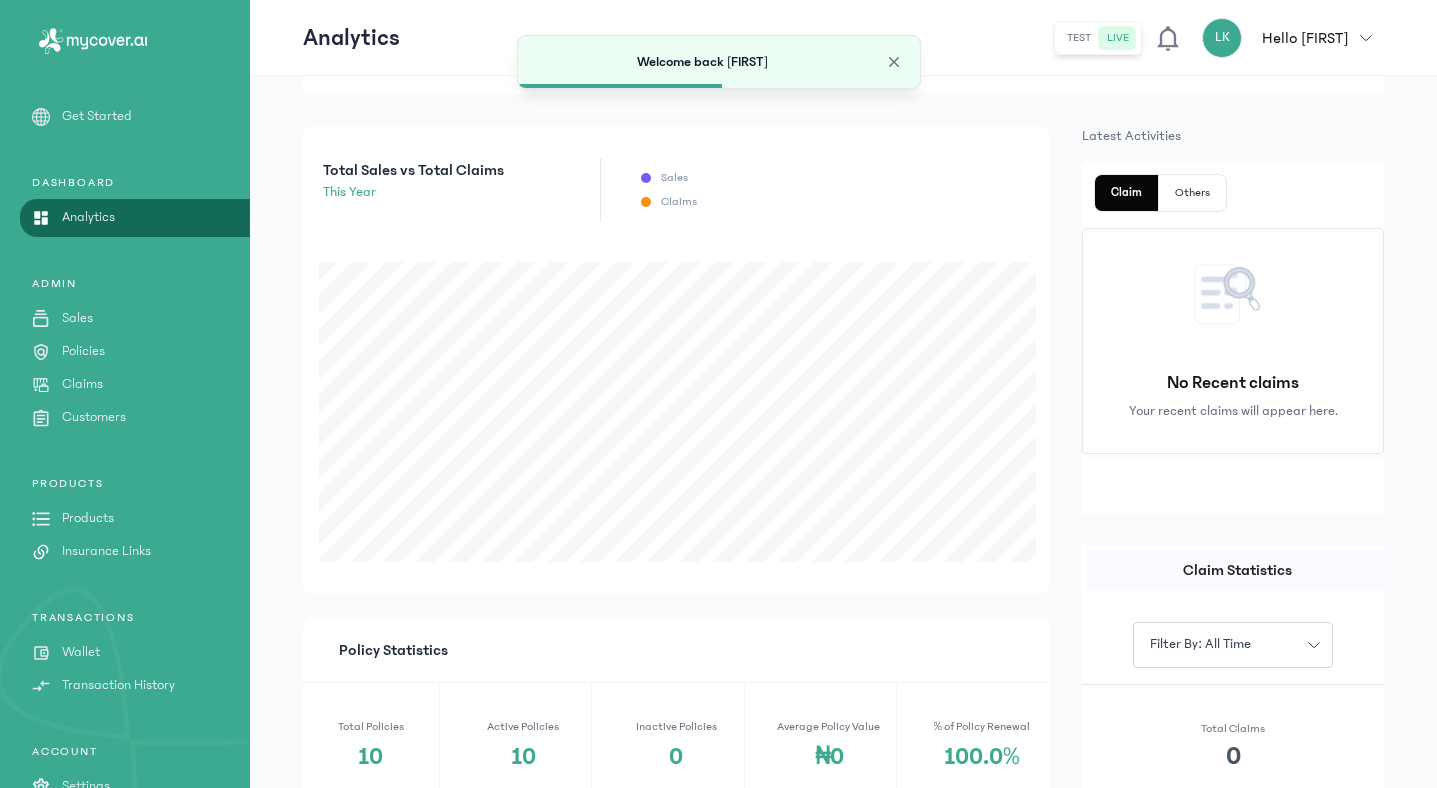 scroll, scrollTop: 490, scrollLeft: 0, axis: vertical 